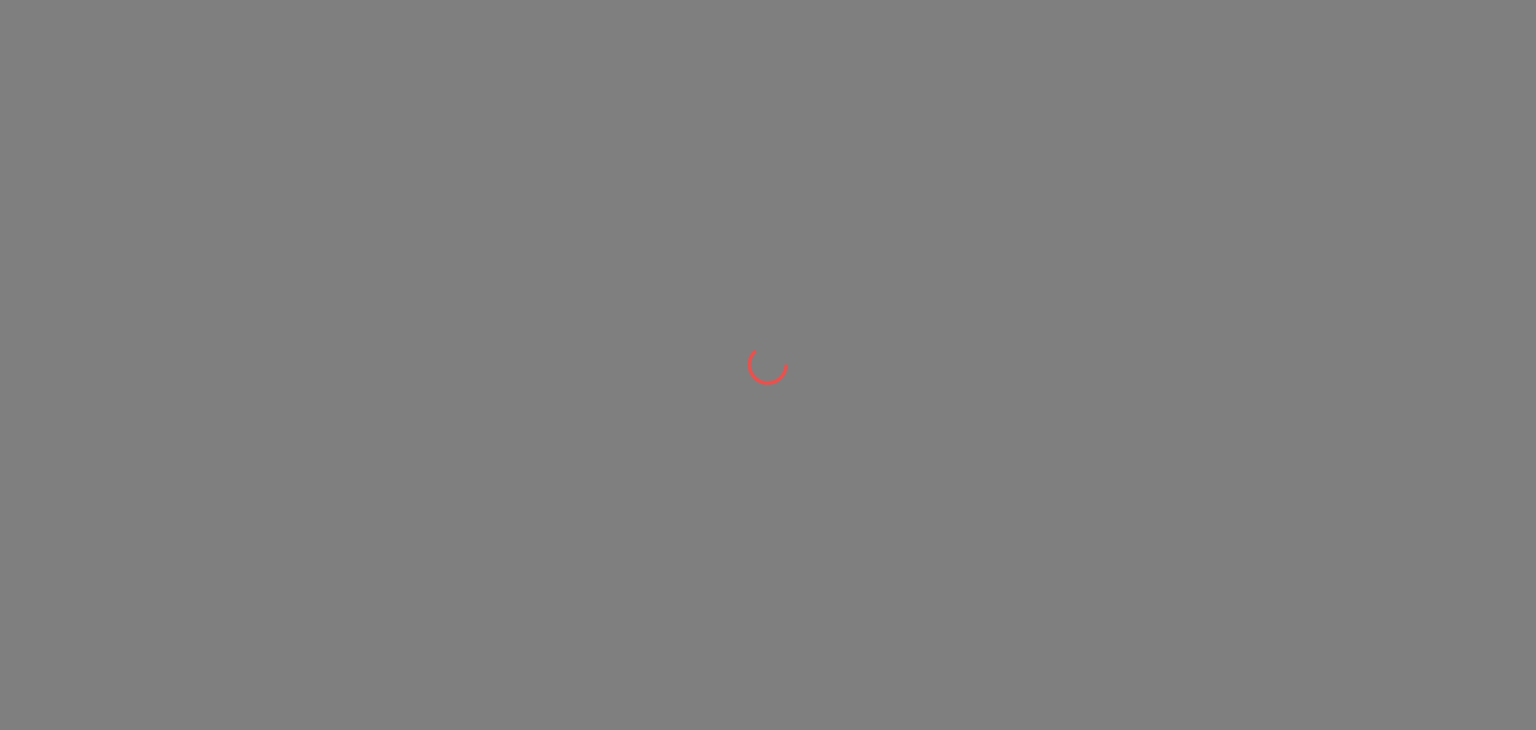 scroll, scrollTop: 0, scrollLeft: 0, axis: both 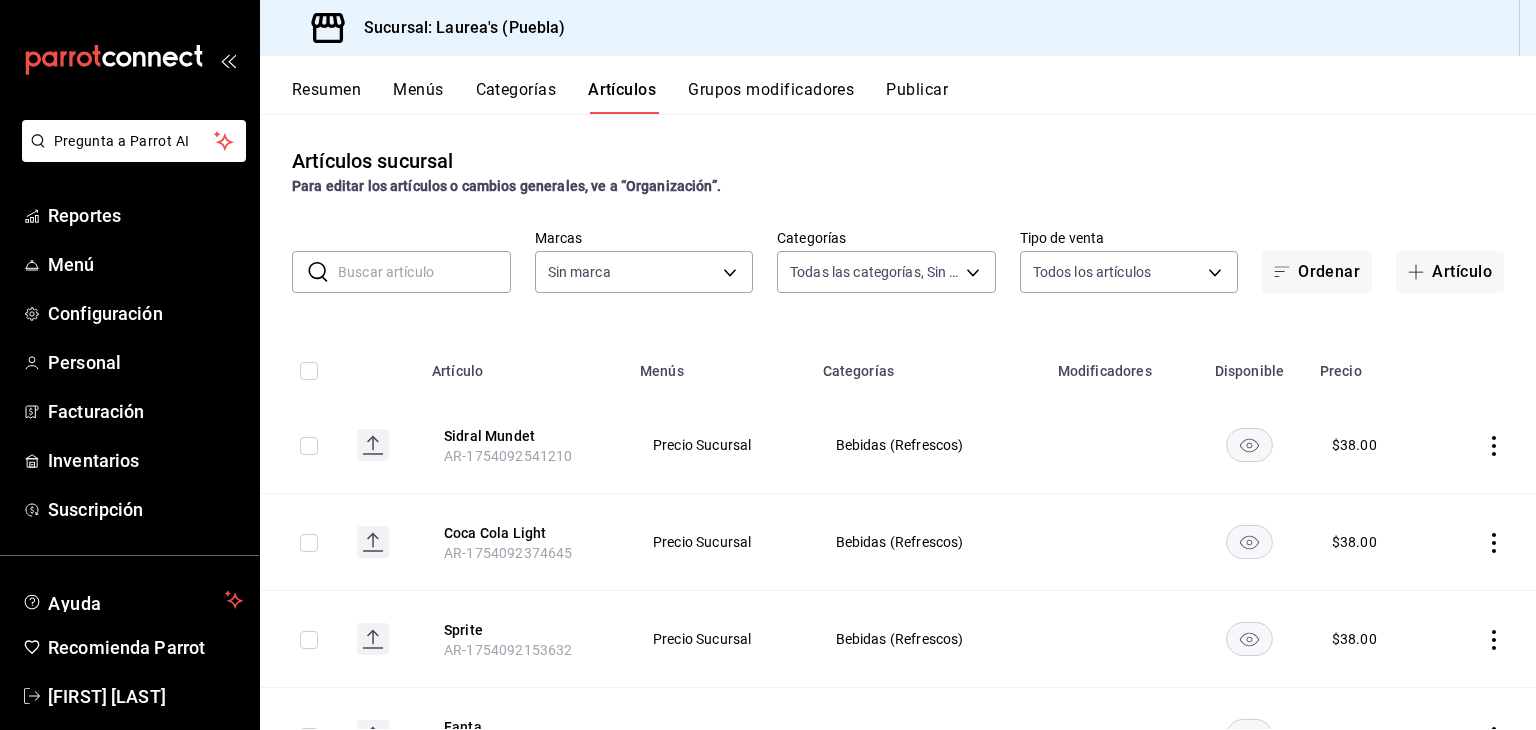 type on "5e38650b-1e6a-4397-8905-7dbd945ff1ff,d6be5238-c06b-48a0-a4a3-6e86547f25b3,dfaf750f-6111-4ef9-ada3-2b96a16cfb4c,20e1731f-0511-4676-a1a1-415e88f11c83,7a71bbca-e9ba-4a38-9191-9271796c83fa,7a8185f7-70df-4f4d-b102-c5d27ed5989c,ebfec1b6-b89d-4afc-82b5-6ab0eb71fa4e,110f46db-fcdd-491e-8a44-032418a3c4f1,11498f1f-8c2e-4fe1-817f-77f28ac16638,e871adfd-c7ec-4128-9ccb-a634e50dd84d,b043866e-0539-4408-acb0-4155bcadba23,b1d8b97f-e4a8-4527-8e06-626ba09eac35,5d13dfb4-c469-4286-a3b9-a674506255ff,e5757026-d557-4a05-bdb6-56891a8c39f8,a76b8205-e2b5-414e-b375-c55e55c88b4d,a6e73c9f-93c0-4103-97b5-96e0d298c67e,a35c5aa2-9e0a-4786-bd99-10e6153d6c13,426c1481-424b-4444-8df6-493494e90c82" 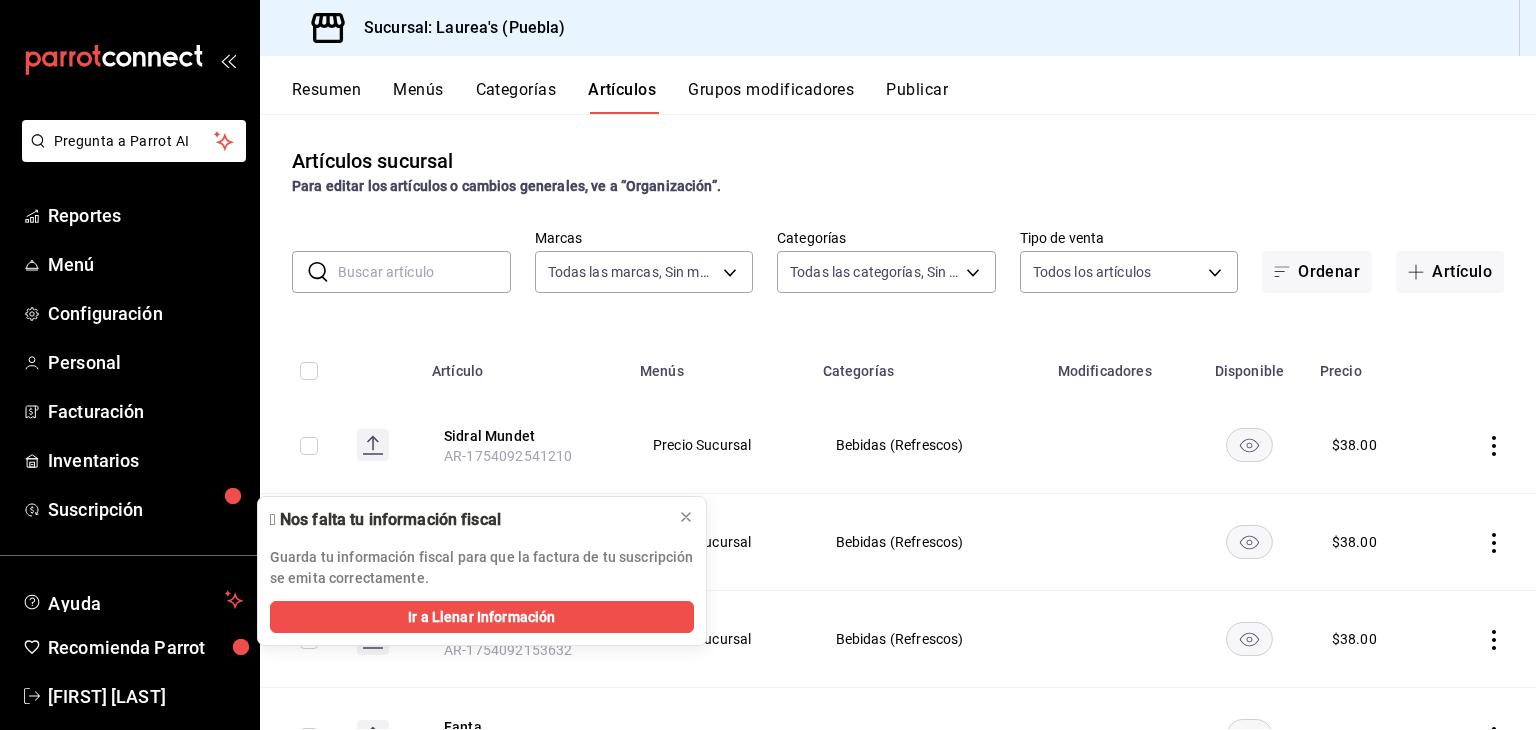 click on "Menús" at bounding box center [418, 97] 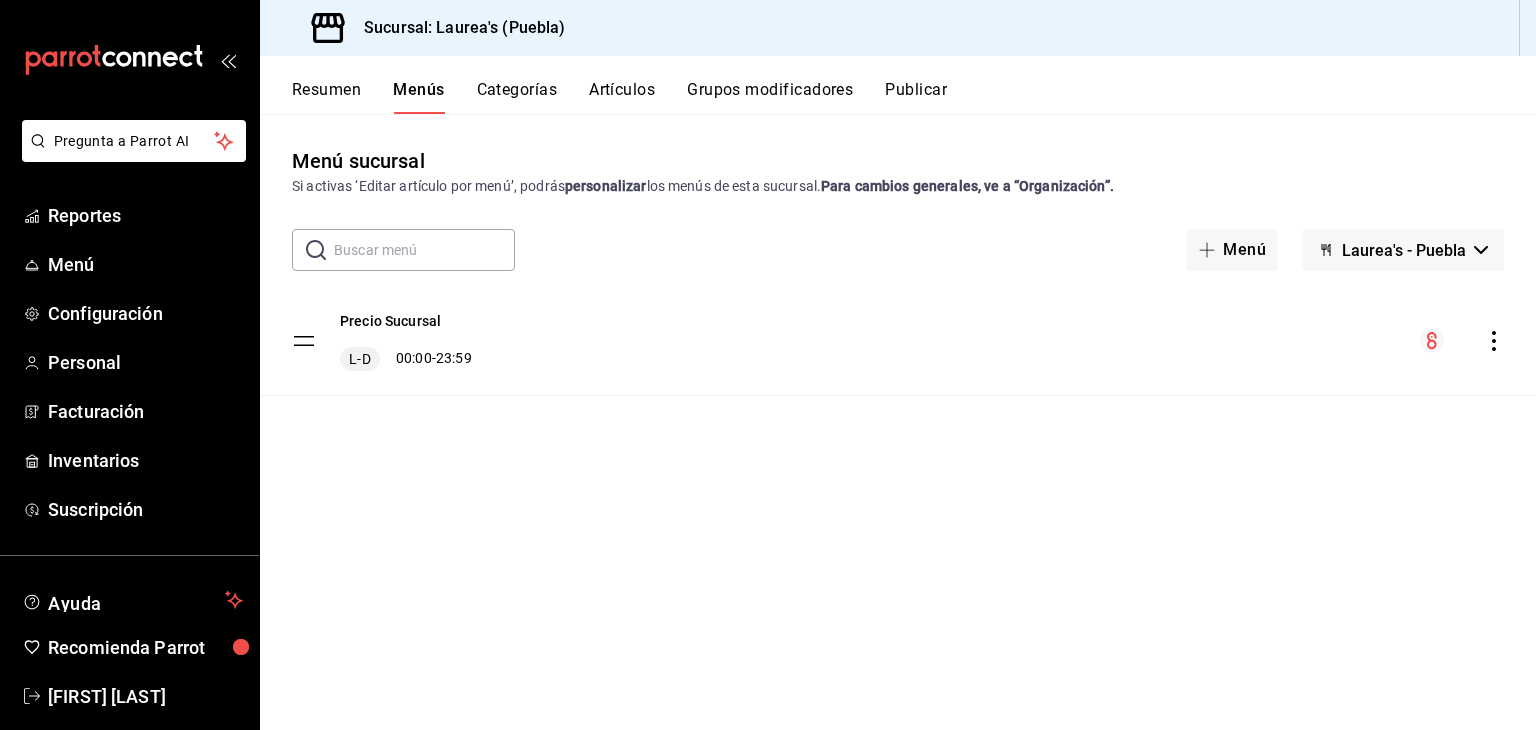 click on "Resumen" at bounding box center (326, 97) 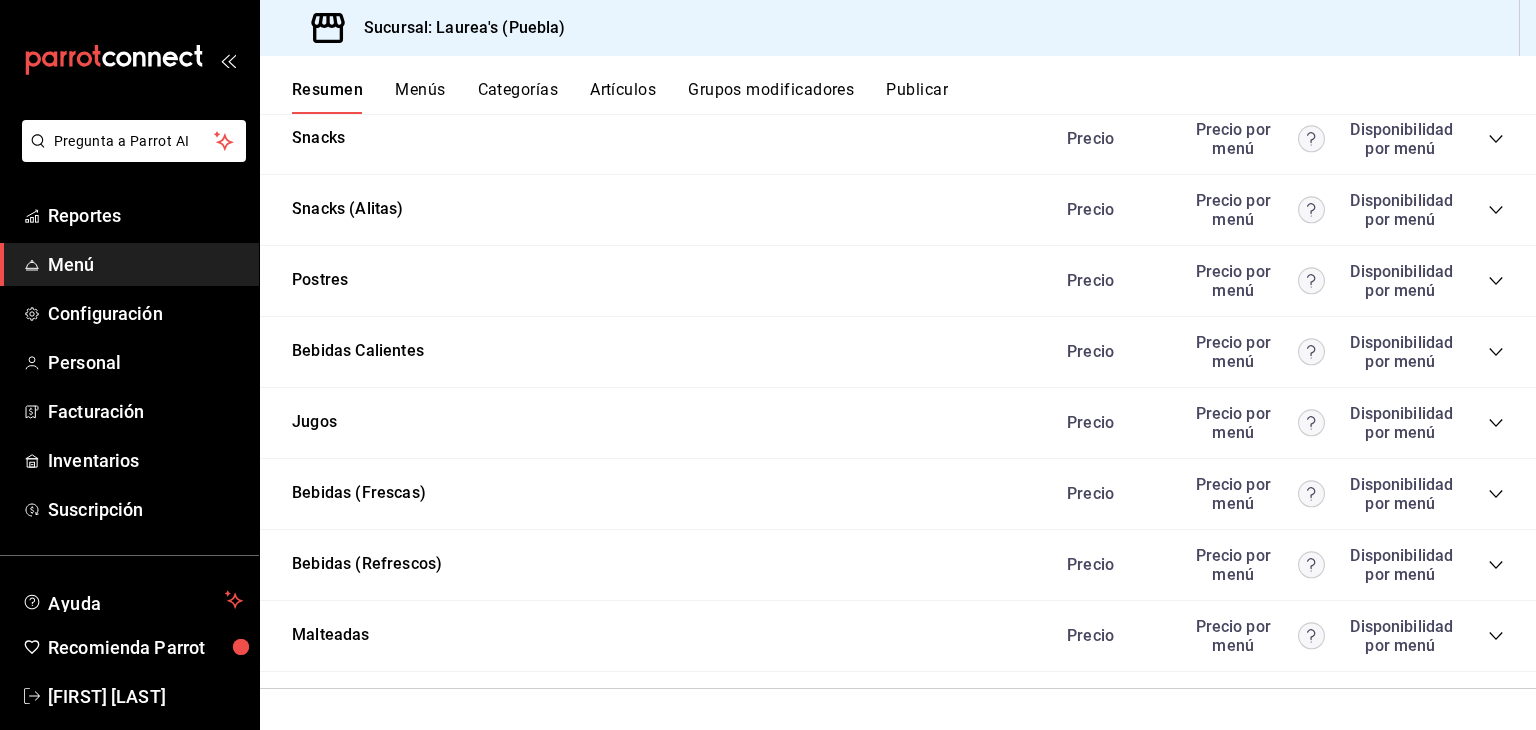 scroll, scrollTop: 1835, scrollLeft: 0, axis: vertical 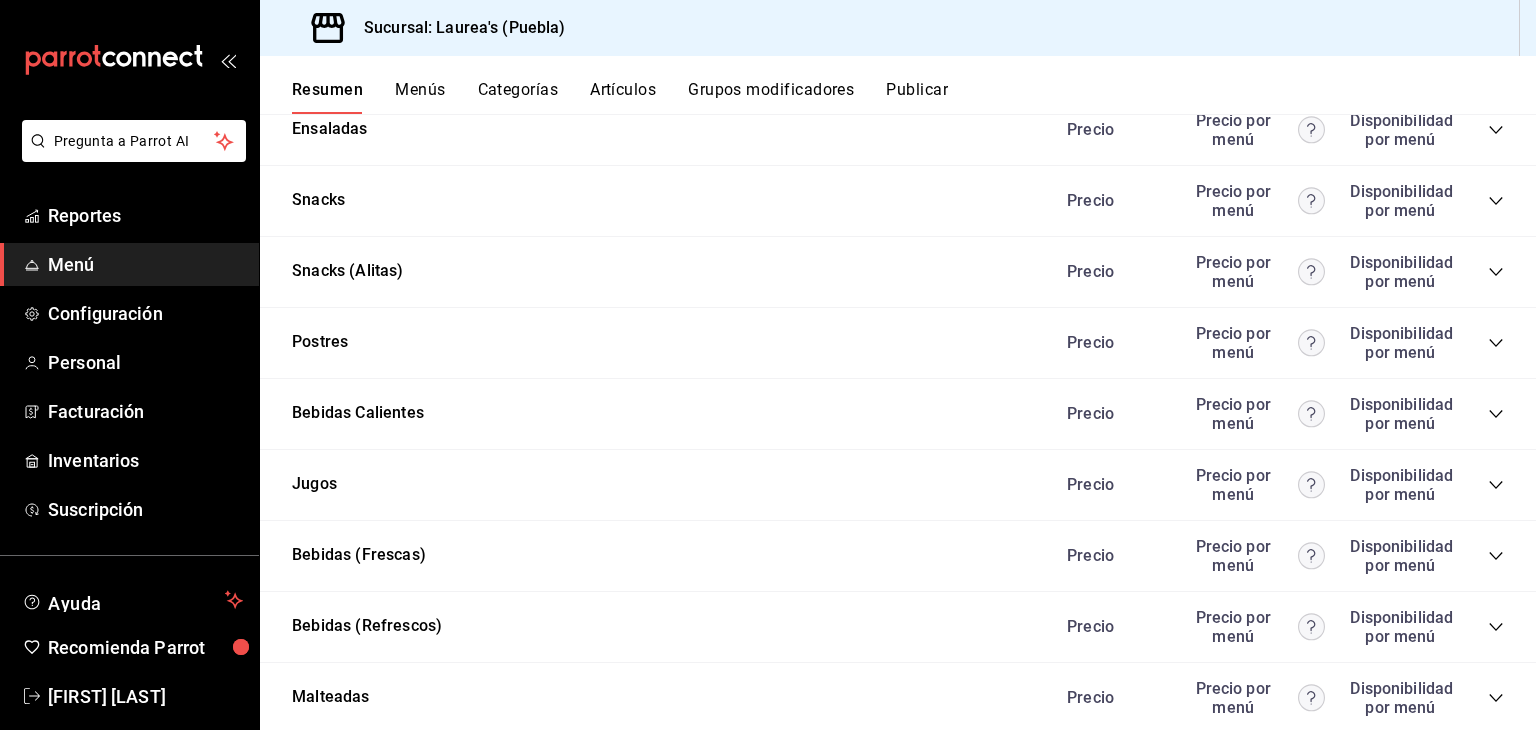 click 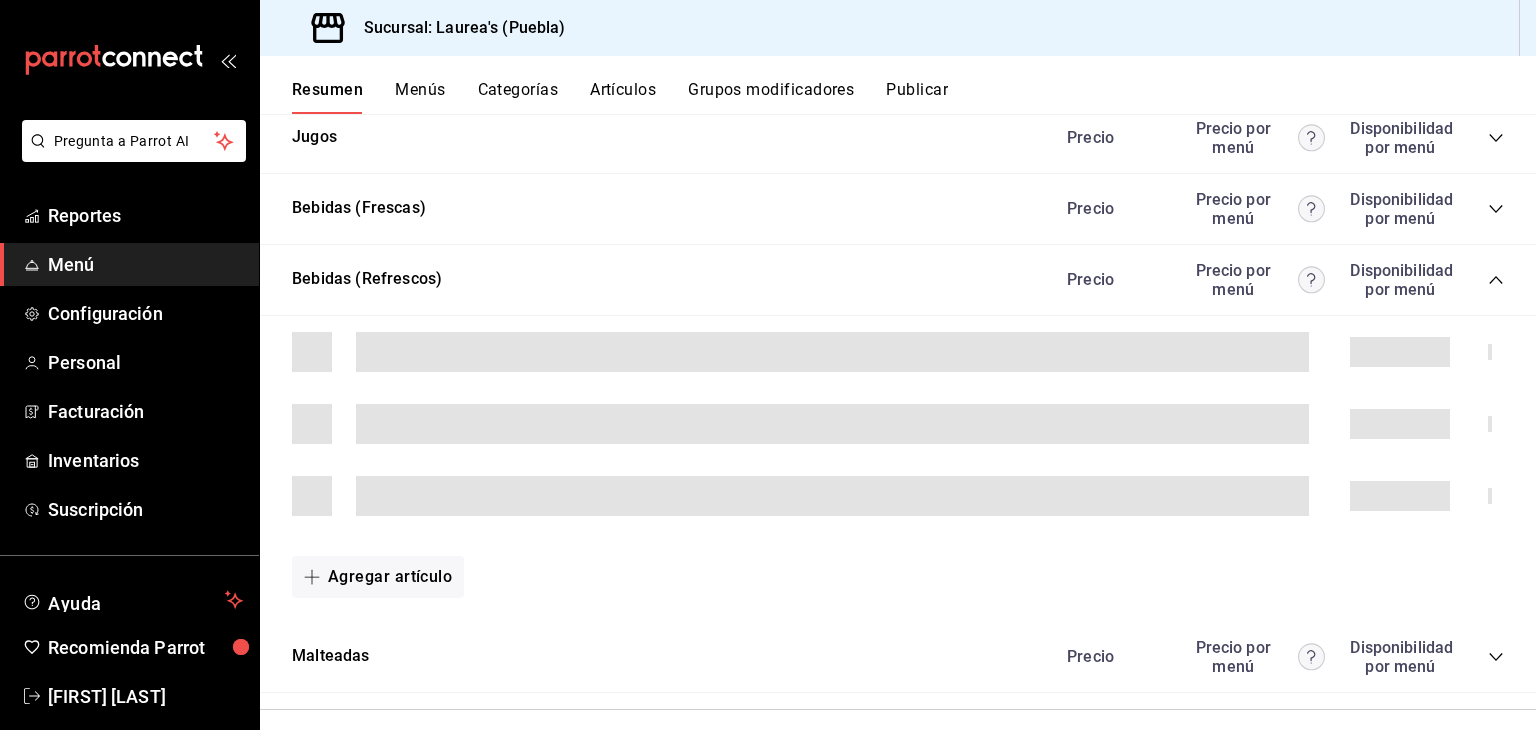 scroll, scrollTop: 2204, scrollLeft: 0, axis: vertical 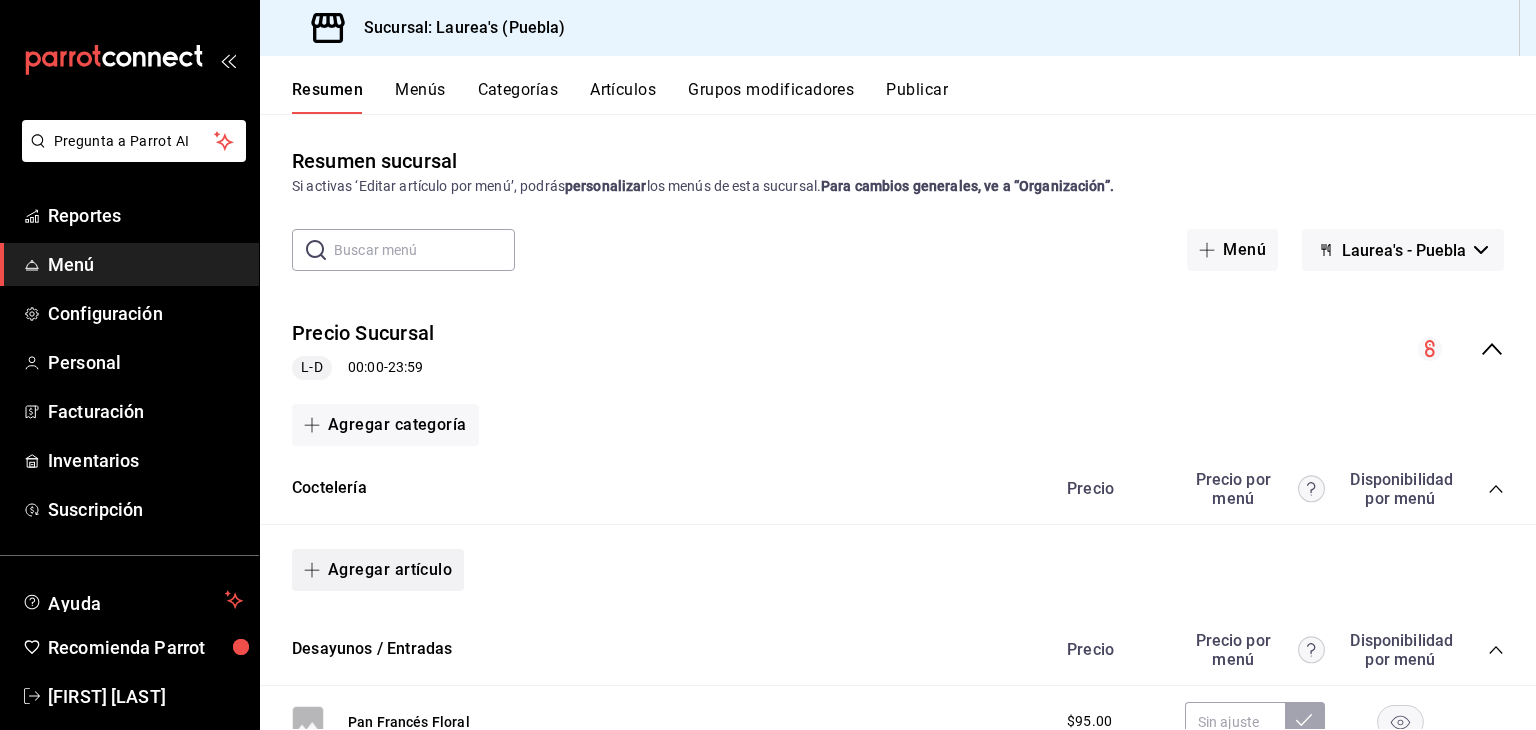 click on "Agregar artículo" at bounding box center (378, 570) 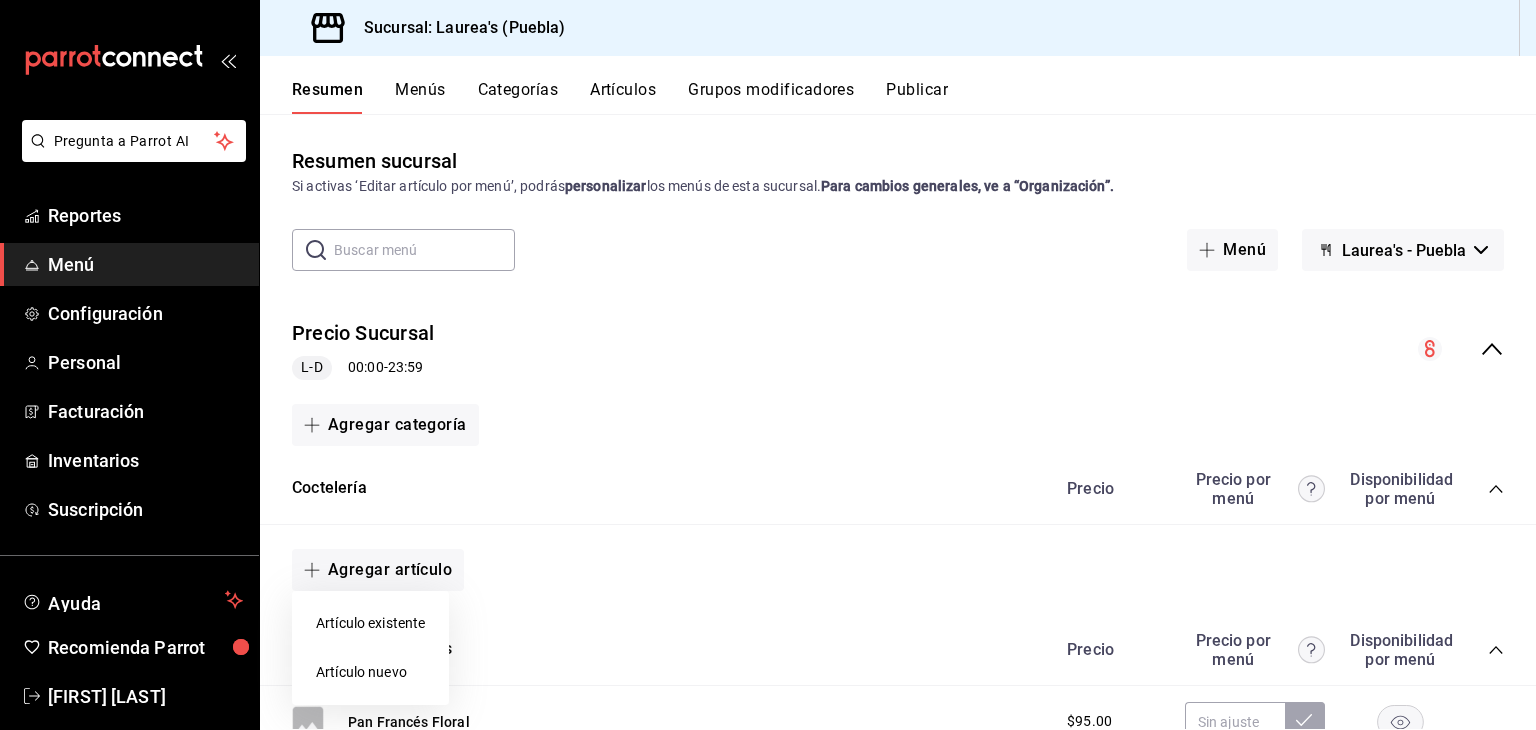 click on "Artículo nuevo" at bounding box center (370, 672) 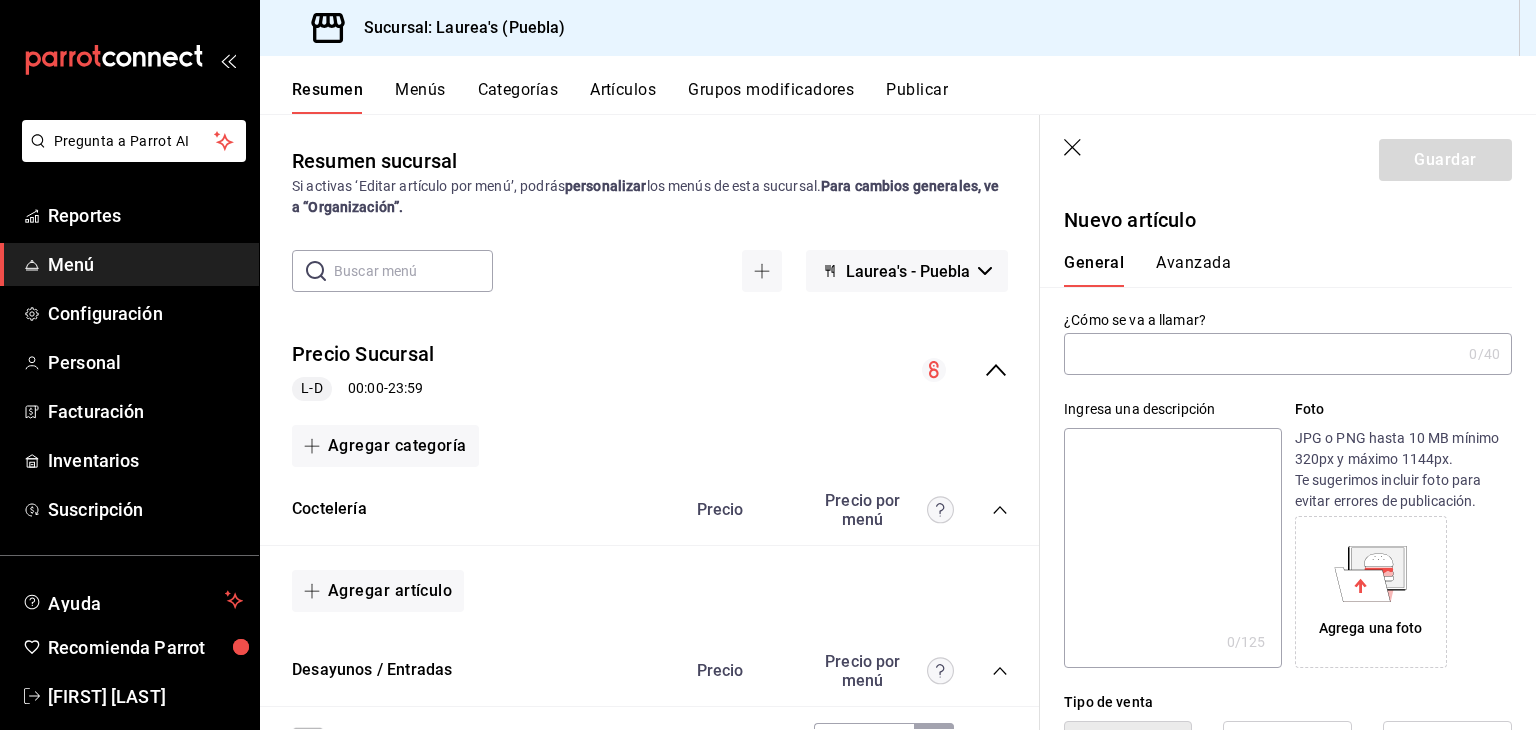 type on "AR-1754100016889" 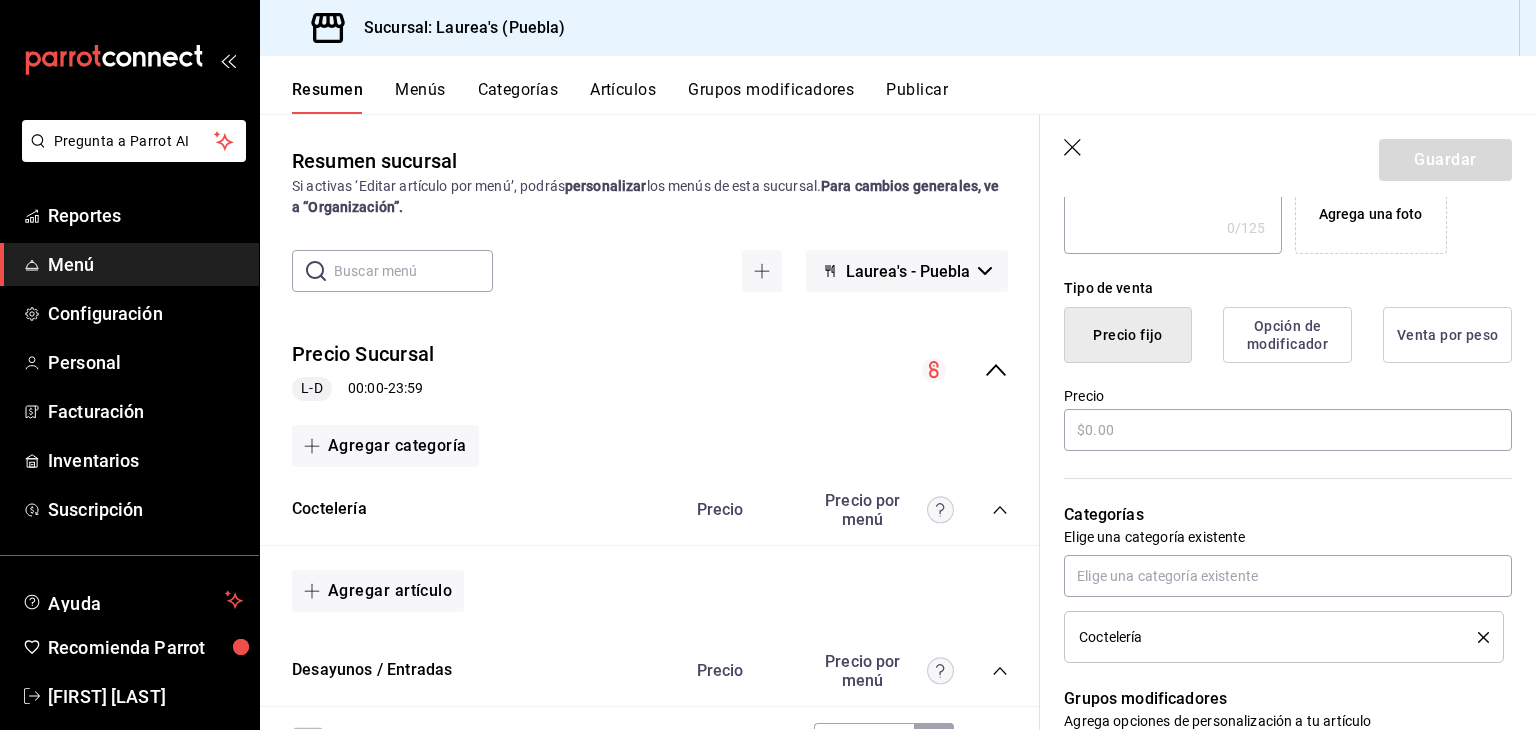 scroll, scrollTop: 420, scrollLeft: 0, axis: vertical 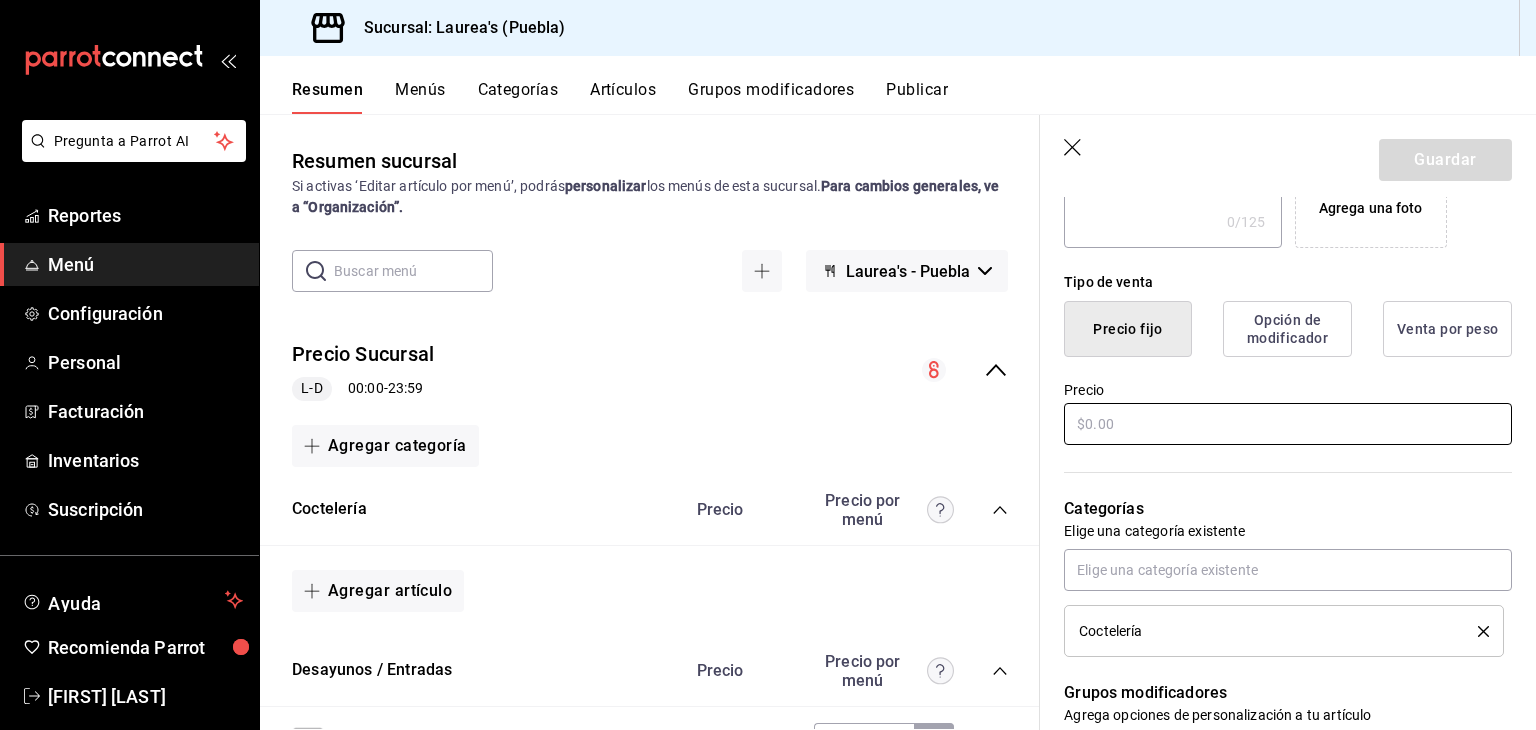 type on "Corona Extra" 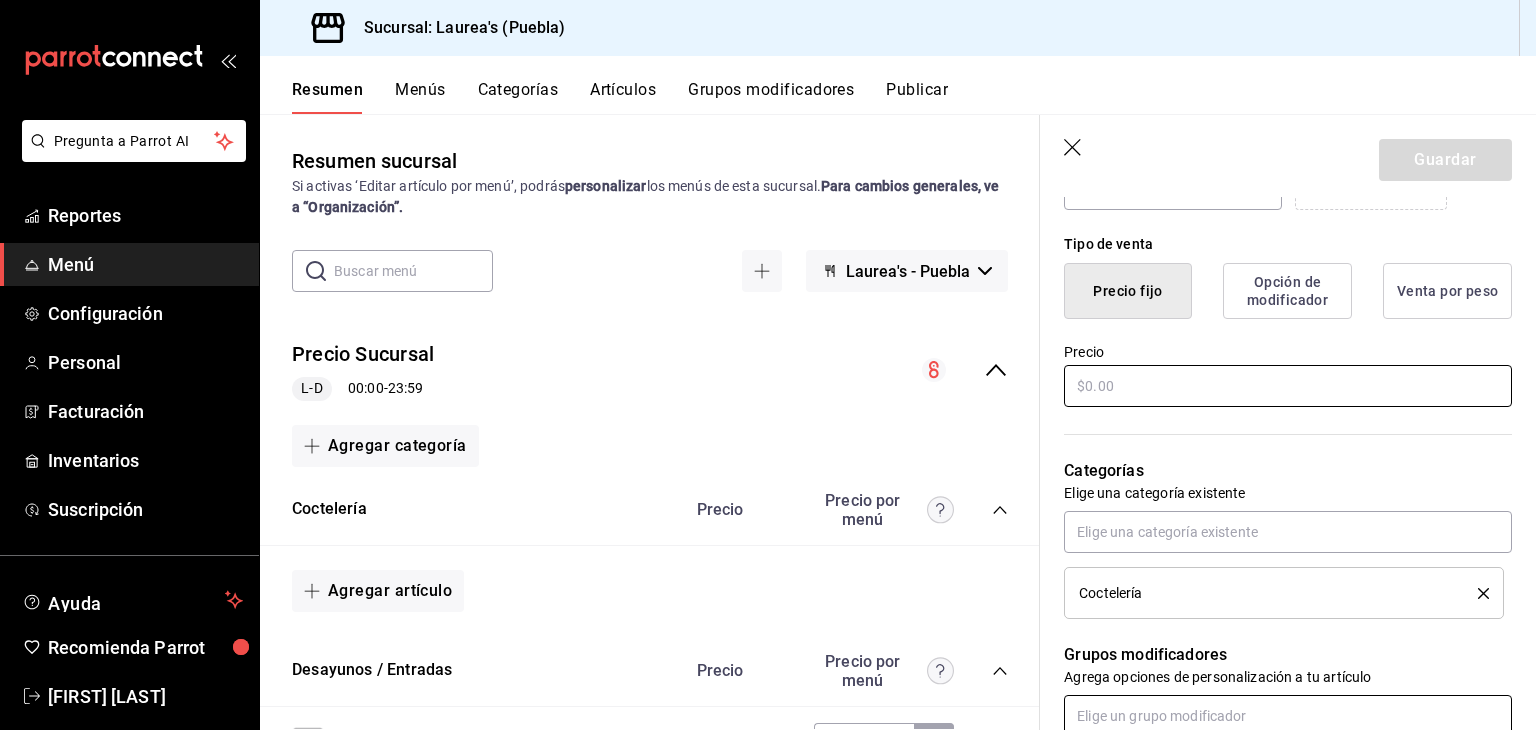 scroll, scrollTop: 451, scrollLeft: 0, axis: vertical 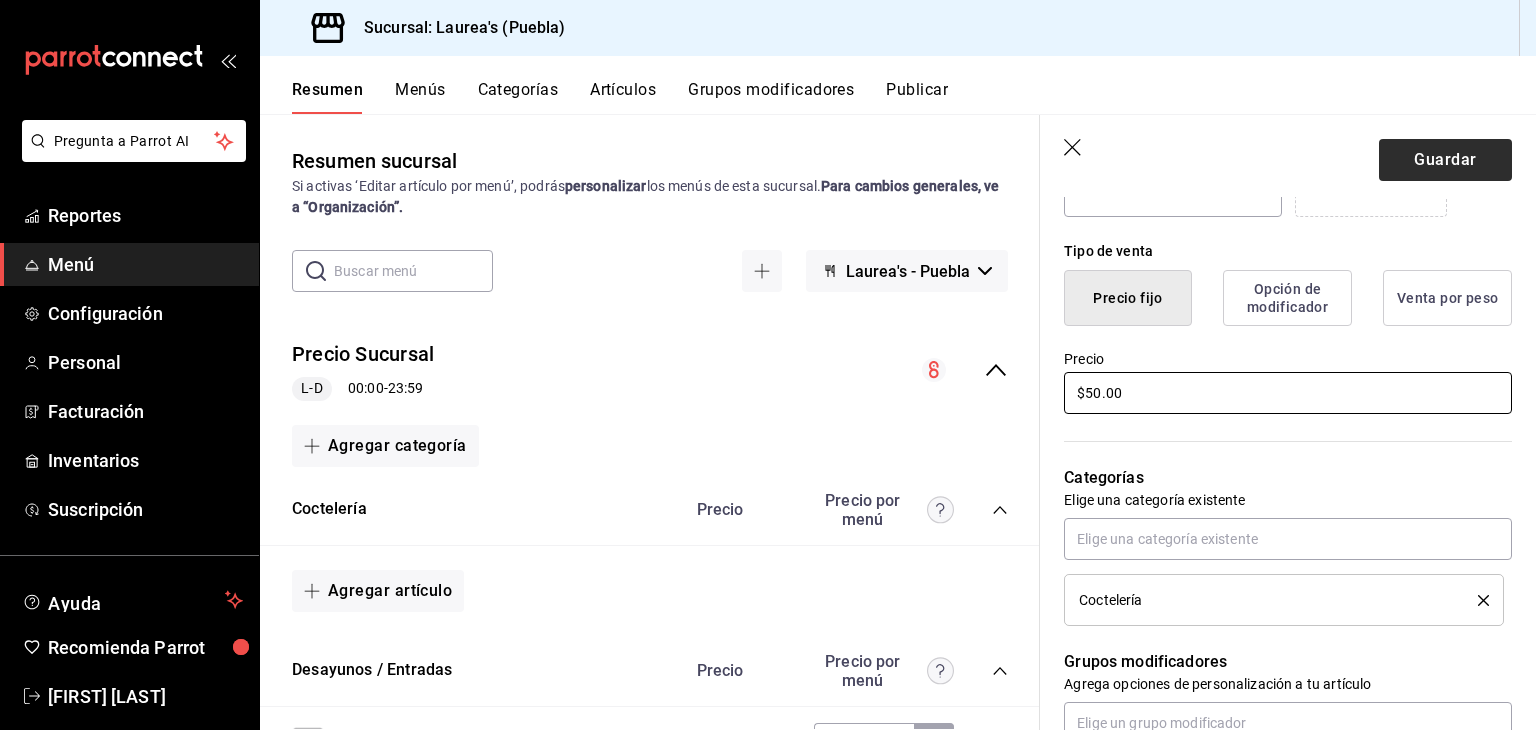 type on "$50.00" 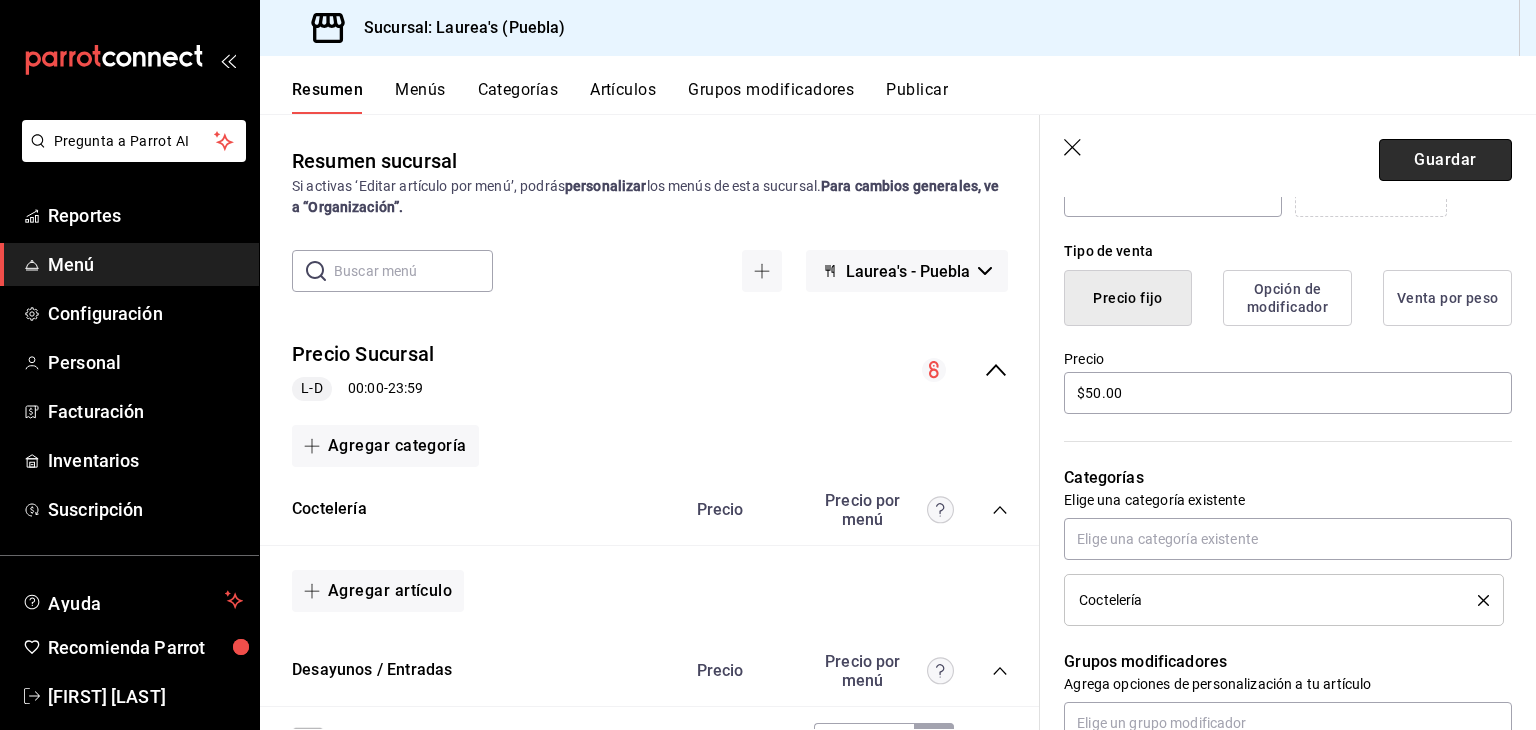 click on "Guardar" at bounding box center (1445, 160) 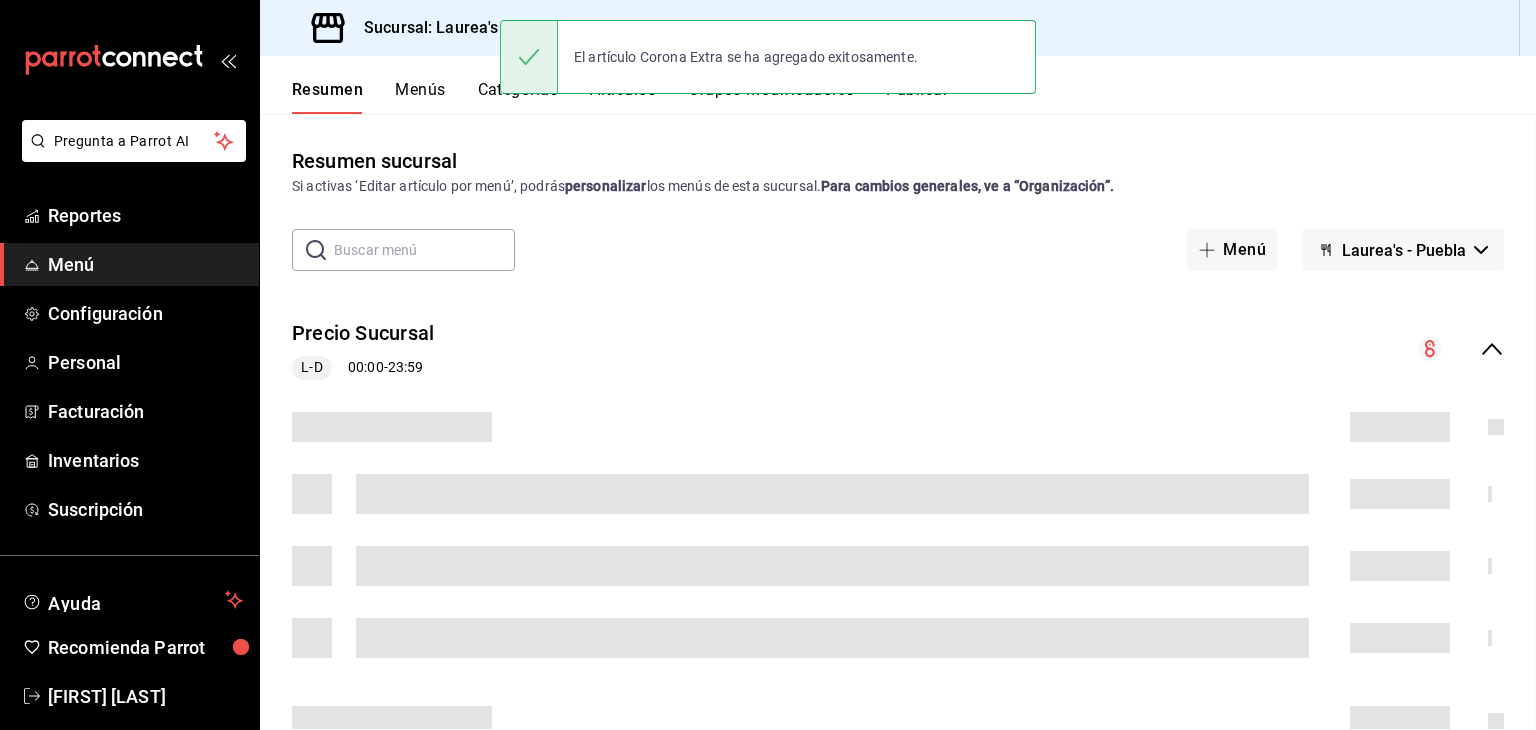 scroll, scrollTop: 0, scrollLeft: 0, axis: both 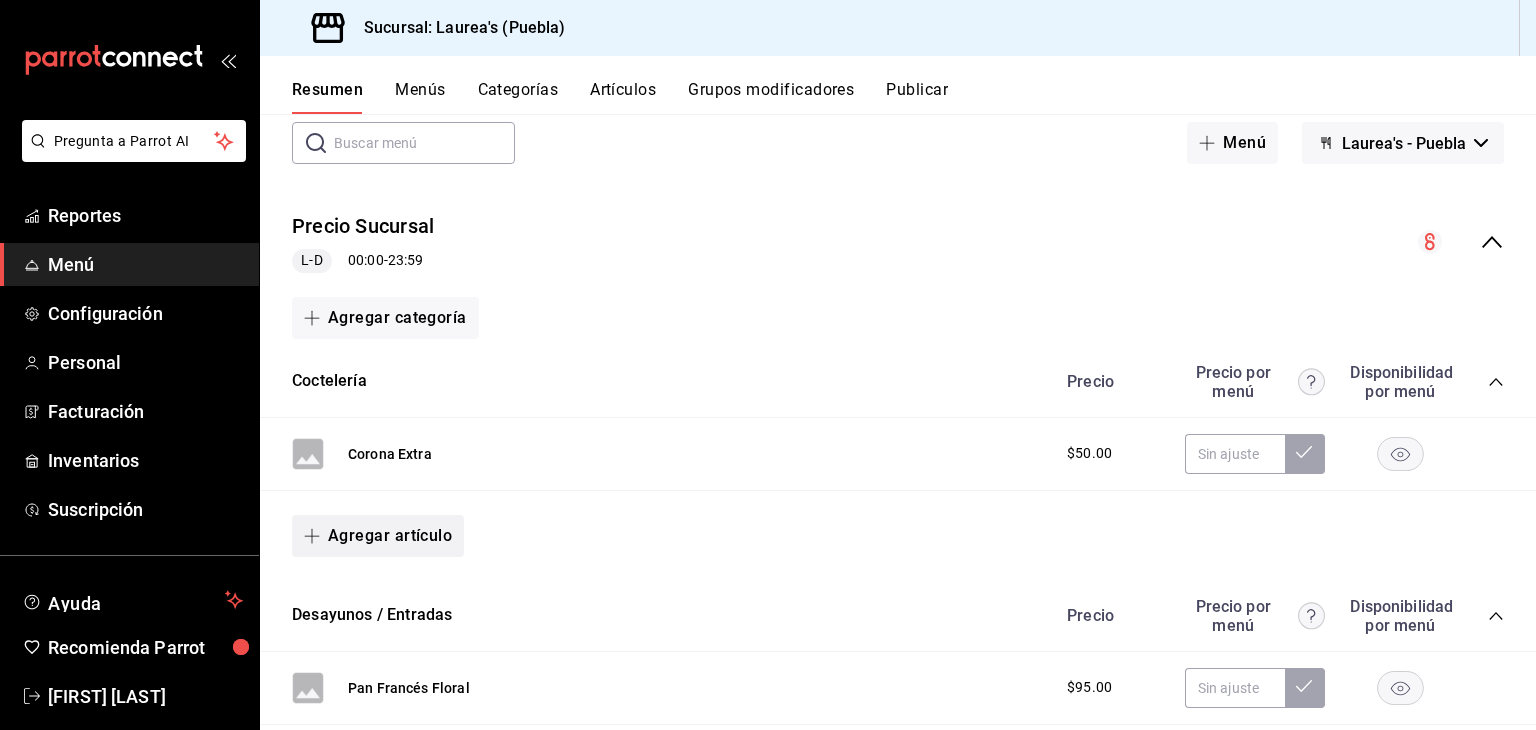 click on "Agregar artículo" at bounding box center (378, 536) 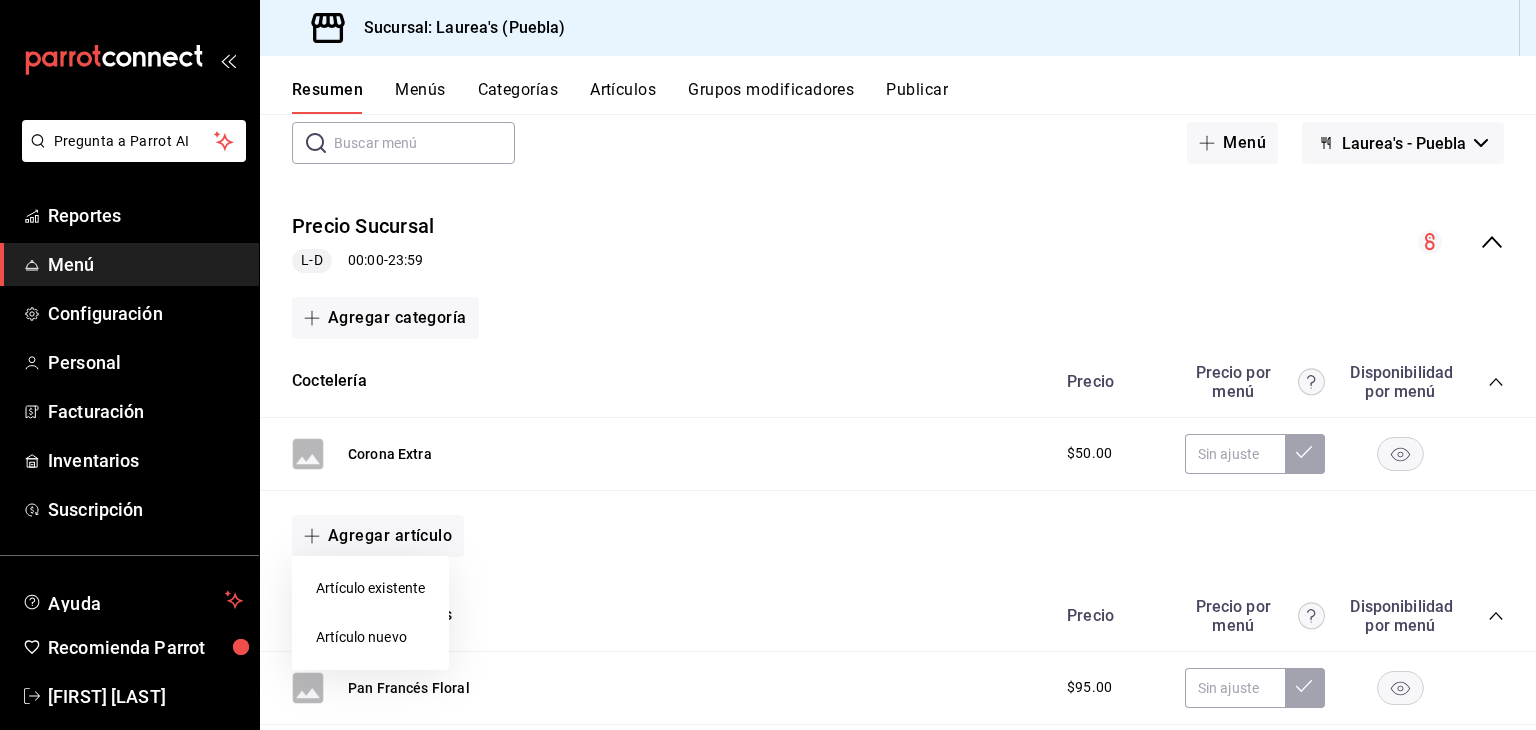 click on "Artículo nuevo" at bounding box center [370, 637] 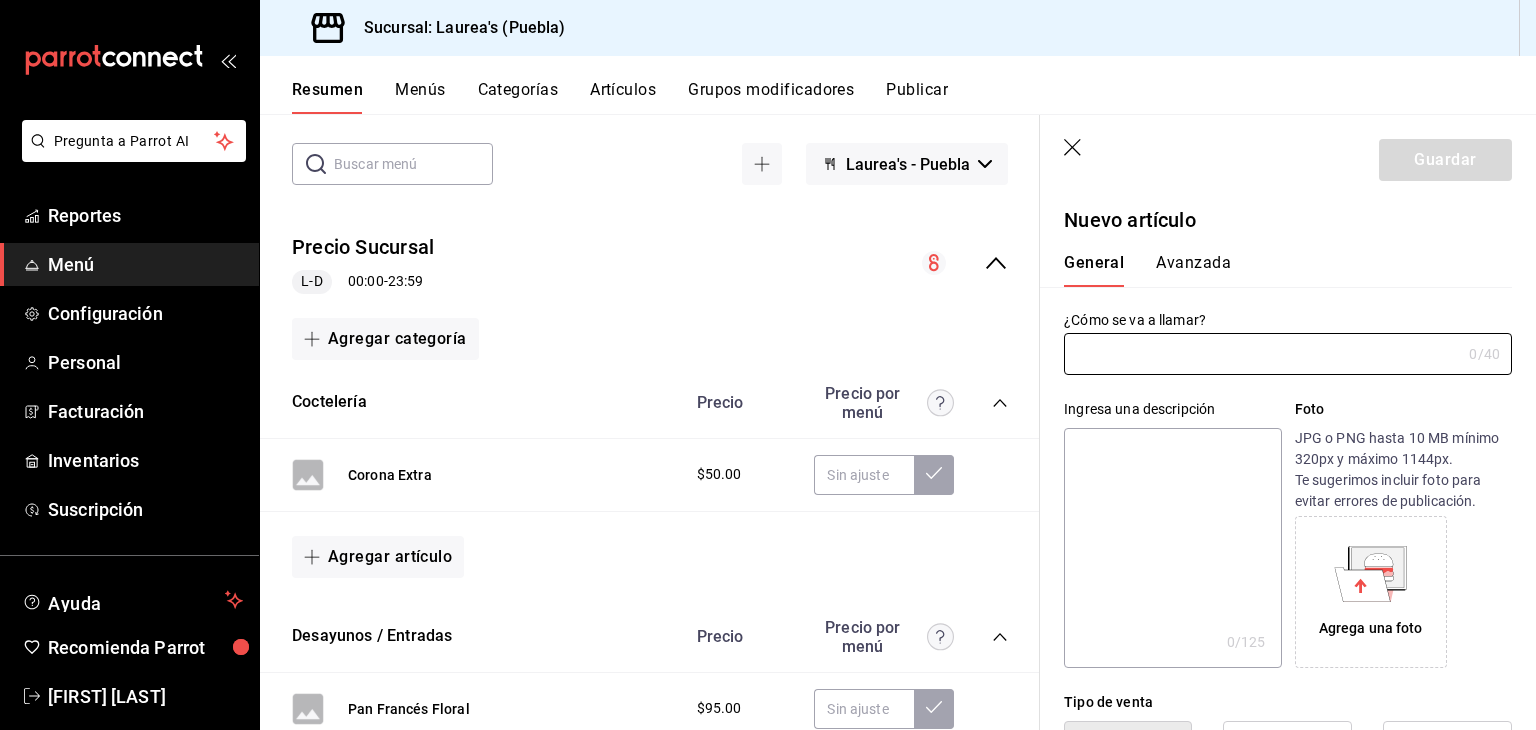 type on "AR-1754100069953" 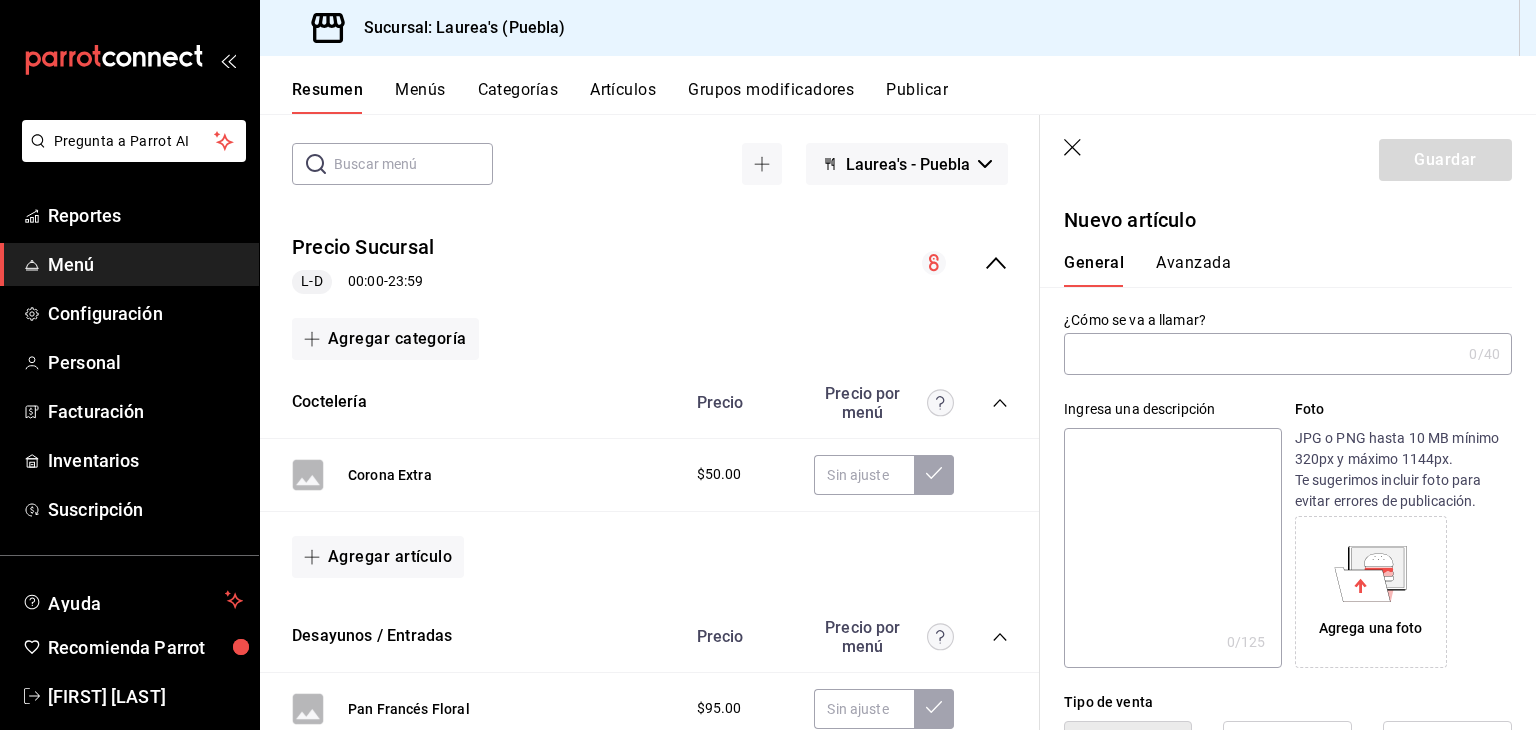 paste on "Modelo Especial" 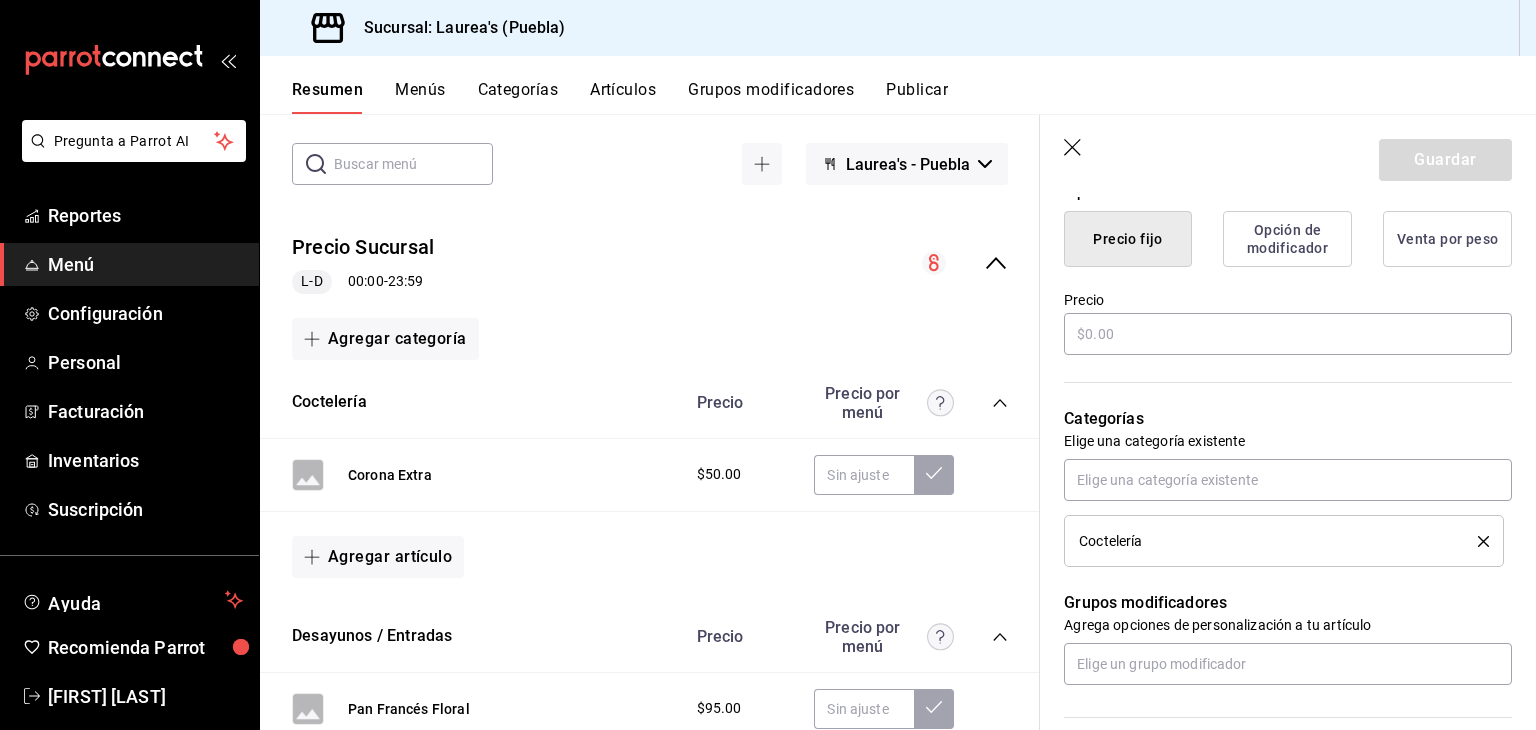scroll, scrollTop: 511, scrollLeft: 0, axis: vertical 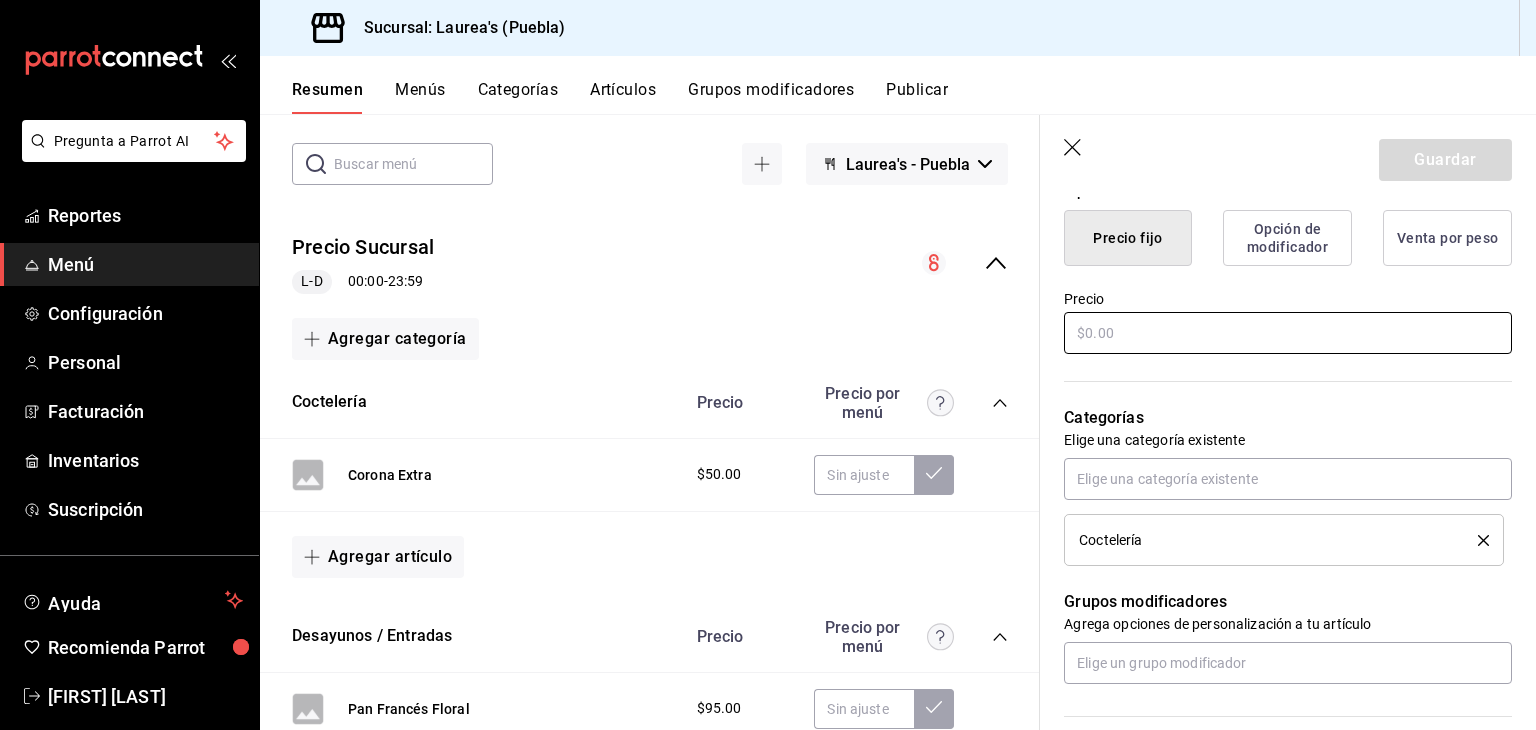 type on "Modelo Especial" 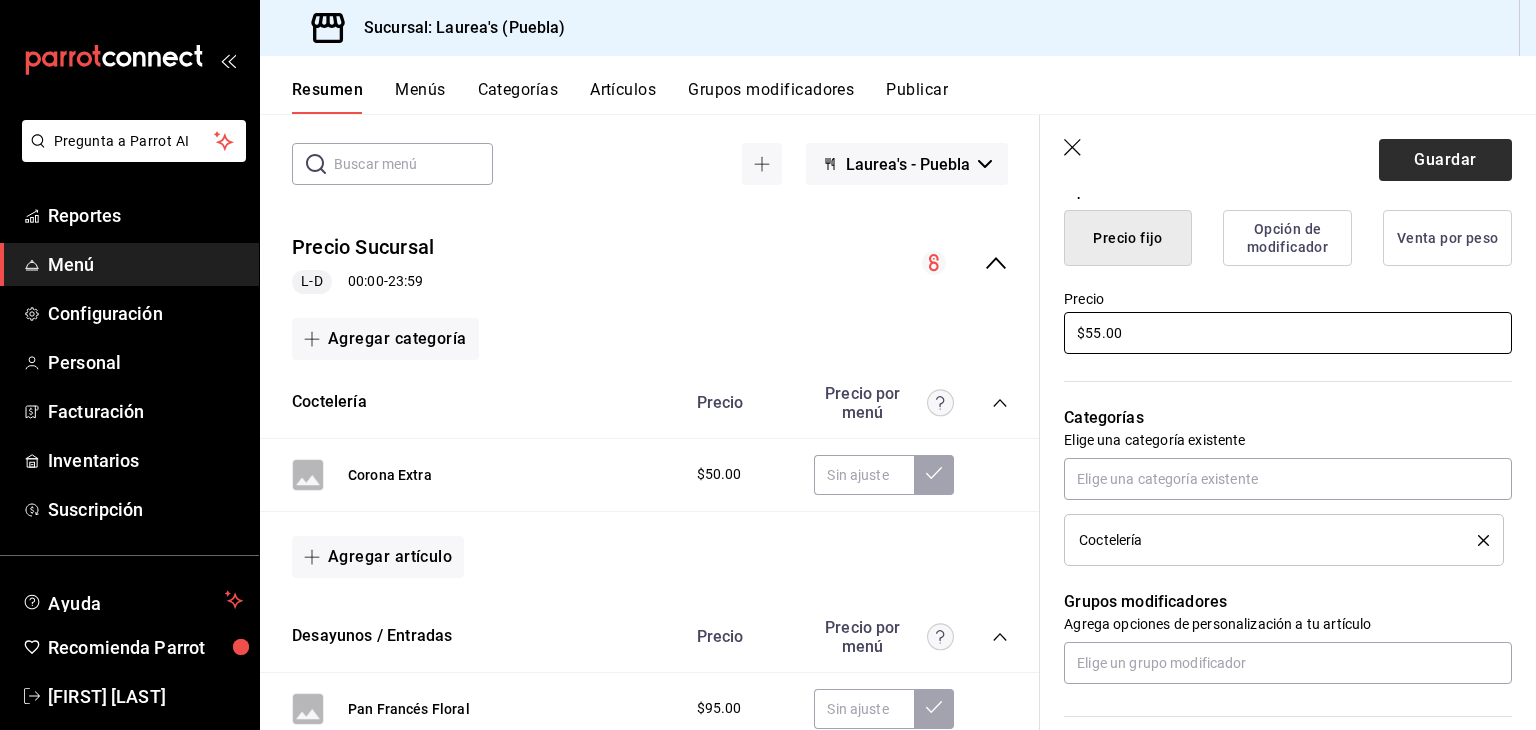 type on "$55.00" 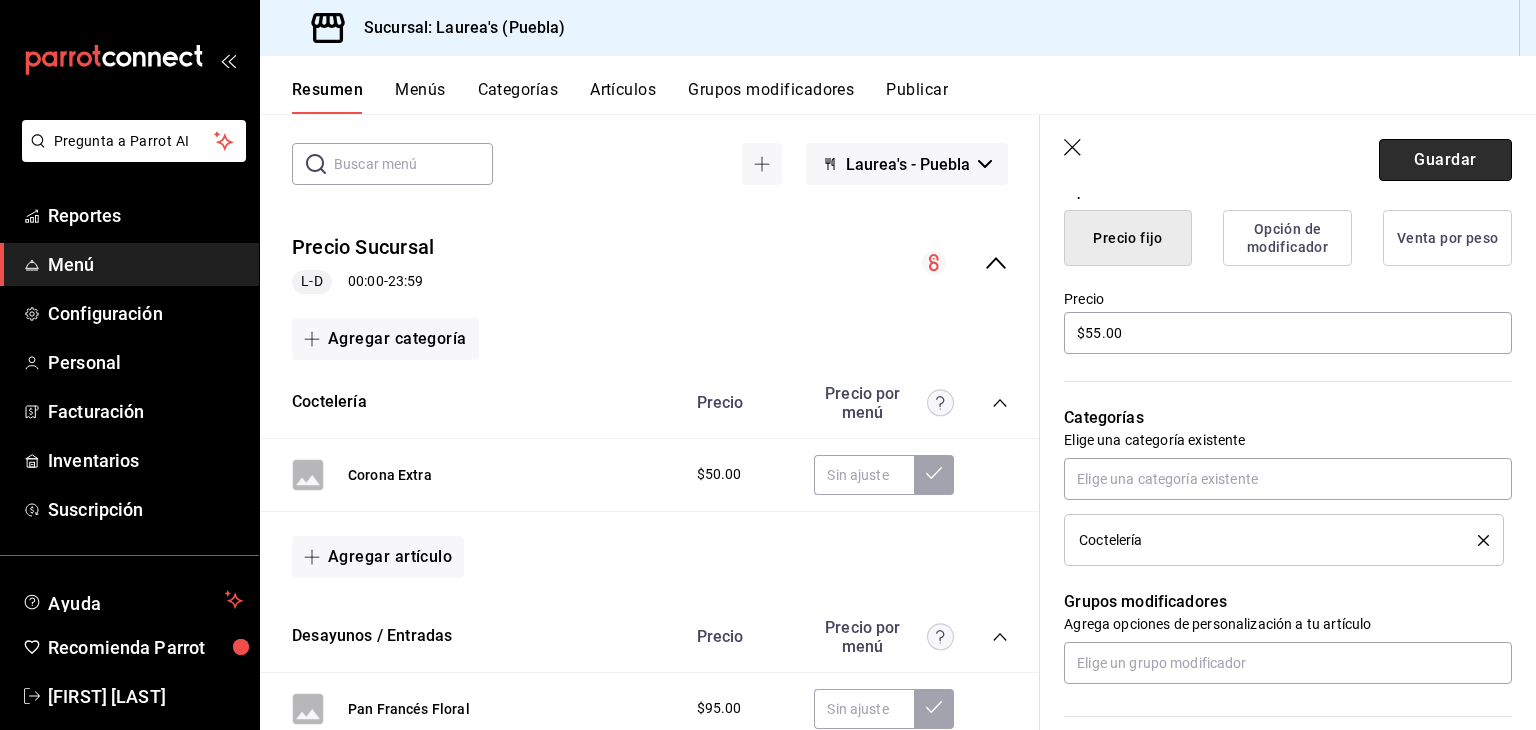 click on "Guardar" at bounding box center (1445, 160) 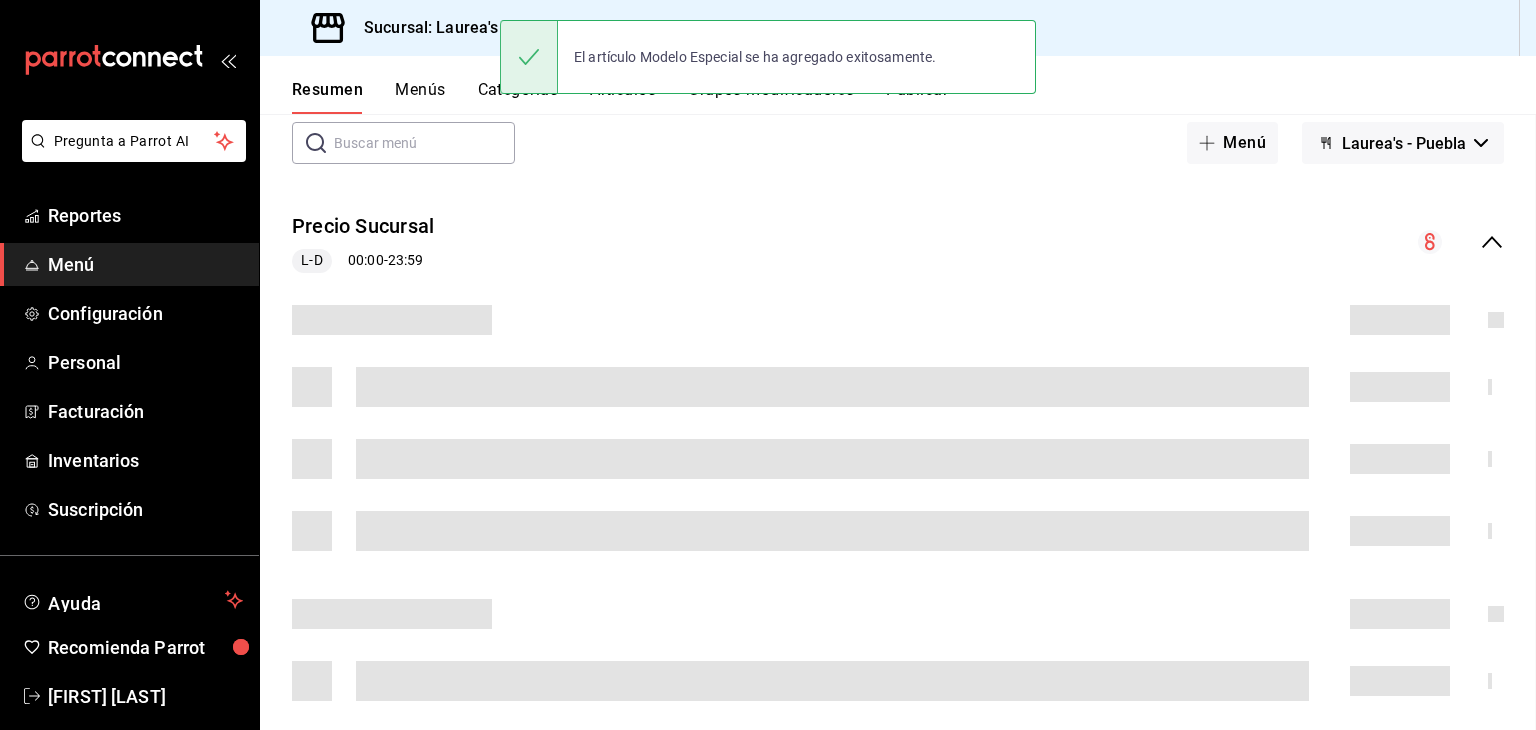 scroll, scrollTop: 0, scrollLeft: 0, axis: both 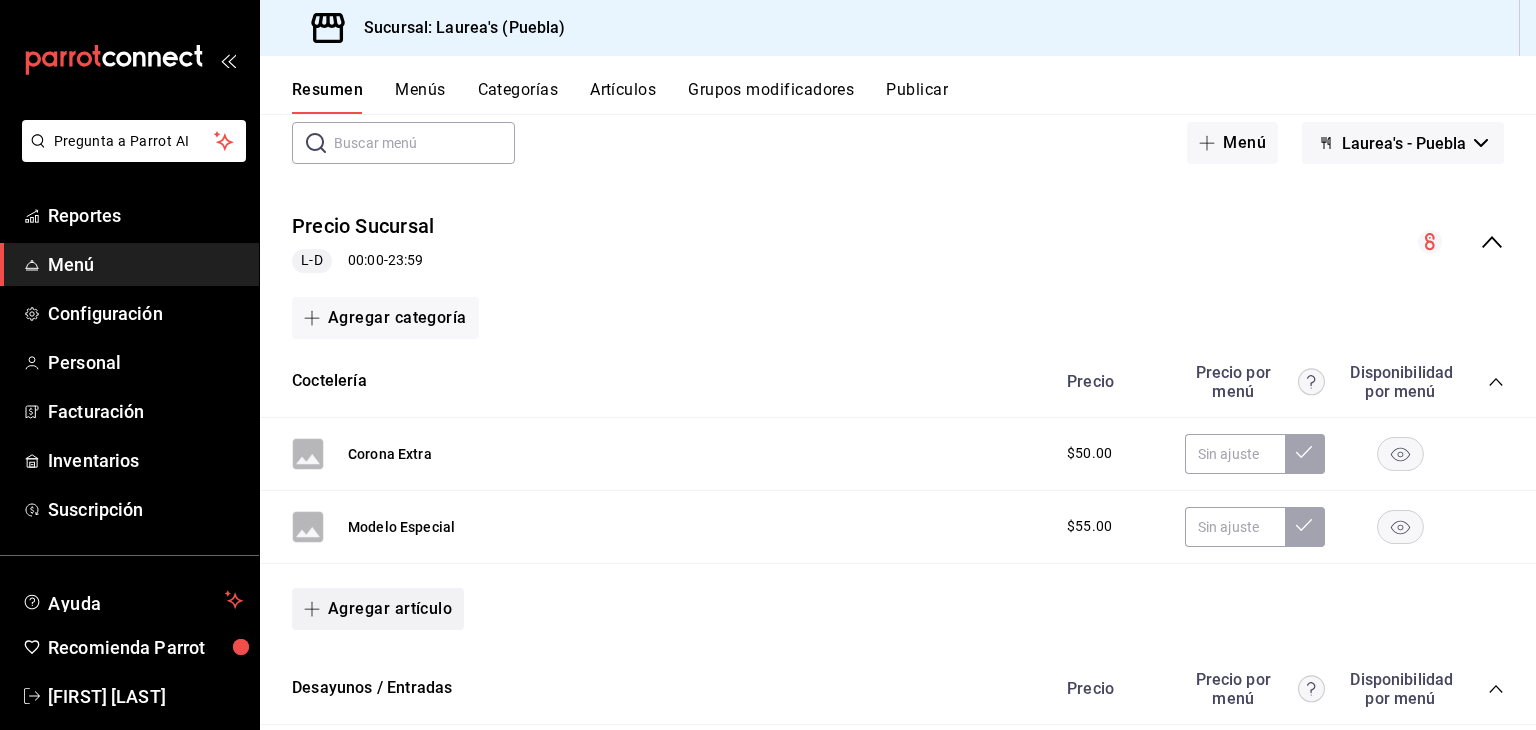click on "Agregar artículo" at bounding box center (378, 609) 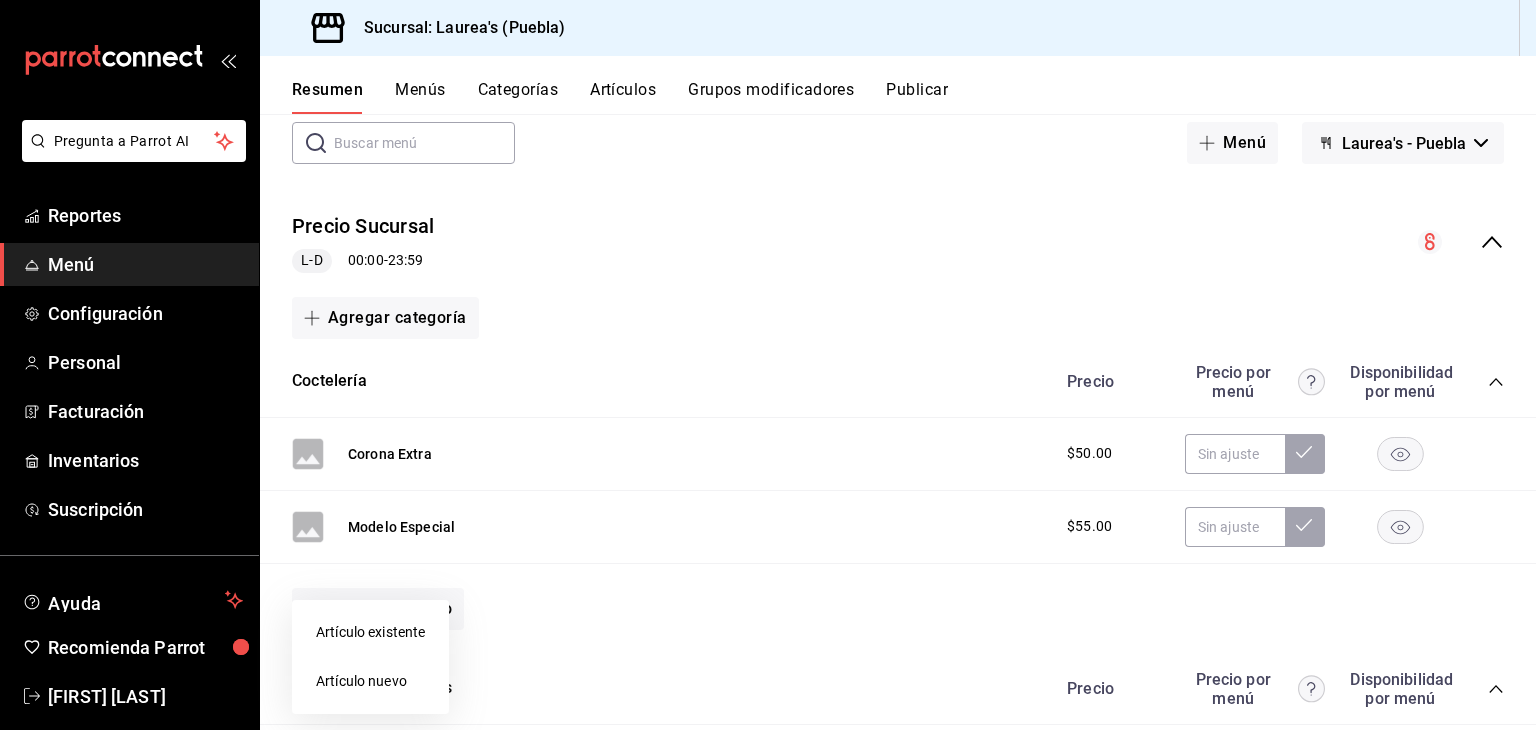 click on "Artículo nuevo" at bounding box center [370, 681] 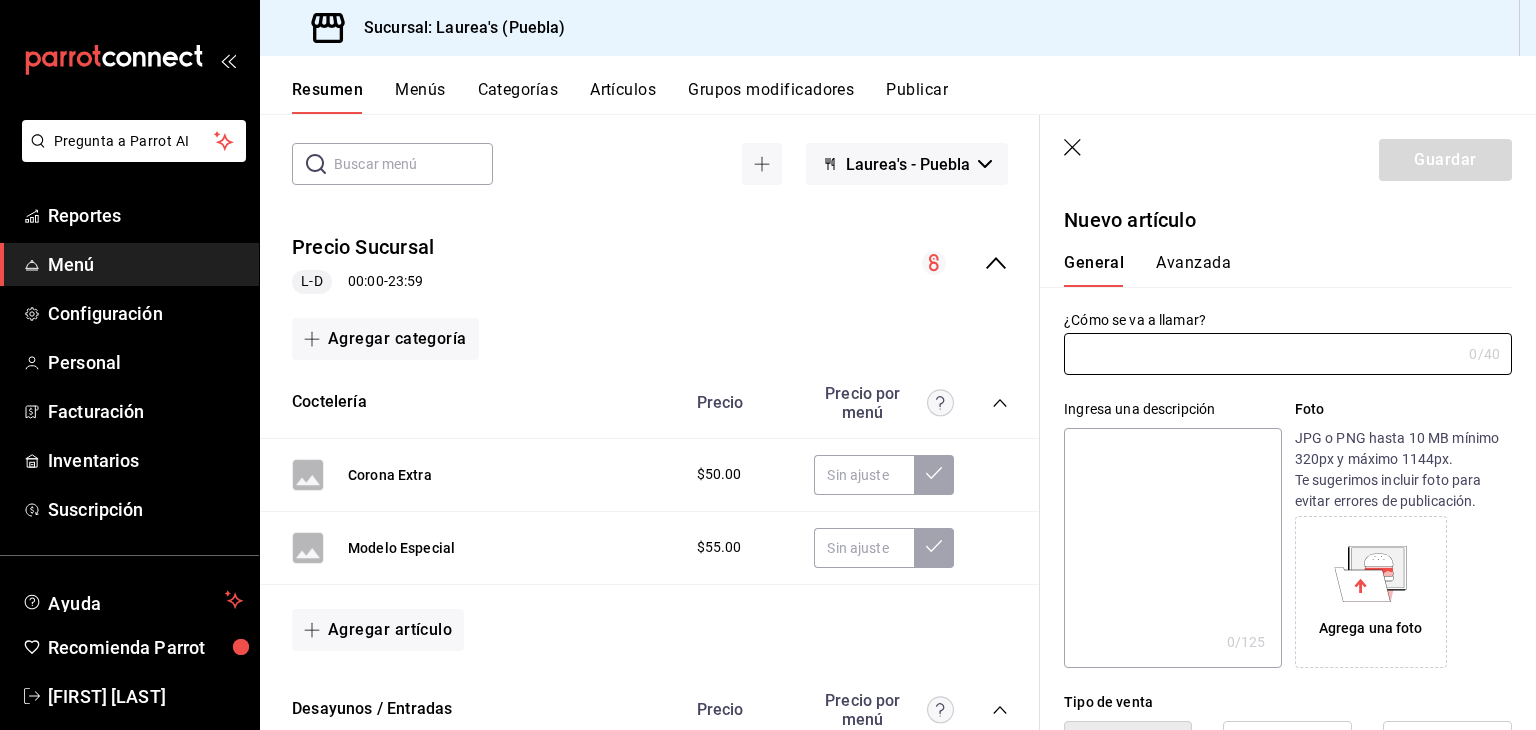 paste on "Negra Modelo" 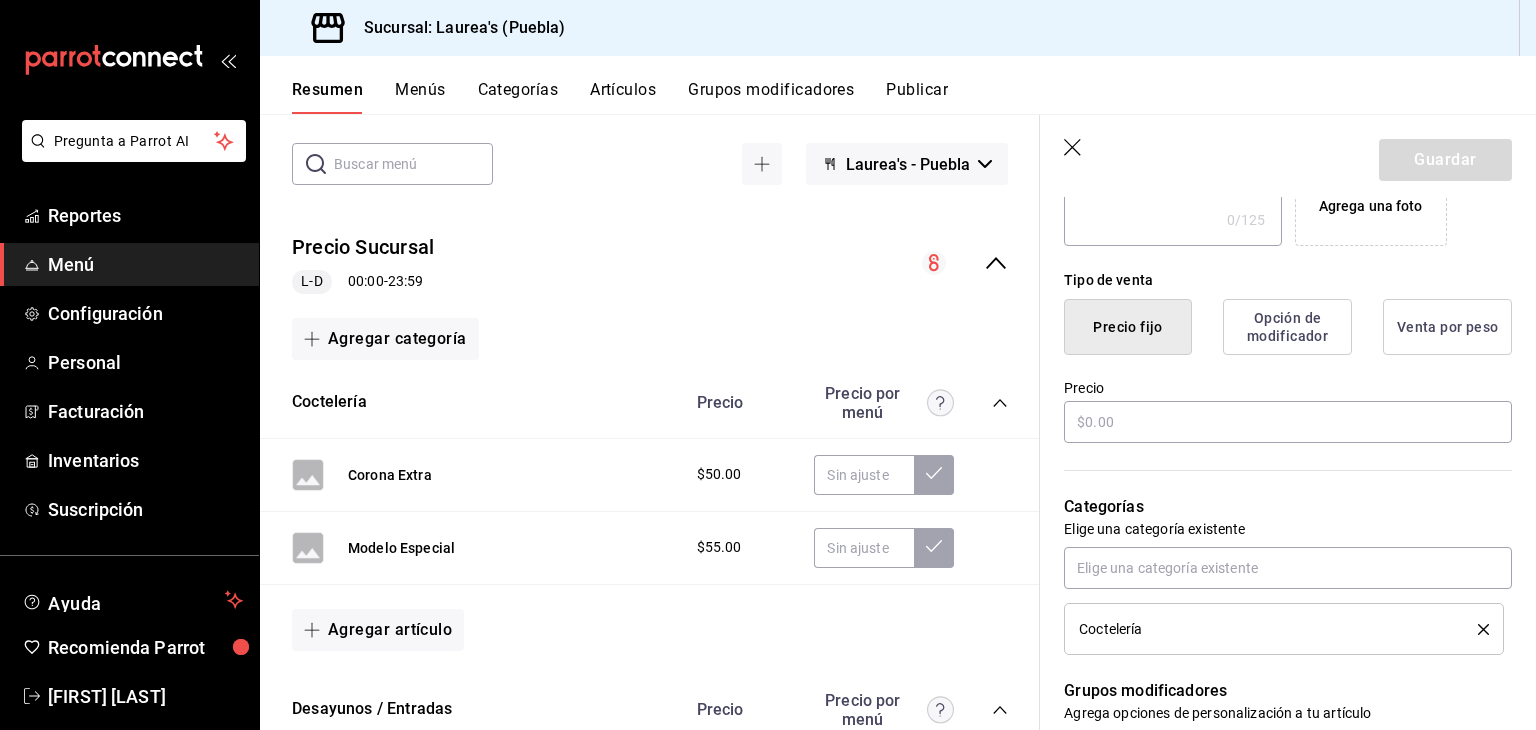 scroll, scrollTop: 424, scrollLeft: 0, axis: vertical 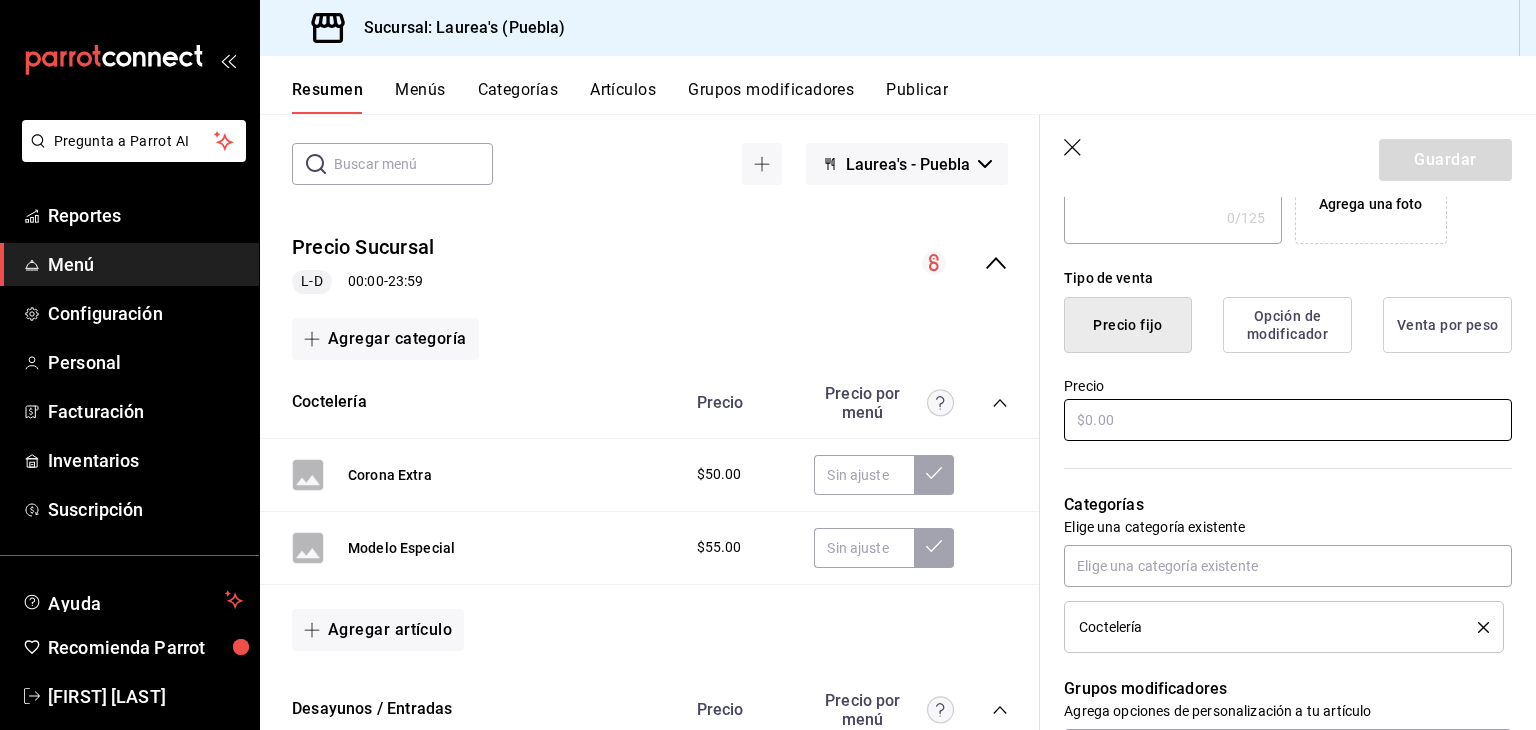 type on "Negra Modelo" 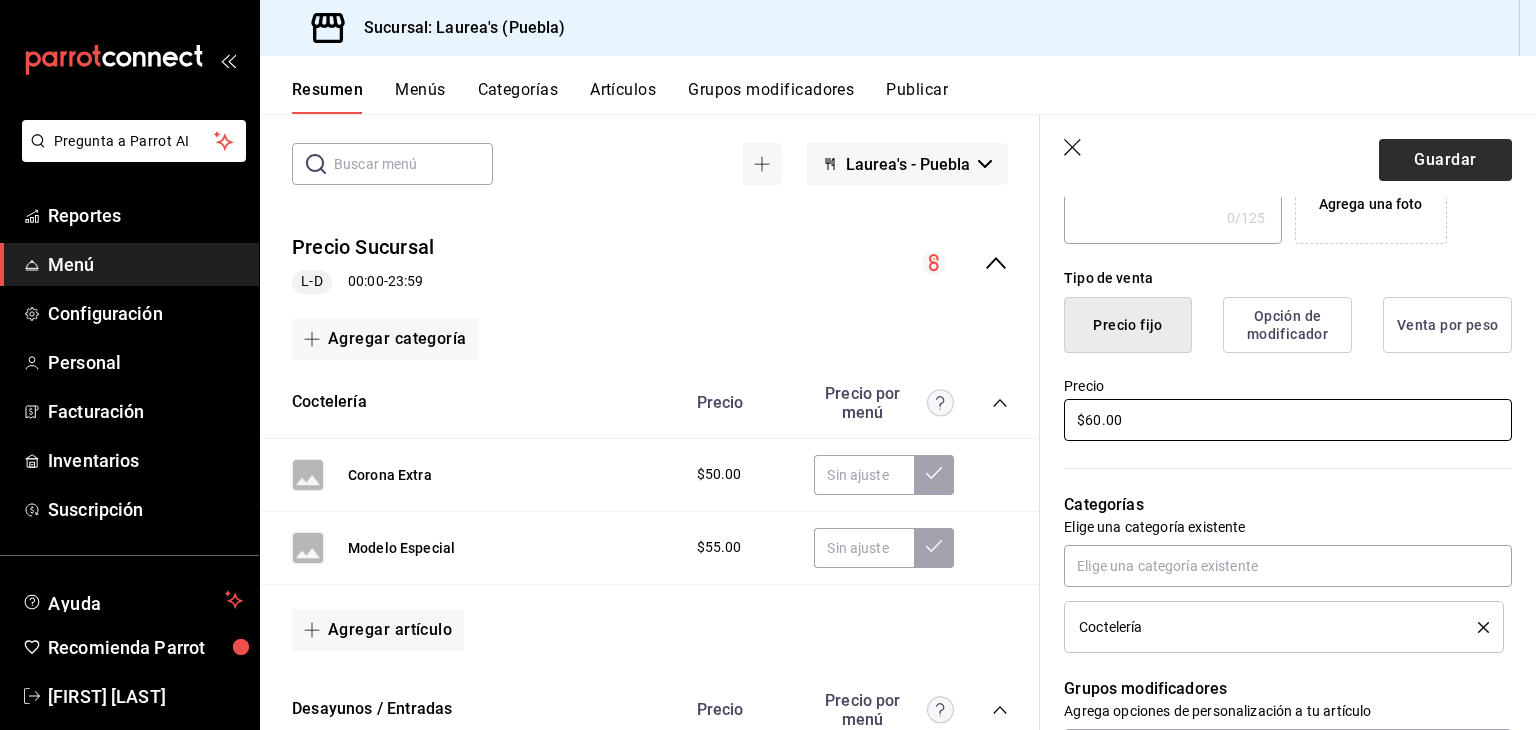 type on "$60.00" 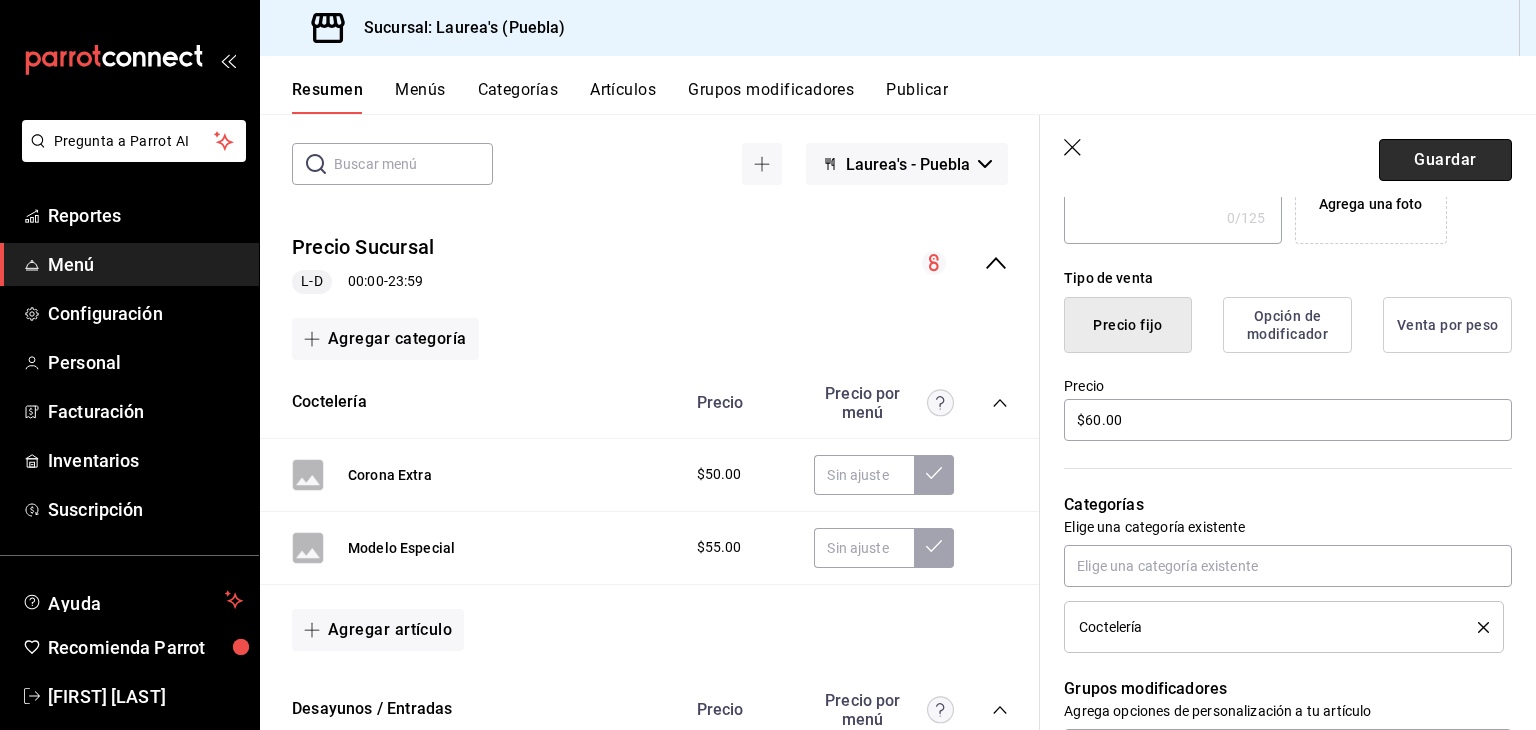 click on "Guardar" at bounding box center (1445, 160) 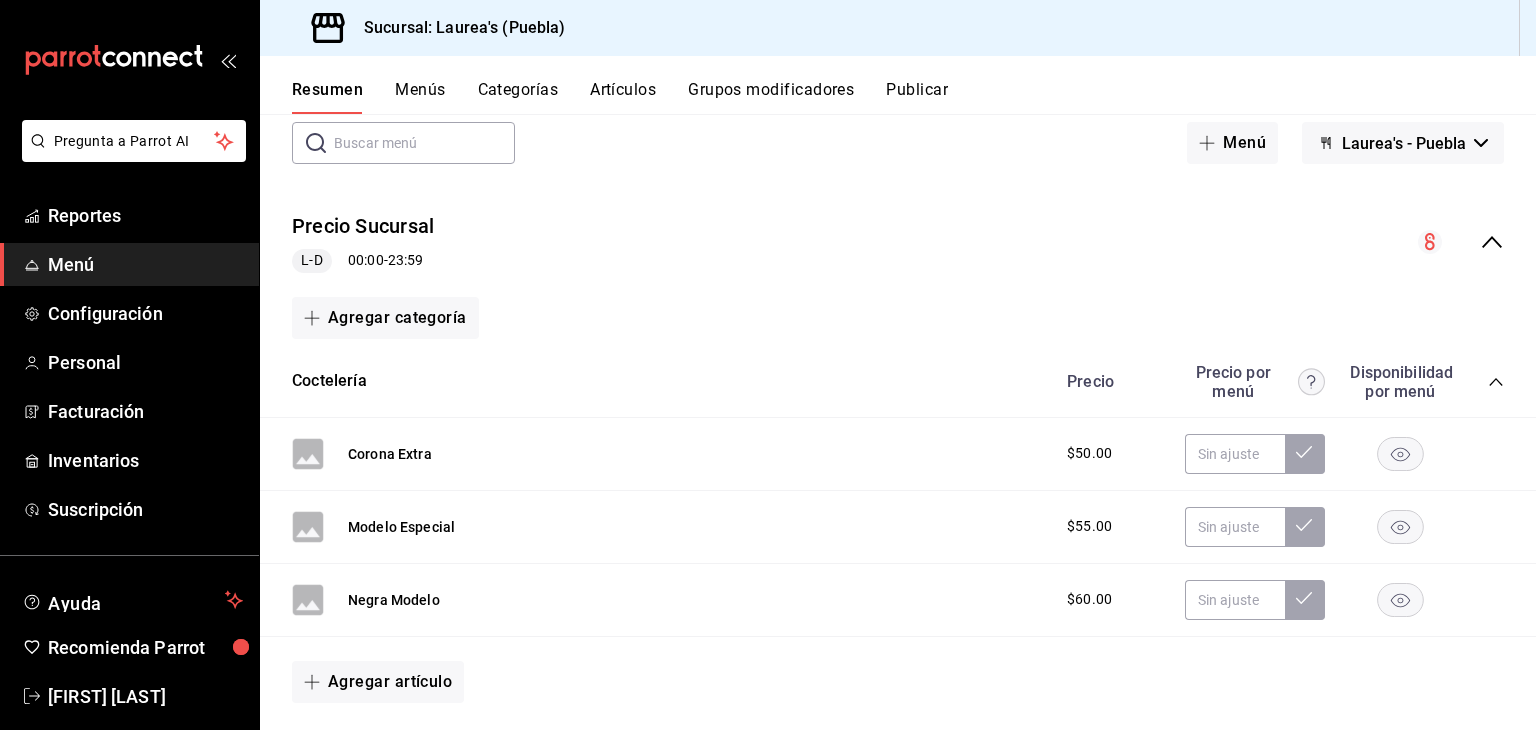 scroll, scrollTop: 0, scrollLeft: 0, axis: both 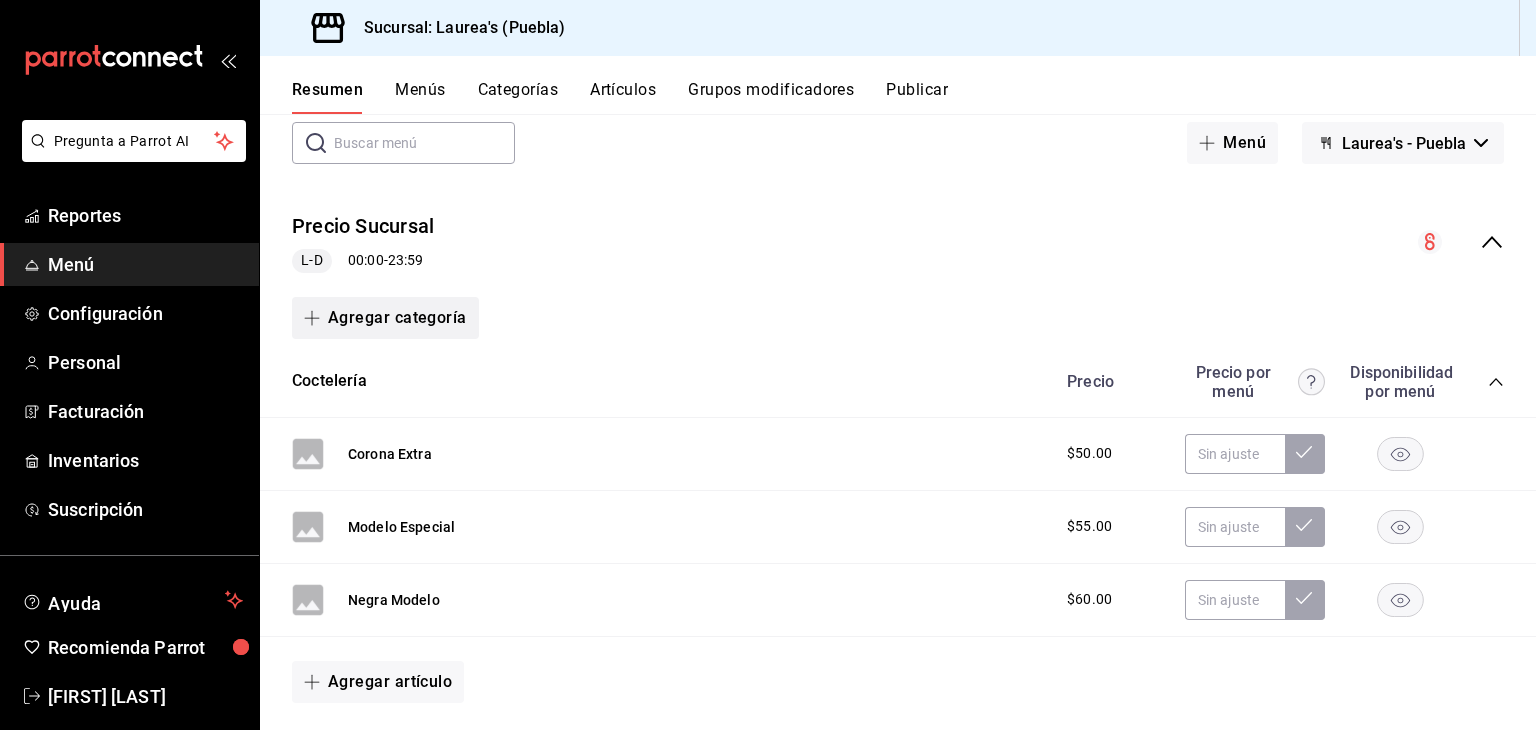 click on "Agregar categoría" at bounding box center [385, 318] 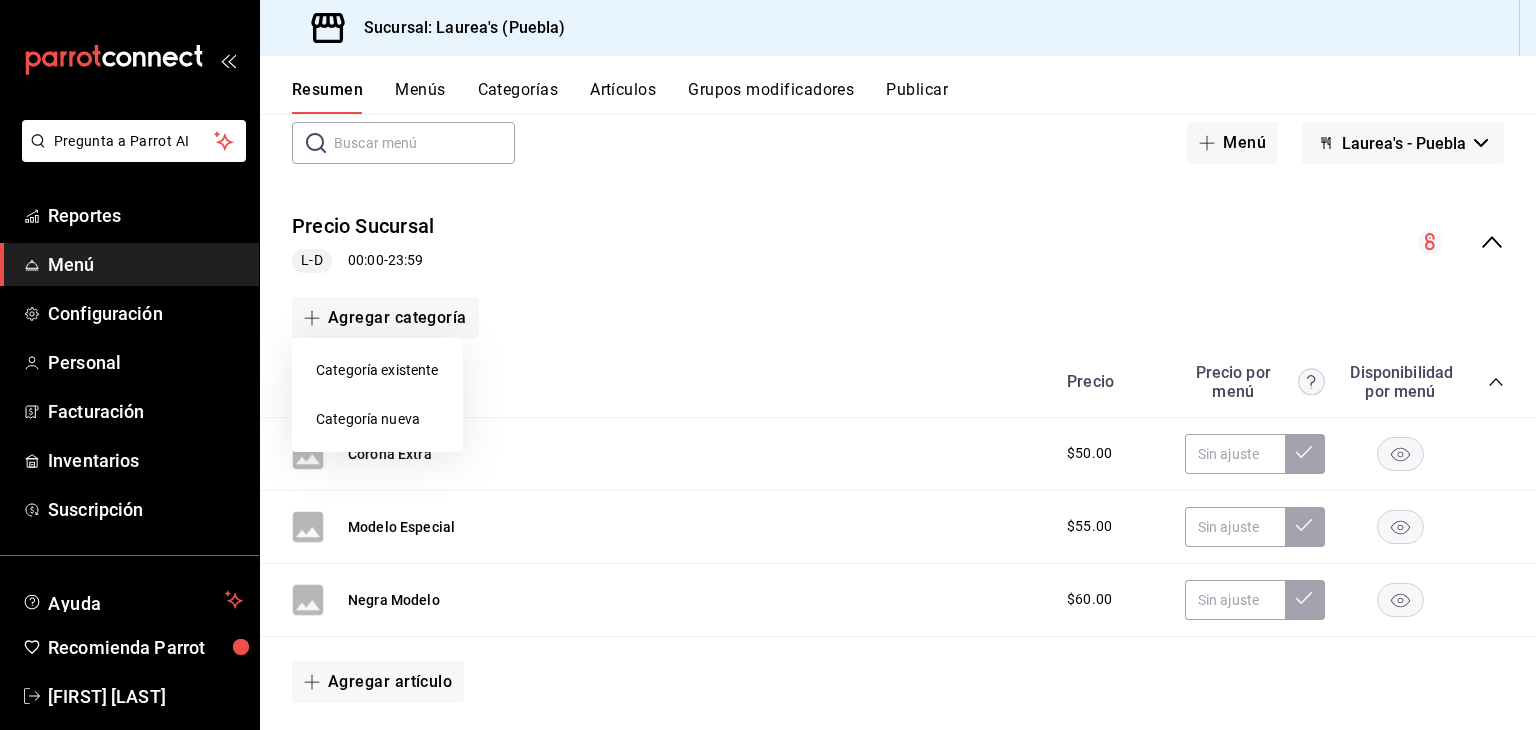 click on "Categoría nueva" at bounding box center [377, 419] 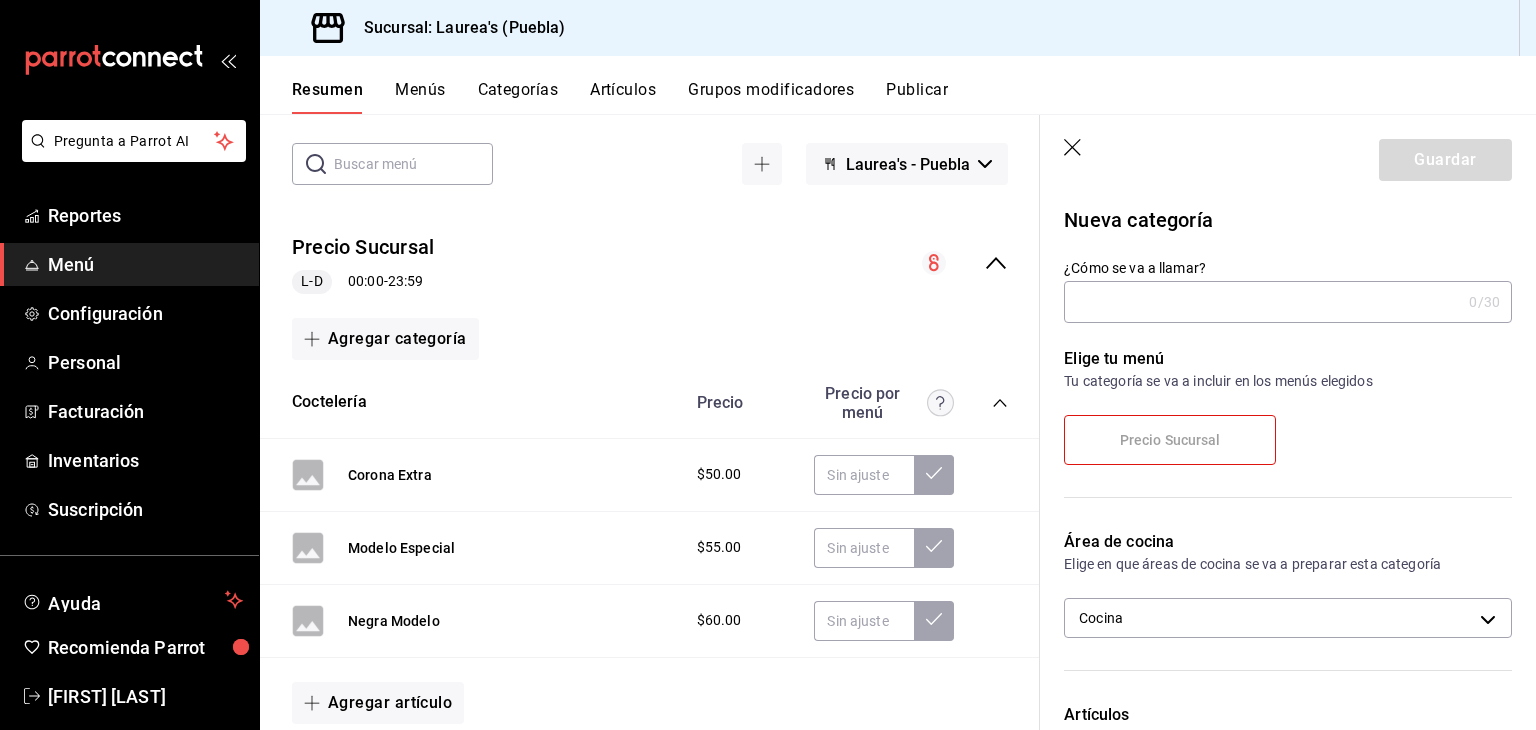 click 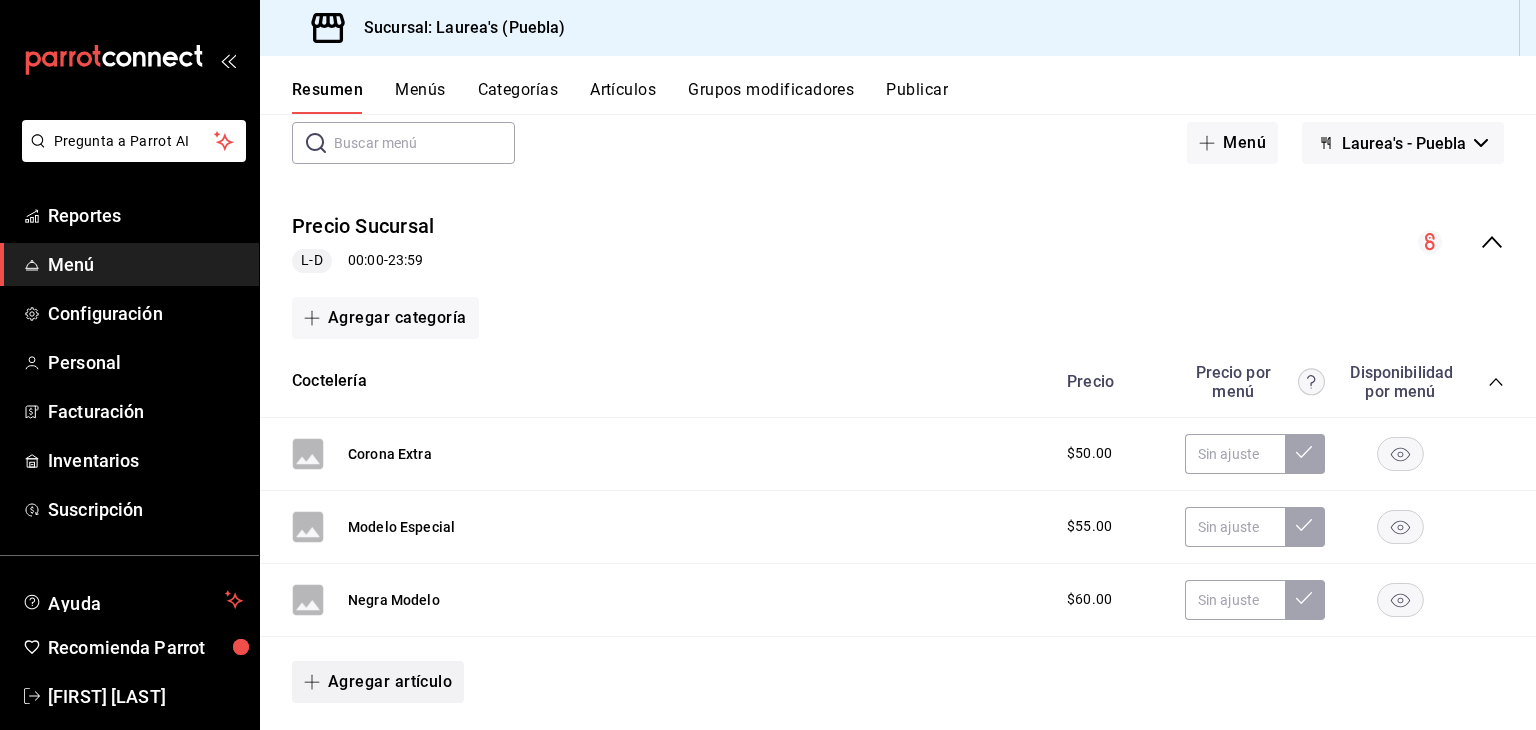click on "Agregar artículo" at bounding box center [378, 682] 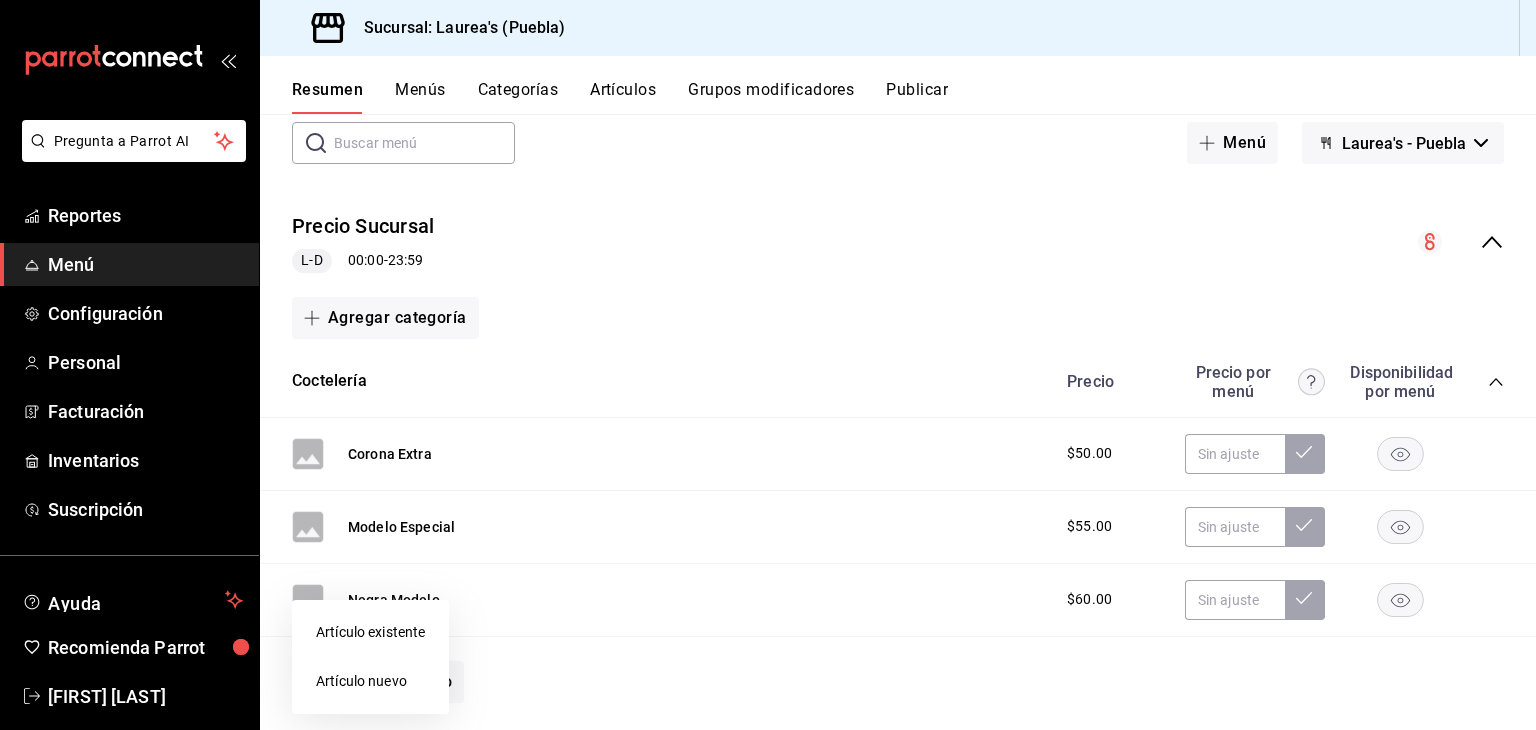 click on "Artículo nuevo" at bounding box center [370, 681] 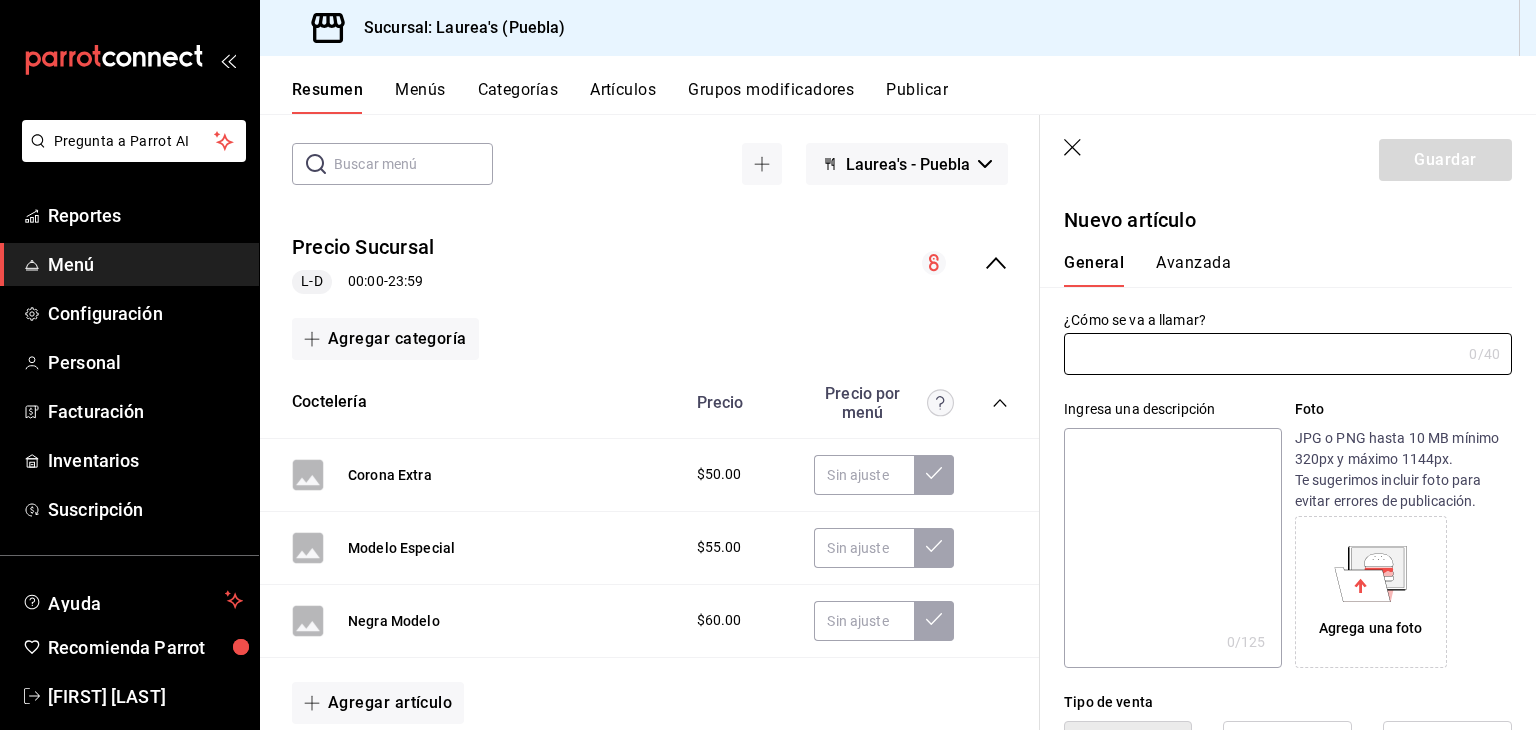 type on "AR-1754100127770" 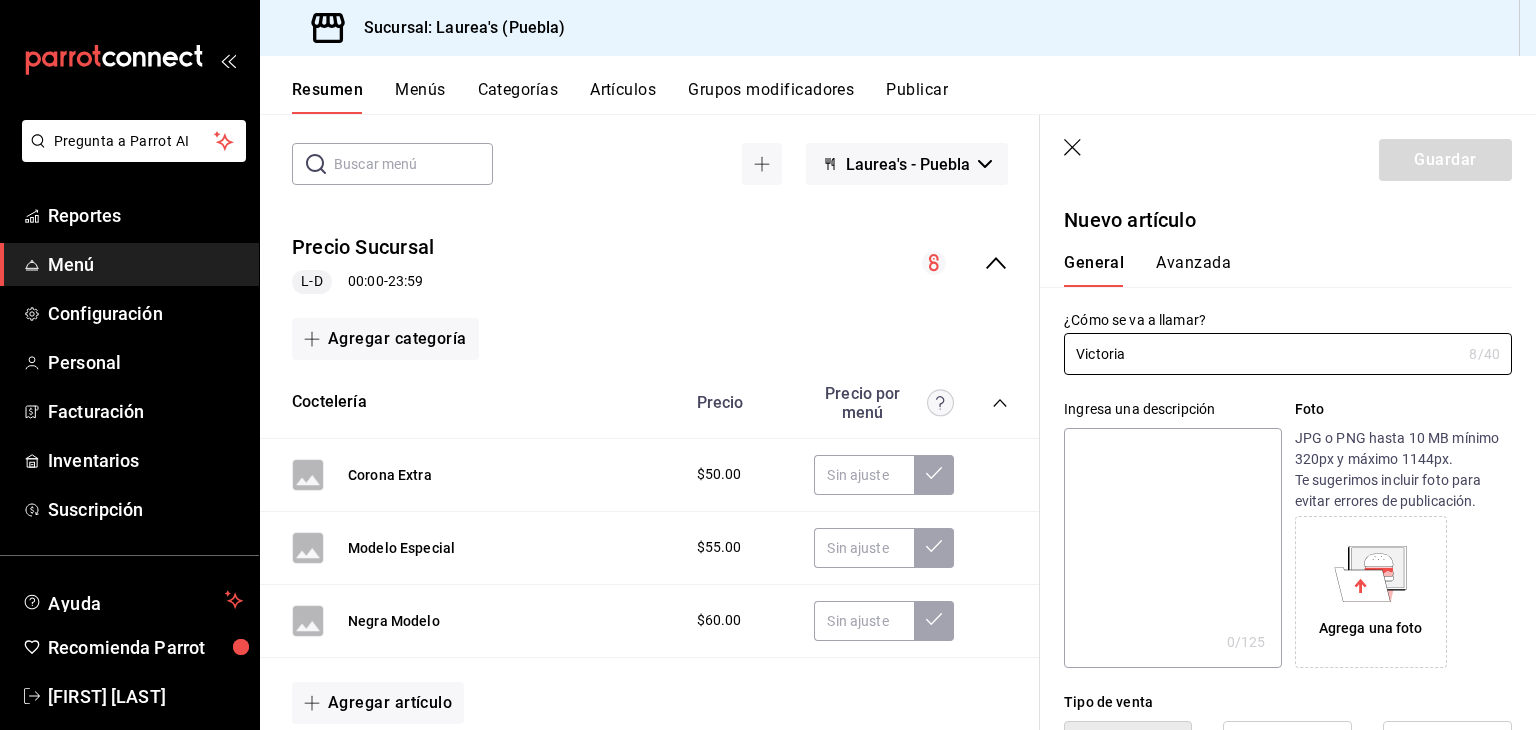 type on "Victoria" 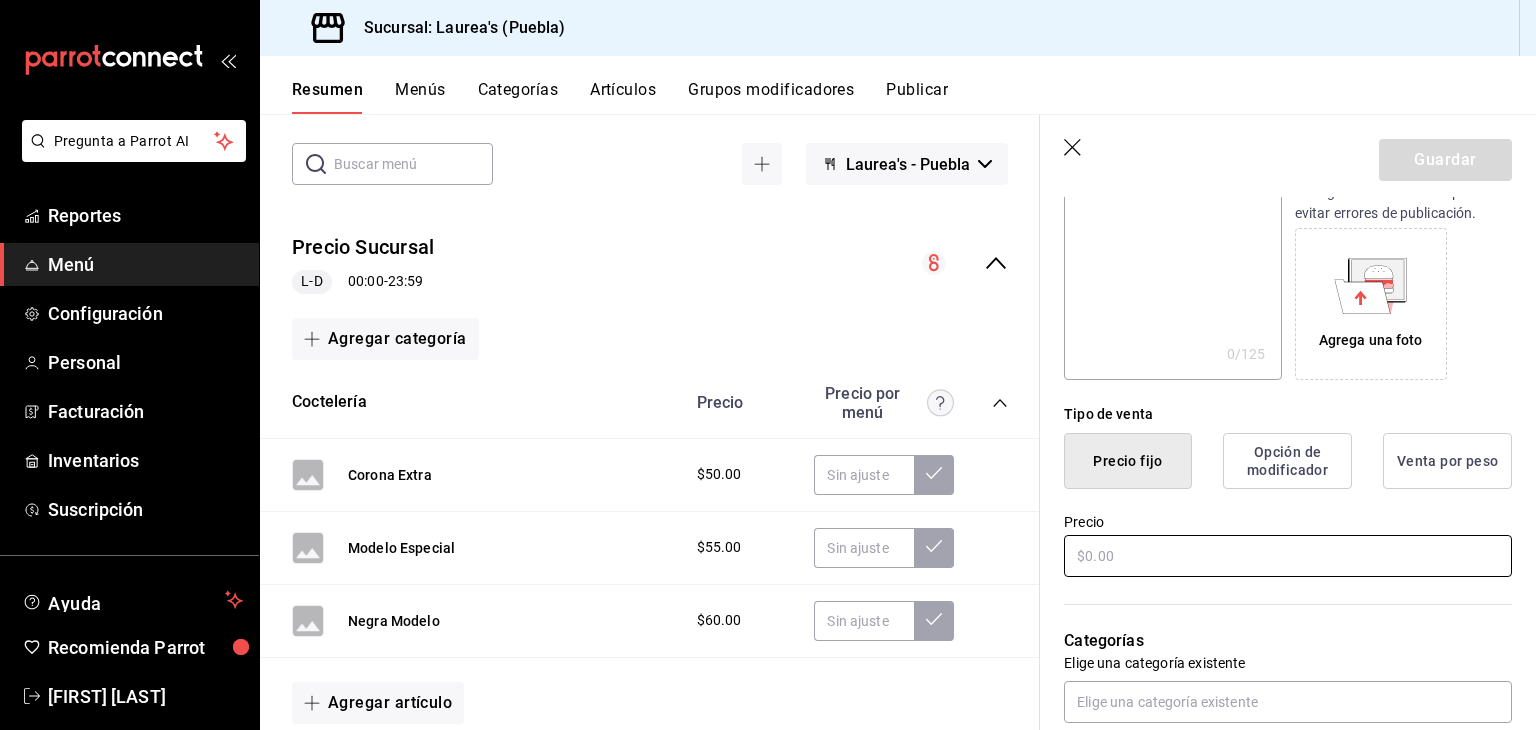 scroll, scrollTop: 288, scrollLeft: 0, axis: vertical 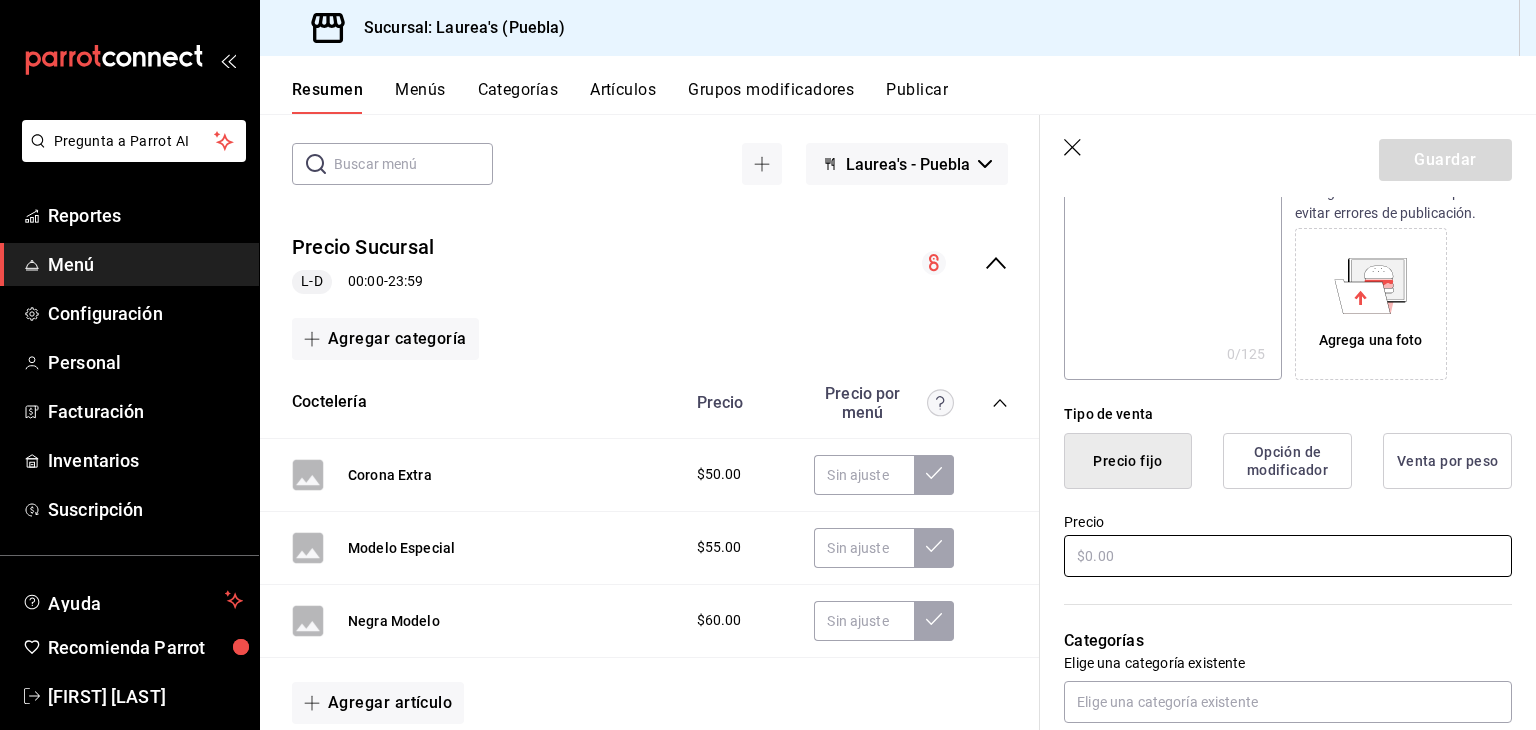 click at bounding box center (1288, 556) 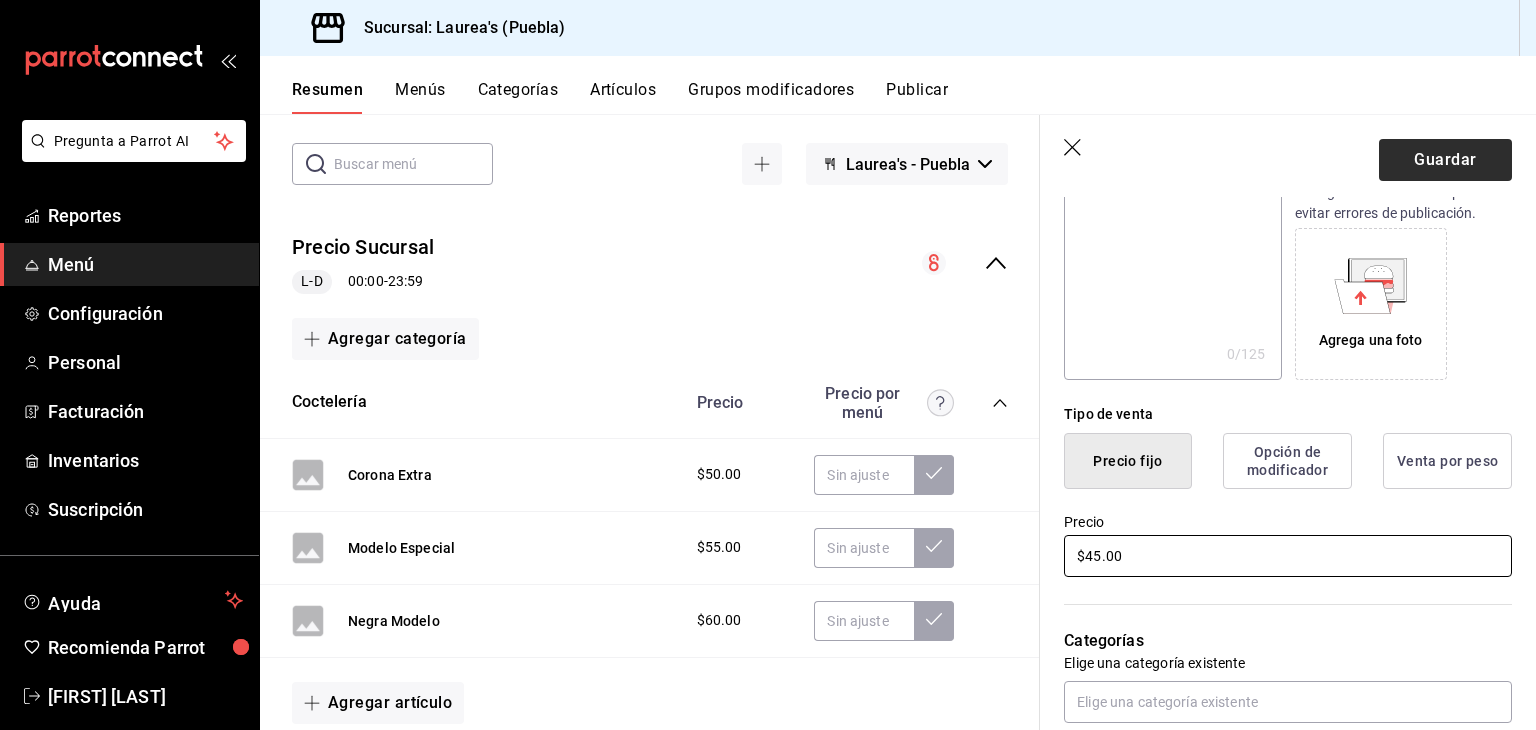 type on "$45.00" 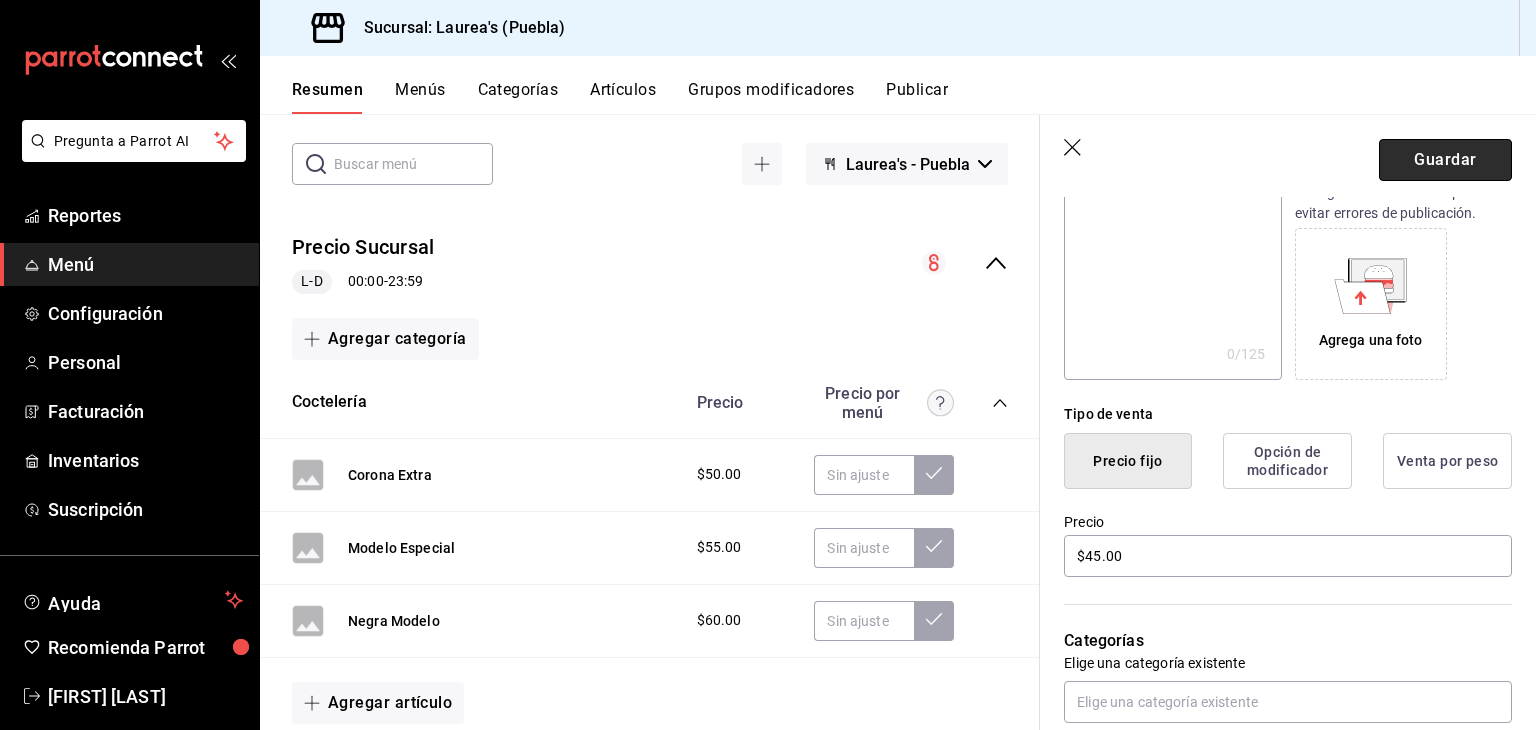 click on "Guardar" at bounding box center (1445, 160) 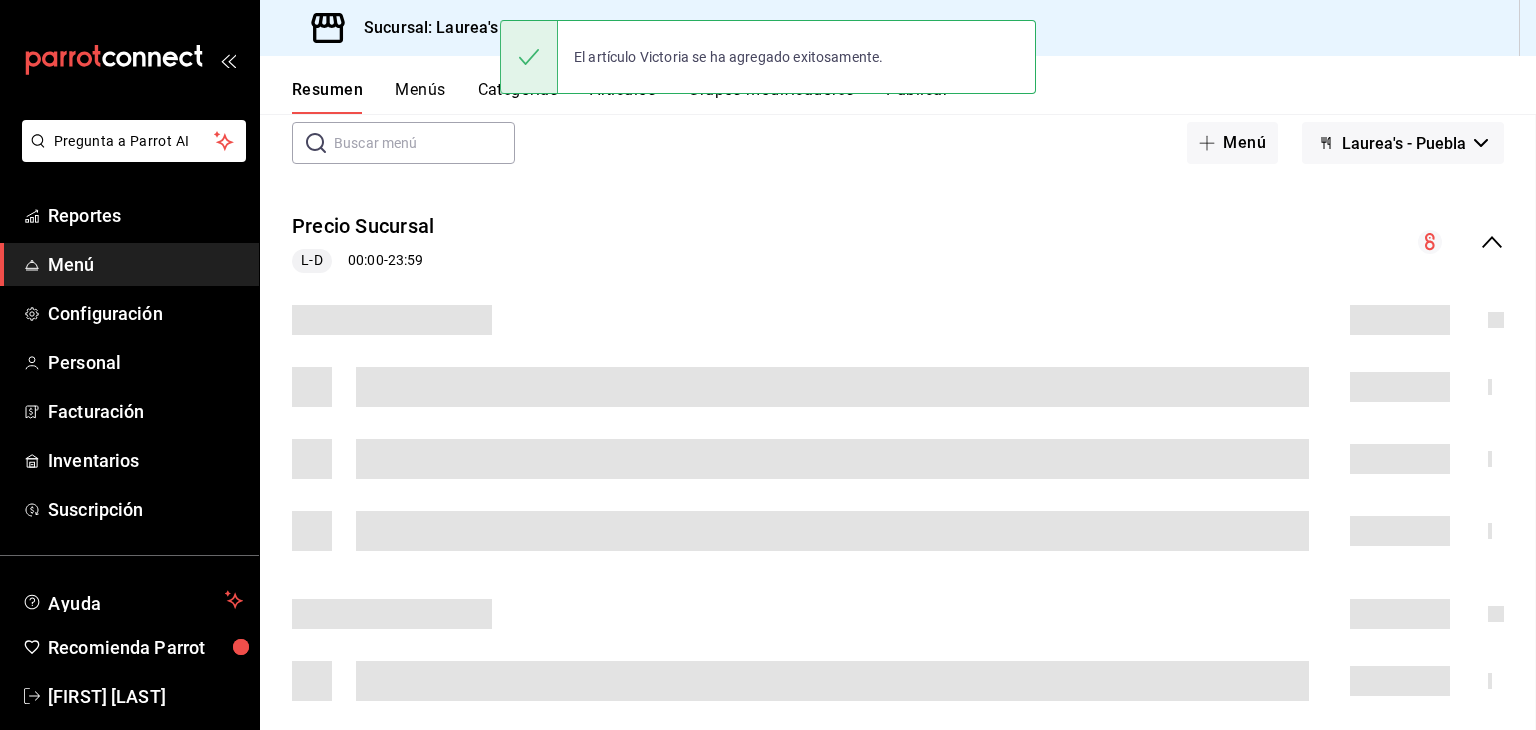 scroll, scrollTop: 0, scrollLeft: 0, axis: both 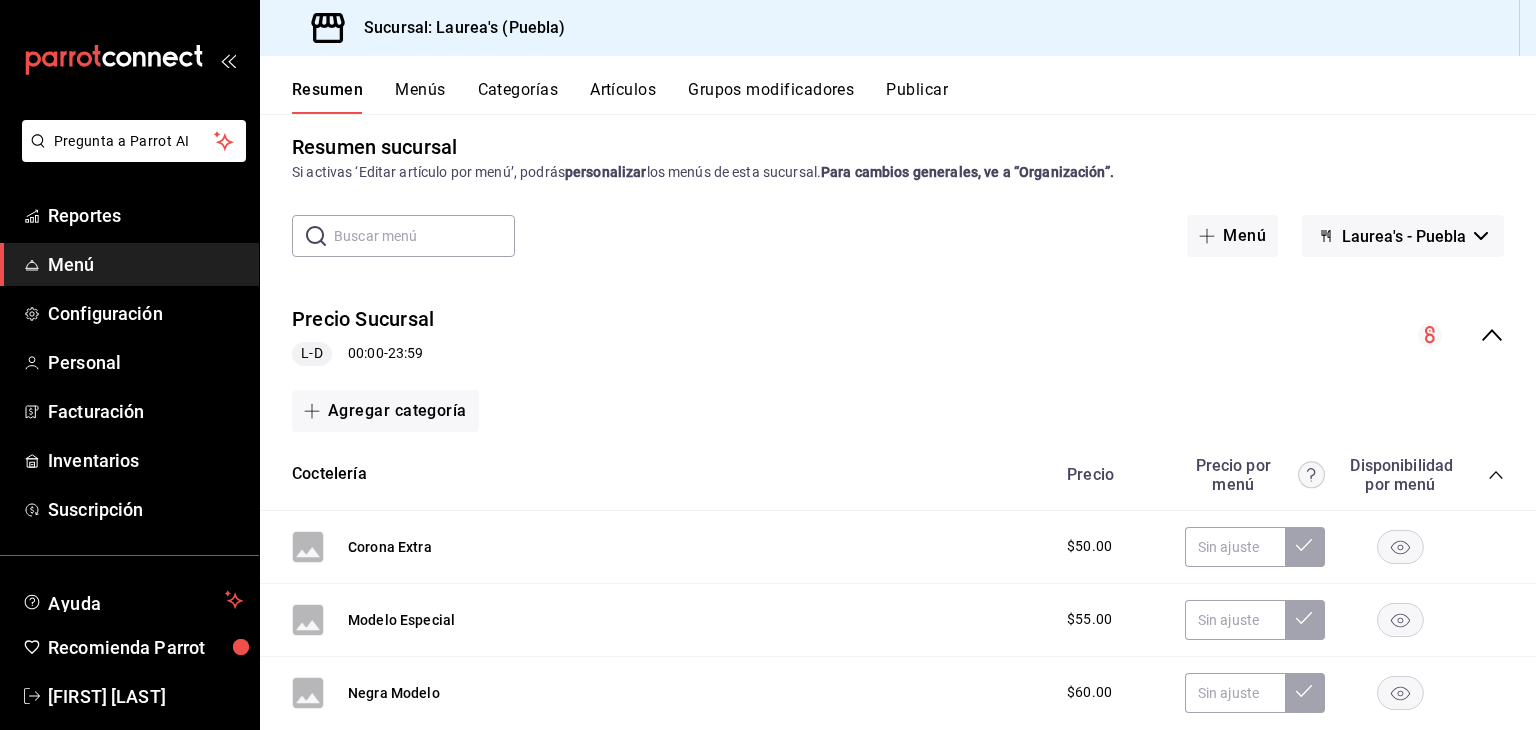 click on "Artículos" at bounding box center [623, 97] 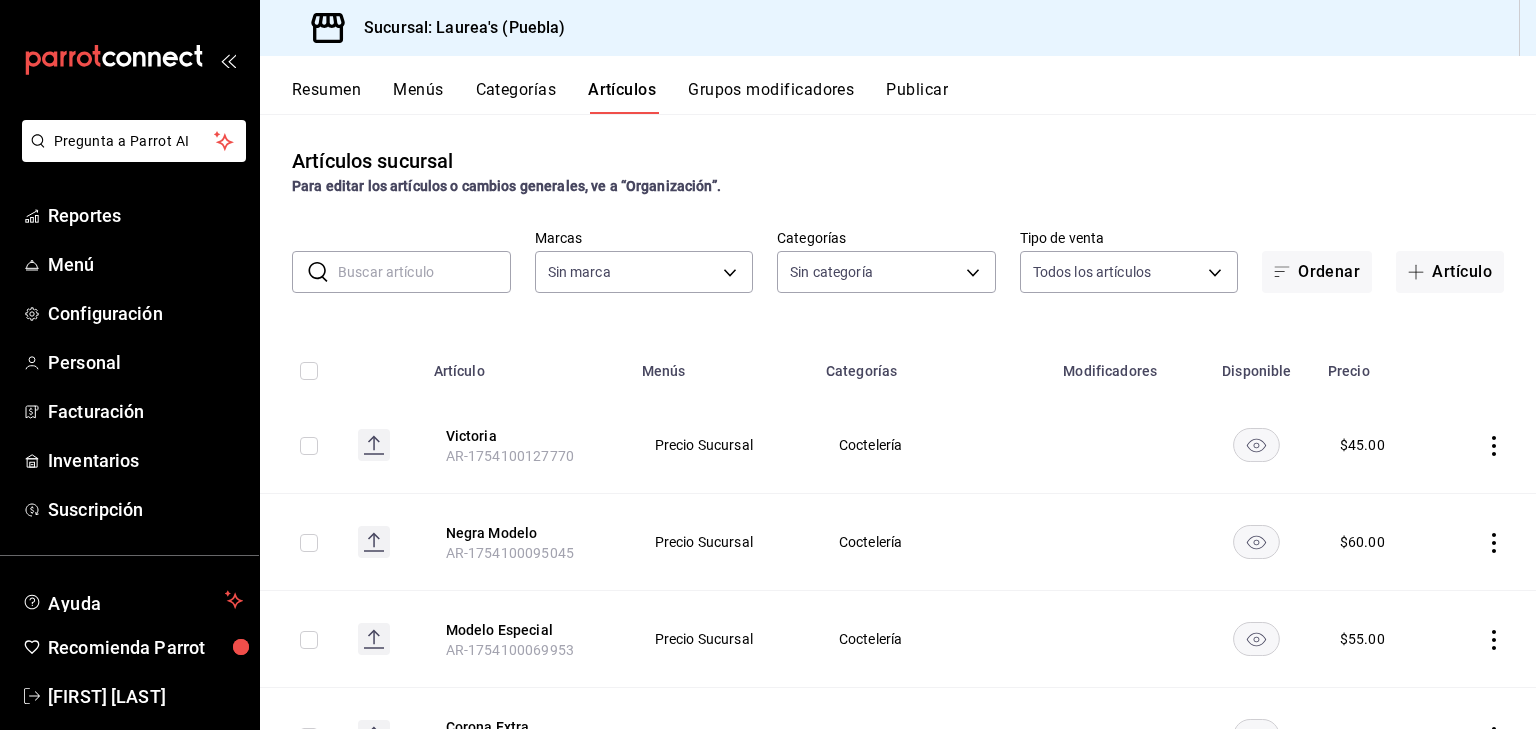 type on "7c749ec0-a870-4e3d-81e1-acde17211e35" 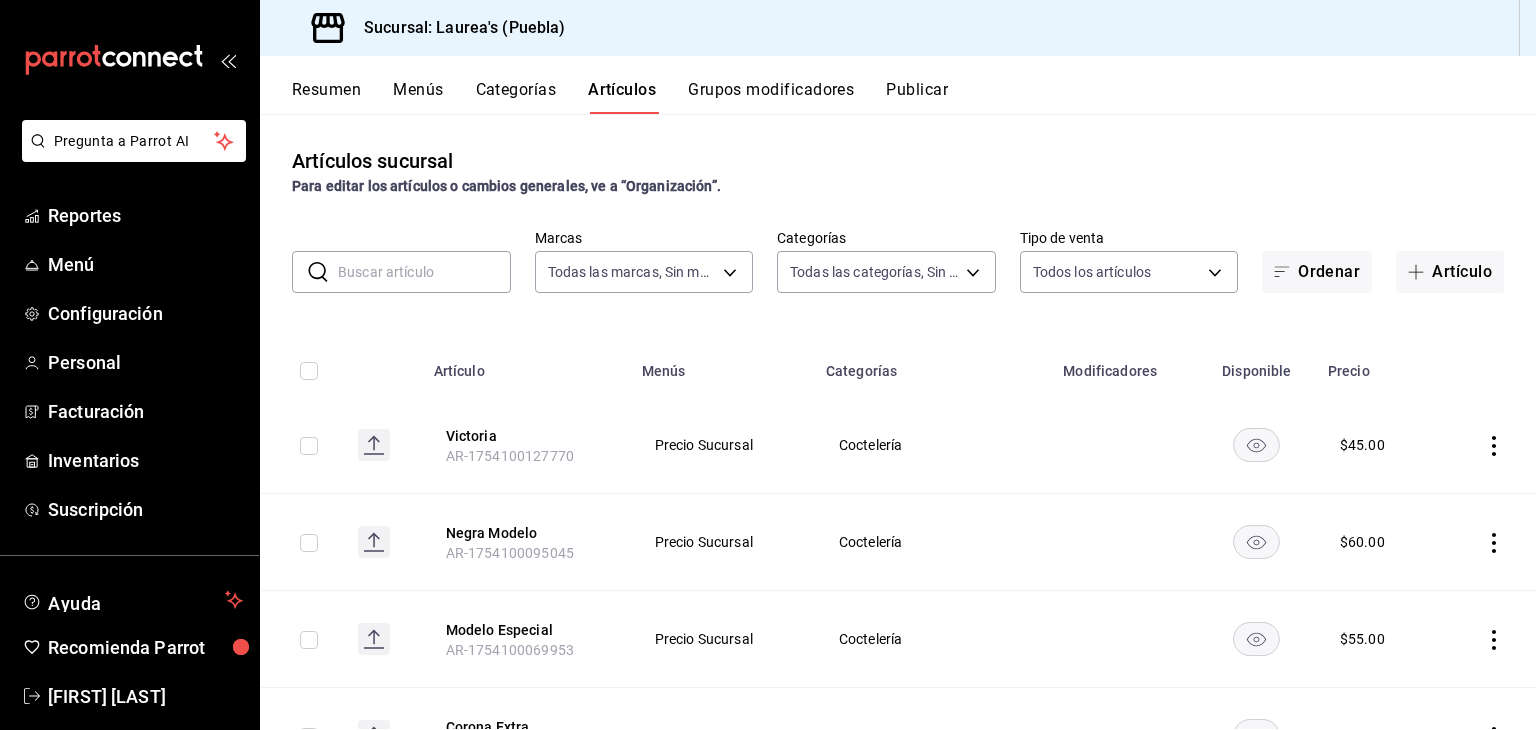 click at bounding box center (424, 272) 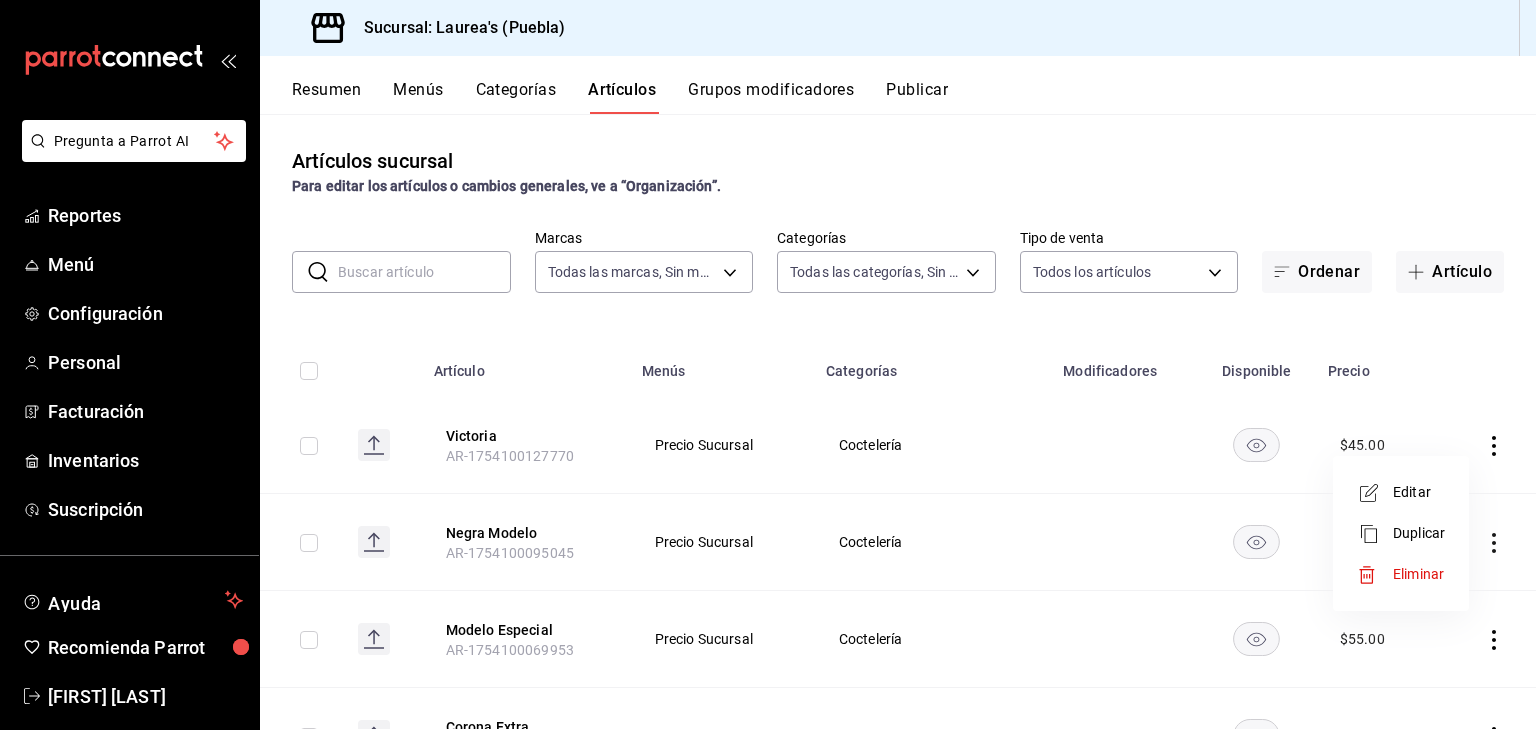 click at bounding box center [1375, 575] 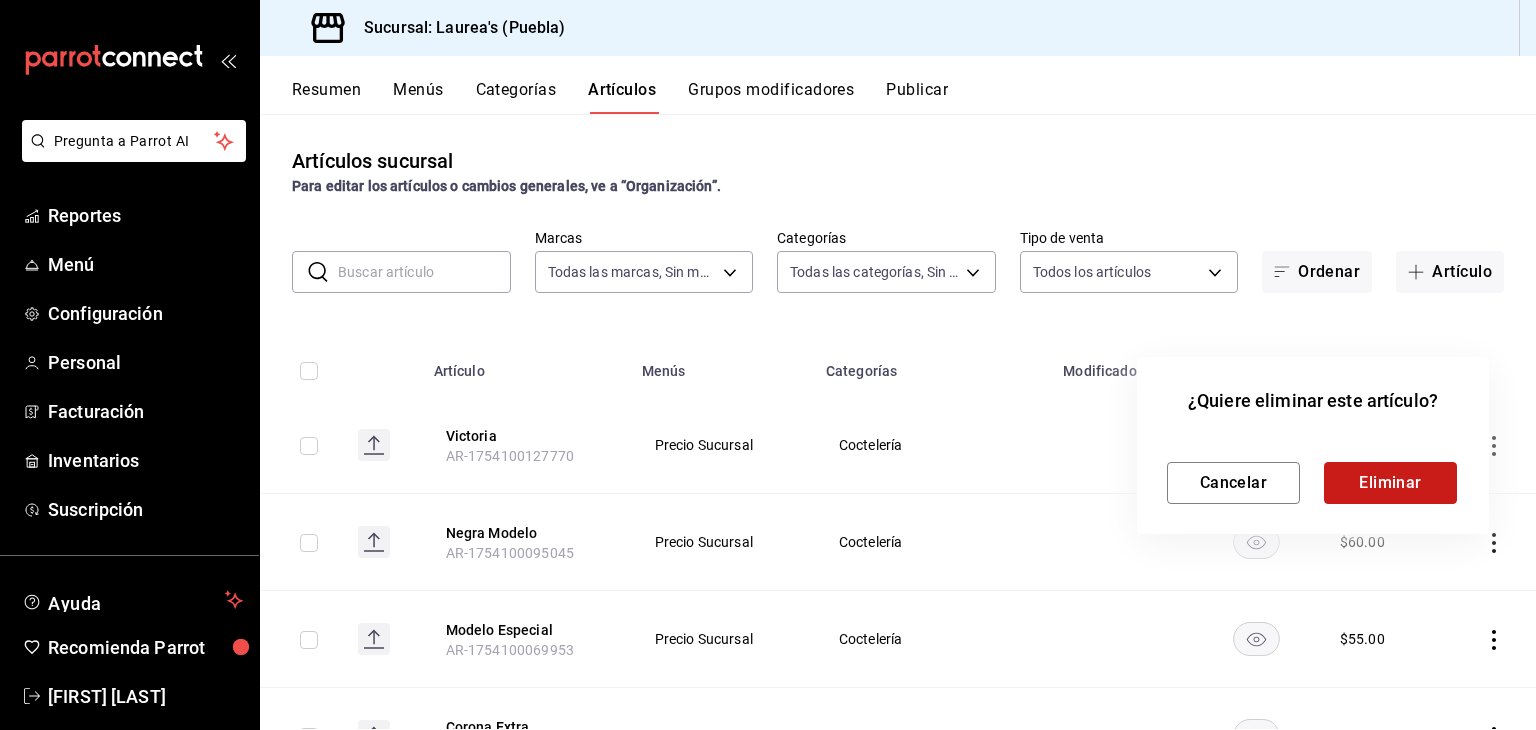 click on "Eliminar" at bounding box center [1390, 483] 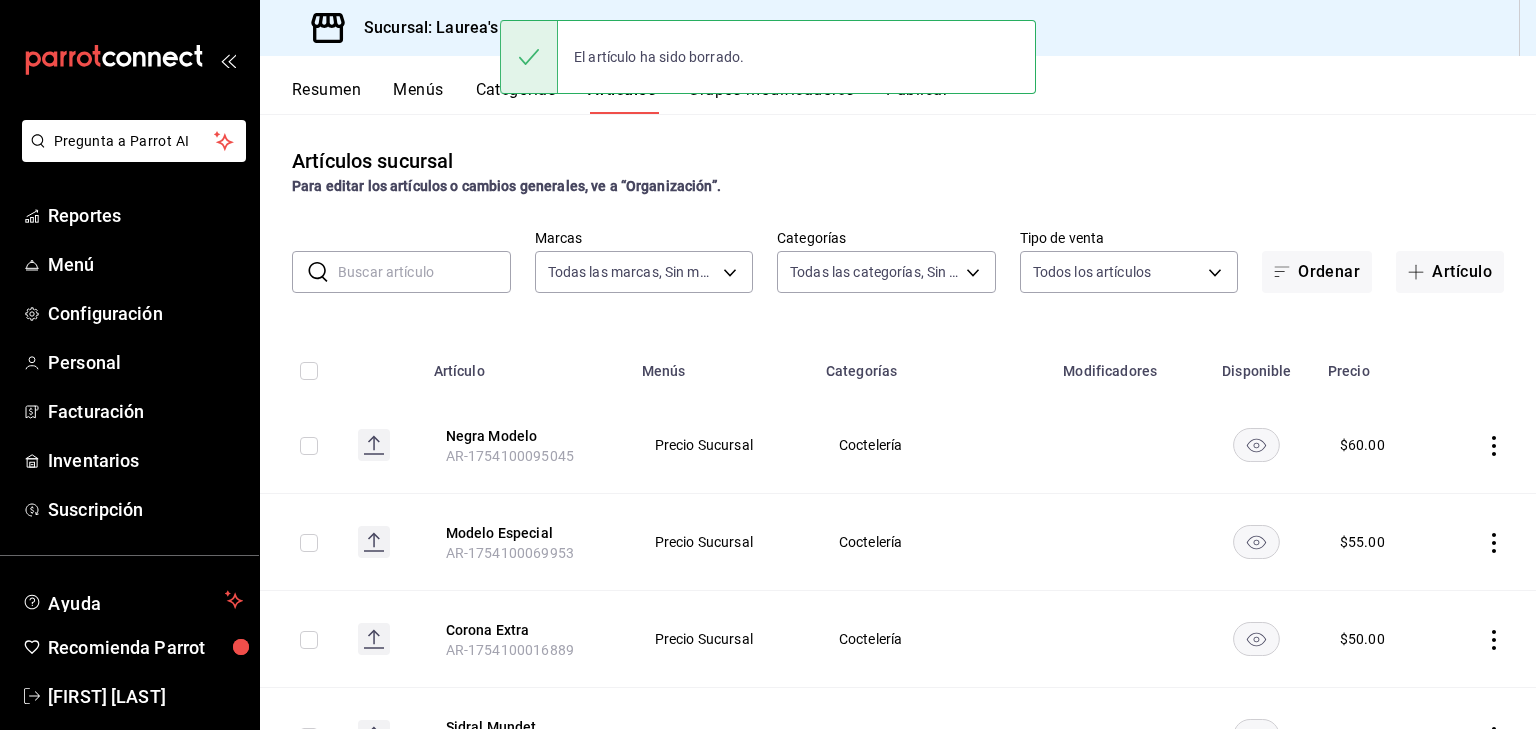 click 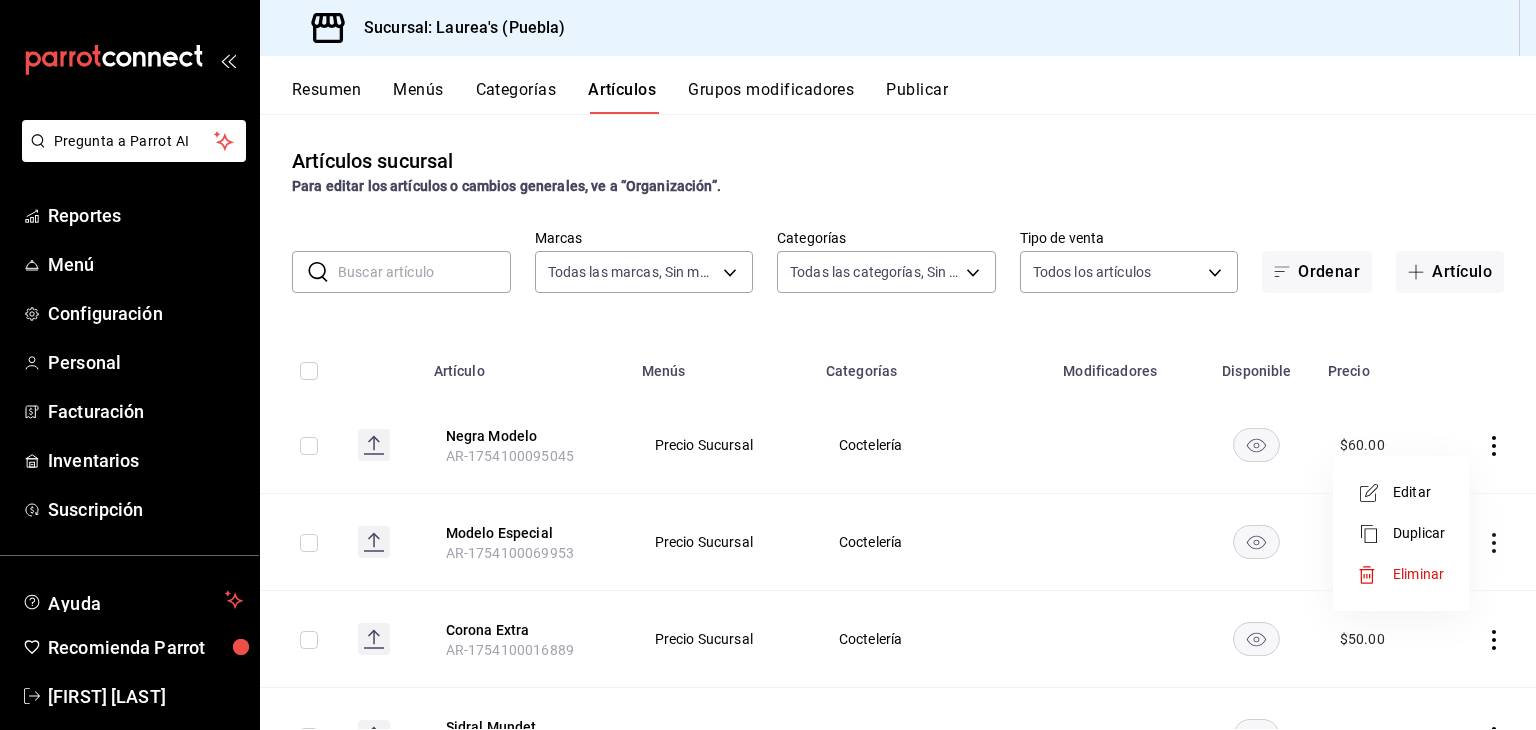 click at bounding box center (1375, 575) 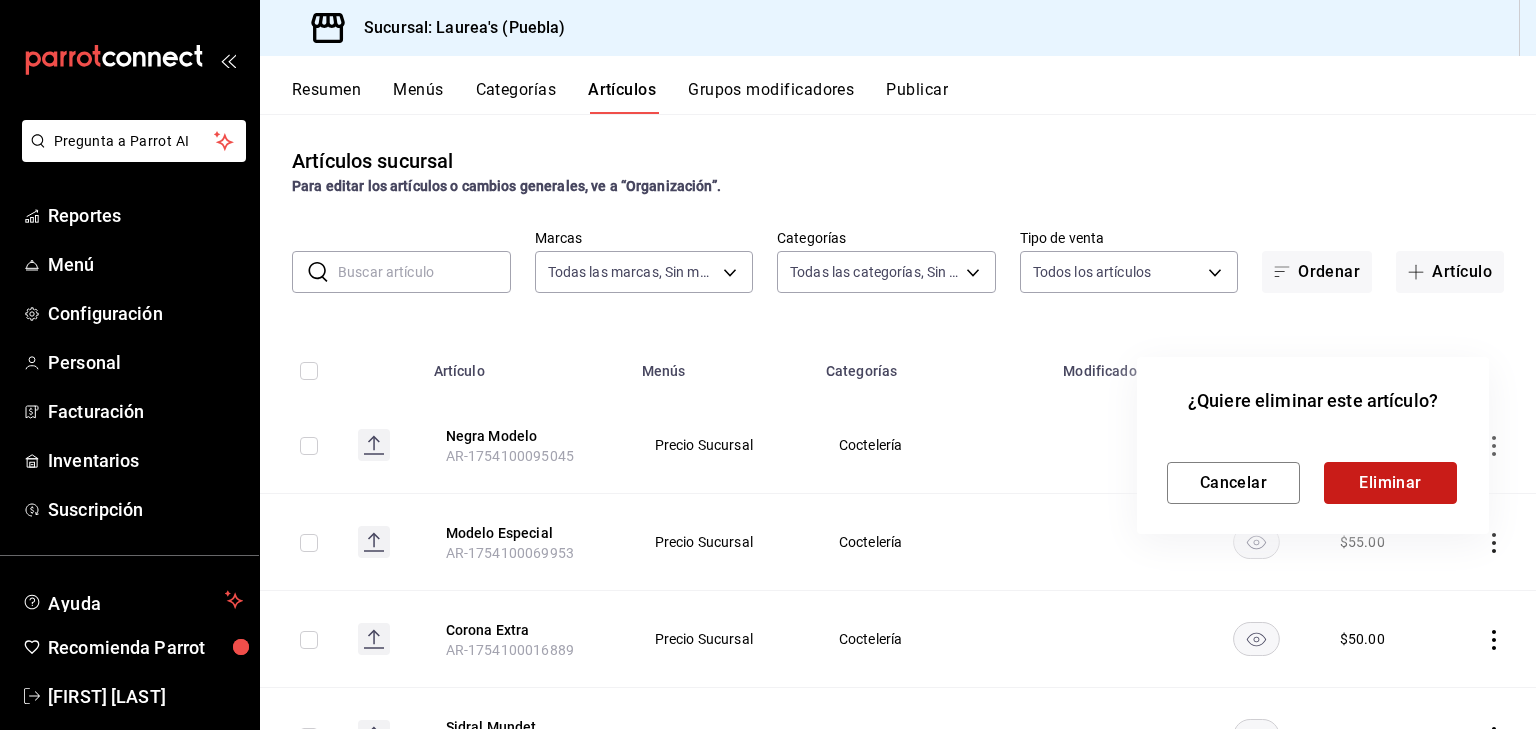 click on "Eliminar" at bounding box center (1390, 483) 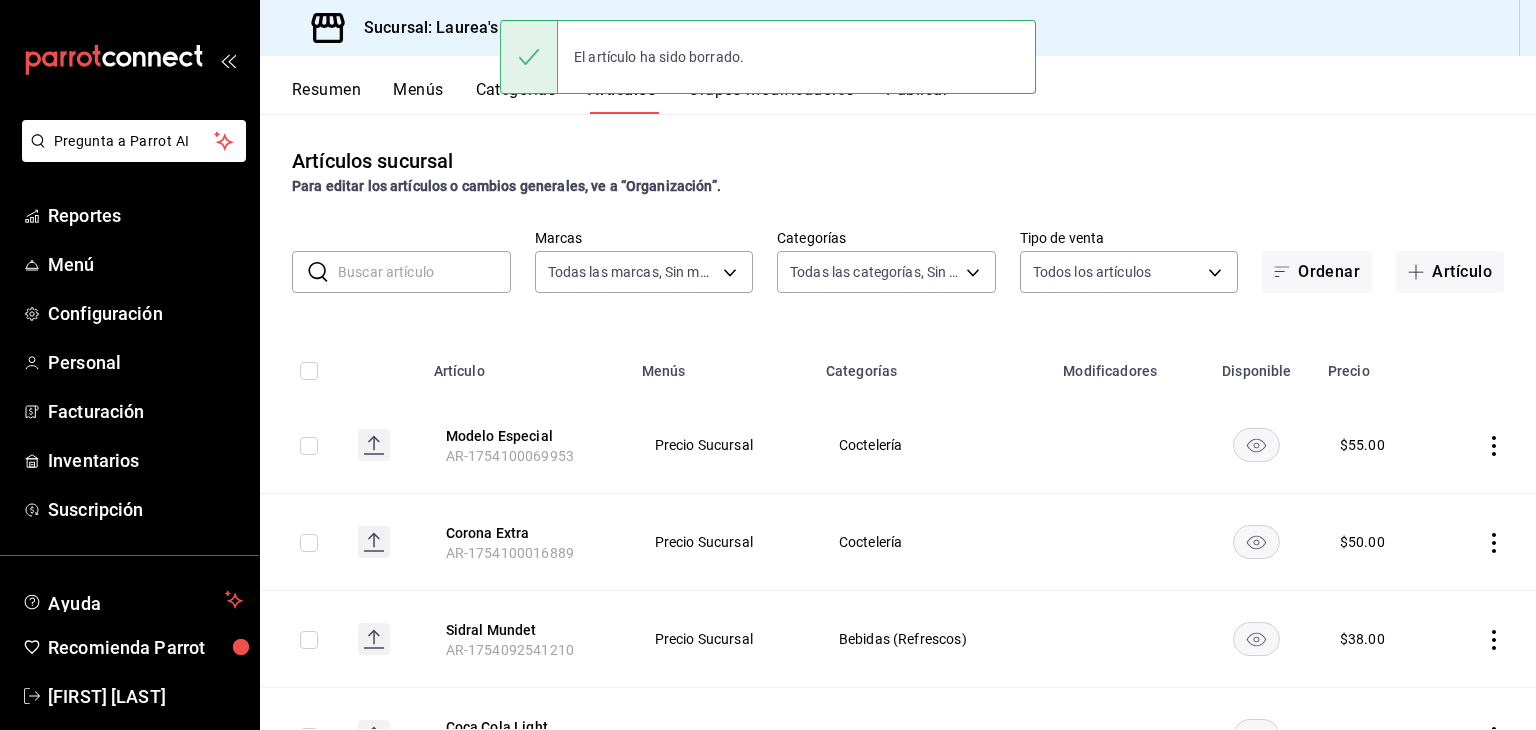 click 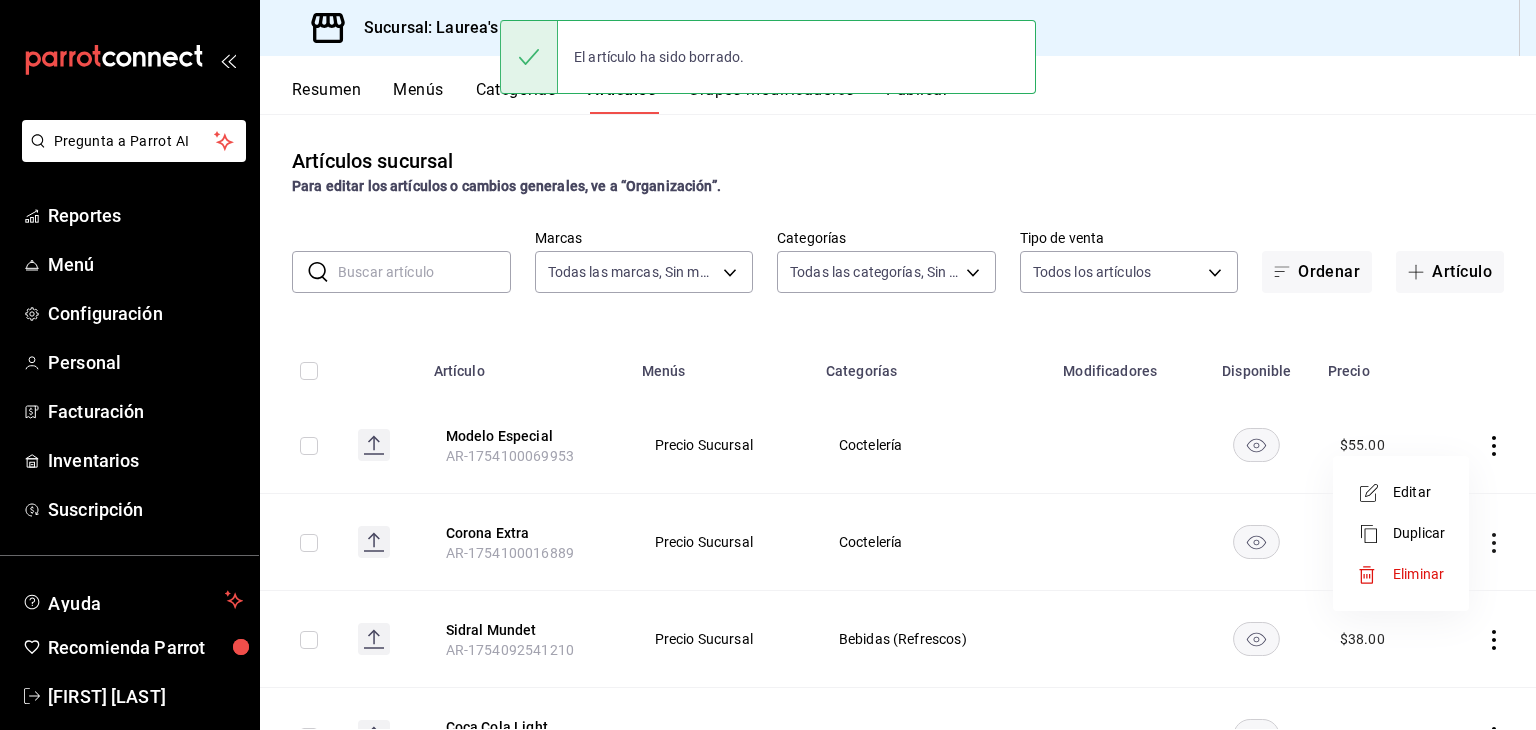 click at bounding box center [1375, 575] 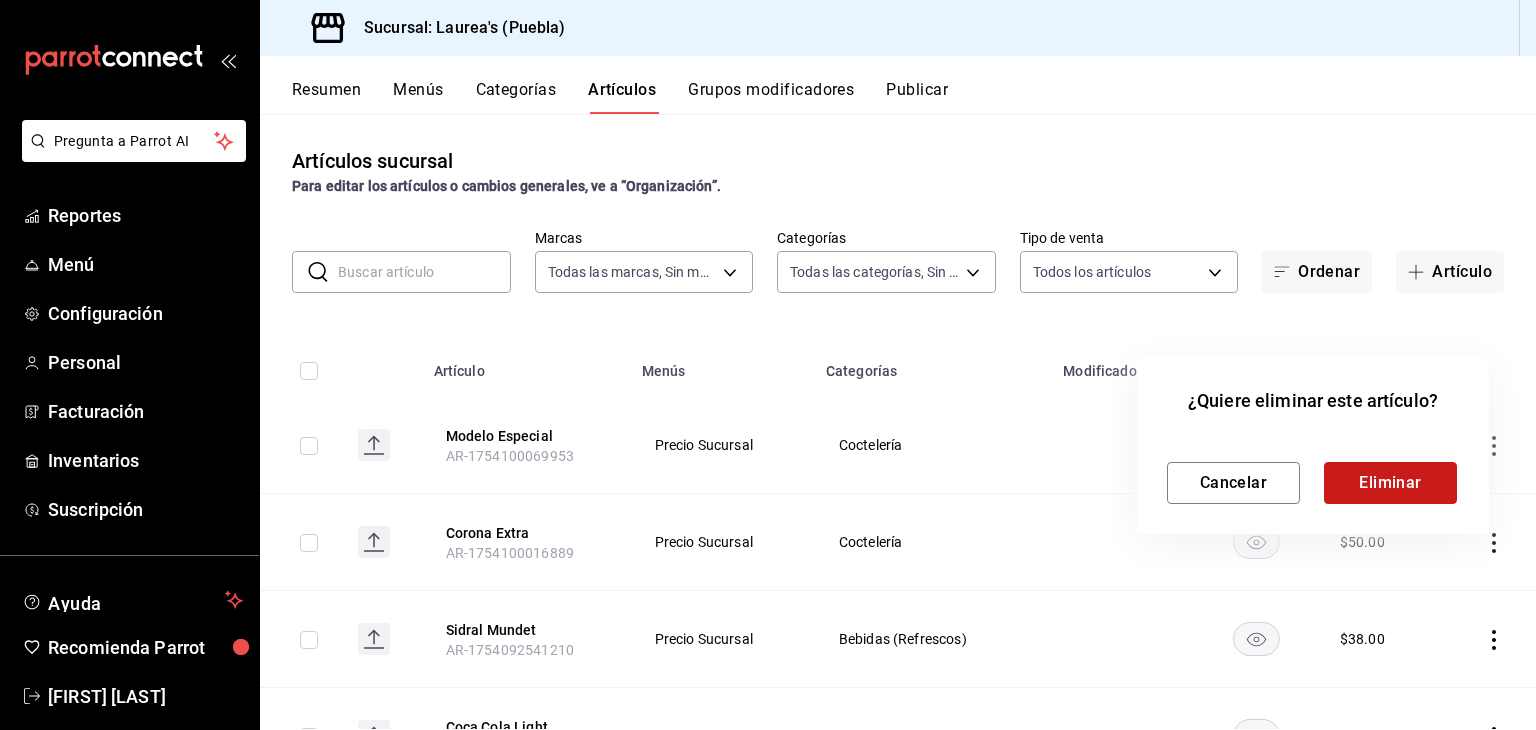 click on "Eliminar" at bounding box center (1390, 483) 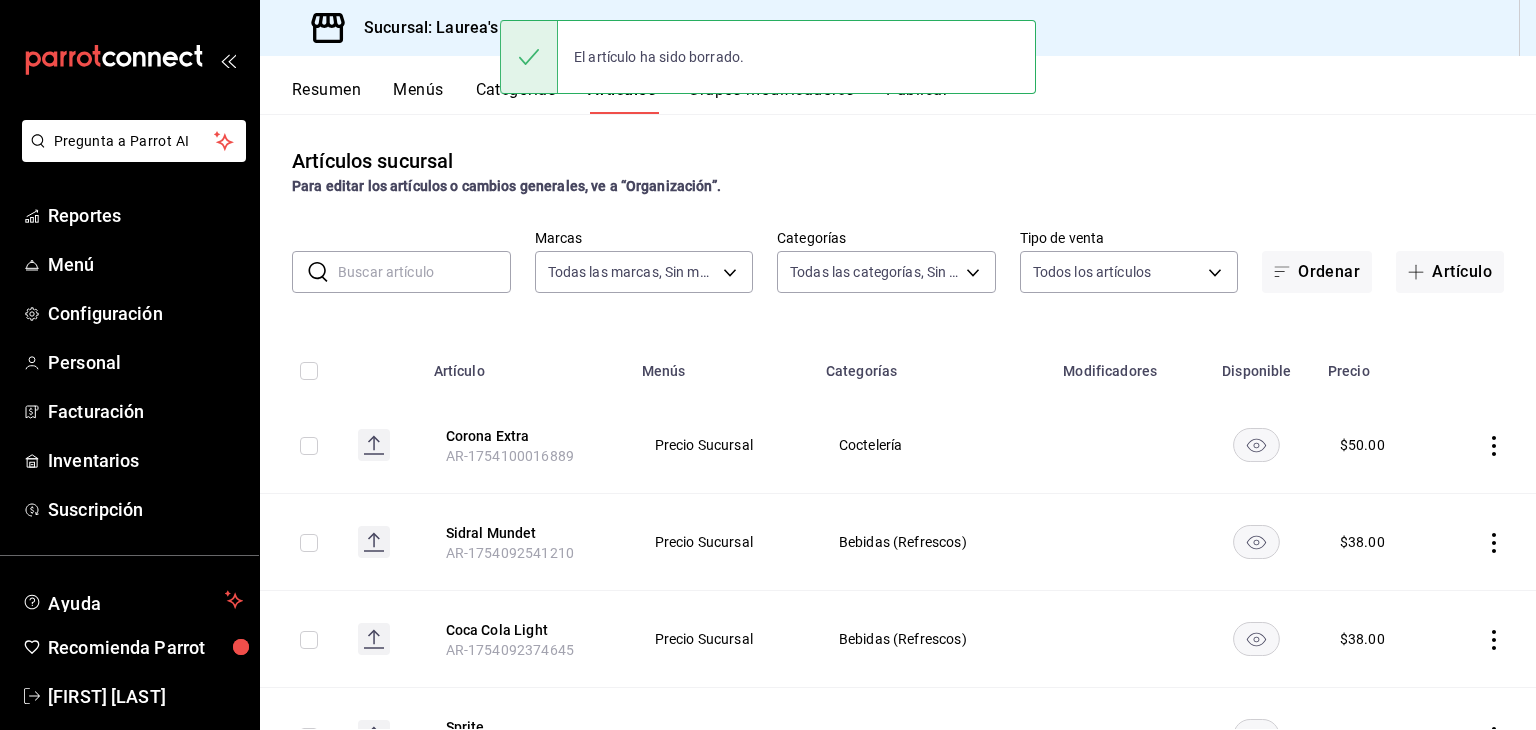 click 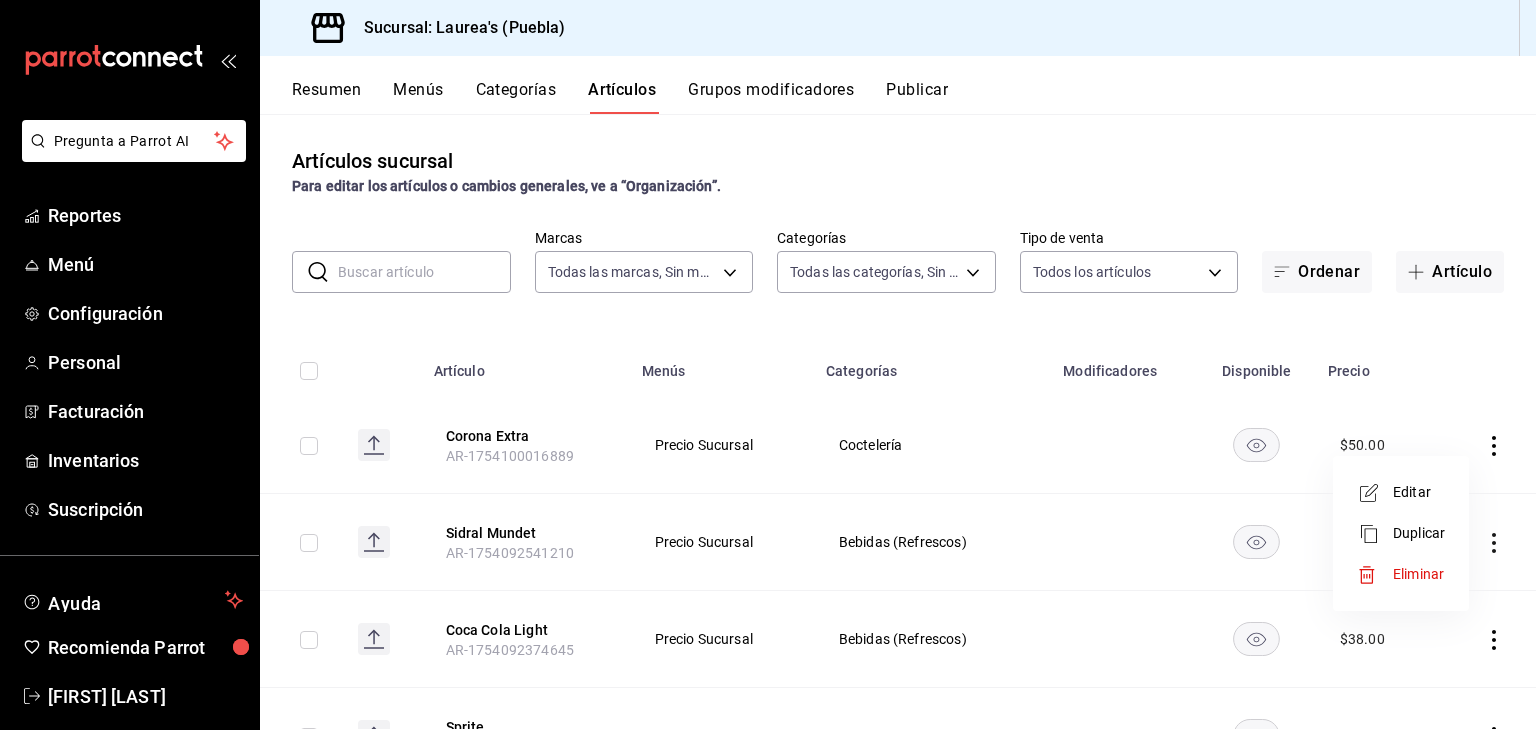 click 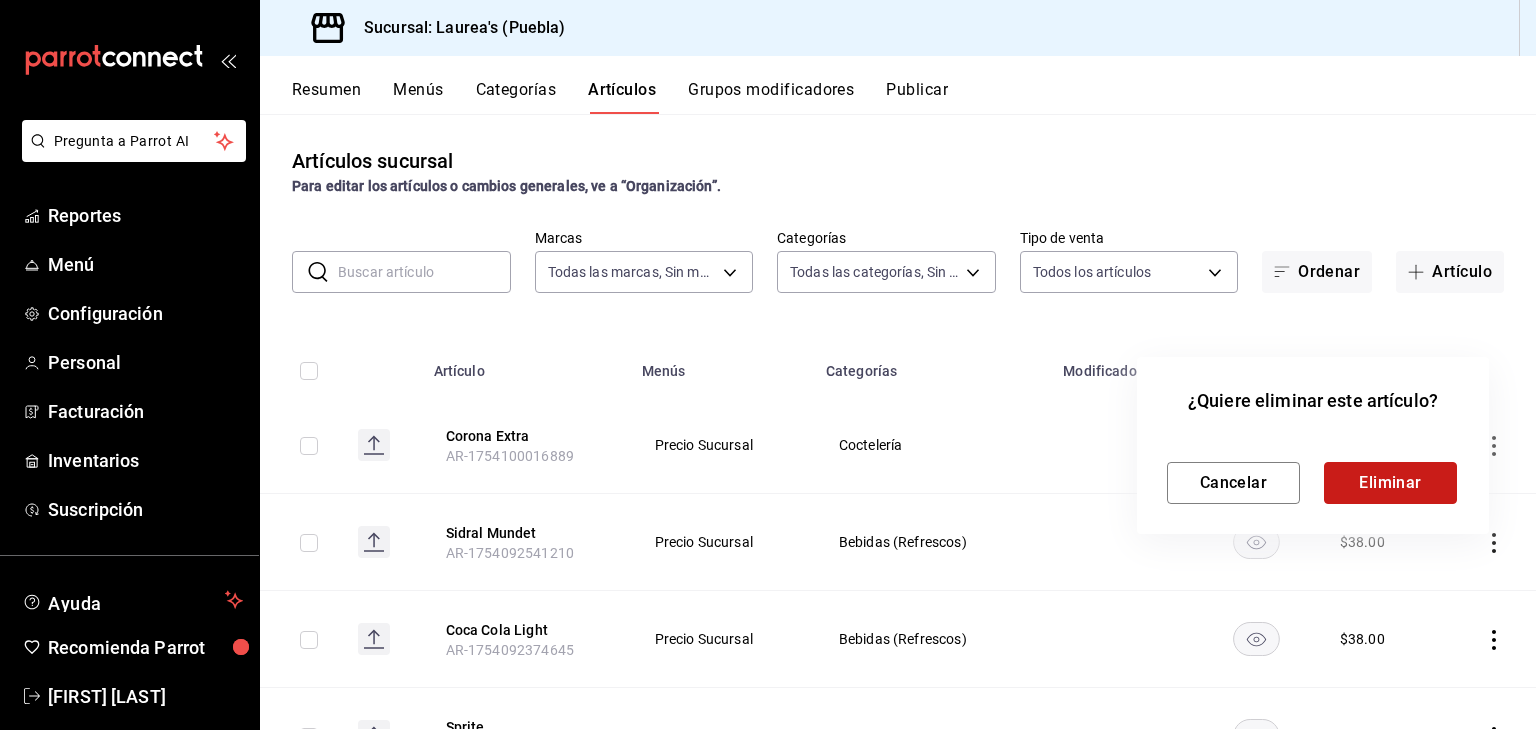 click on "Eliminar" at bounding box center (1390, 483) 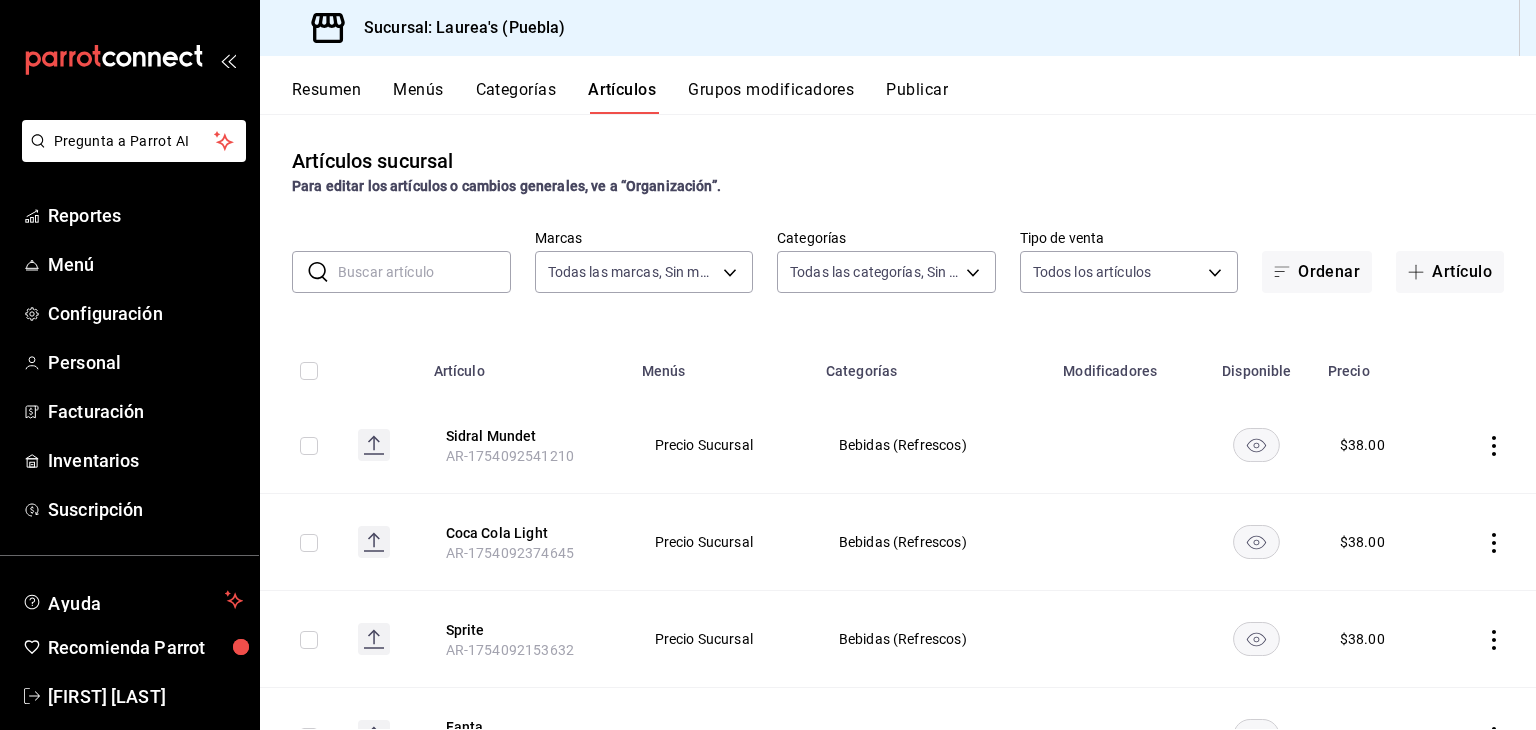 click on "Resumen" at bounding box center (326, 97) 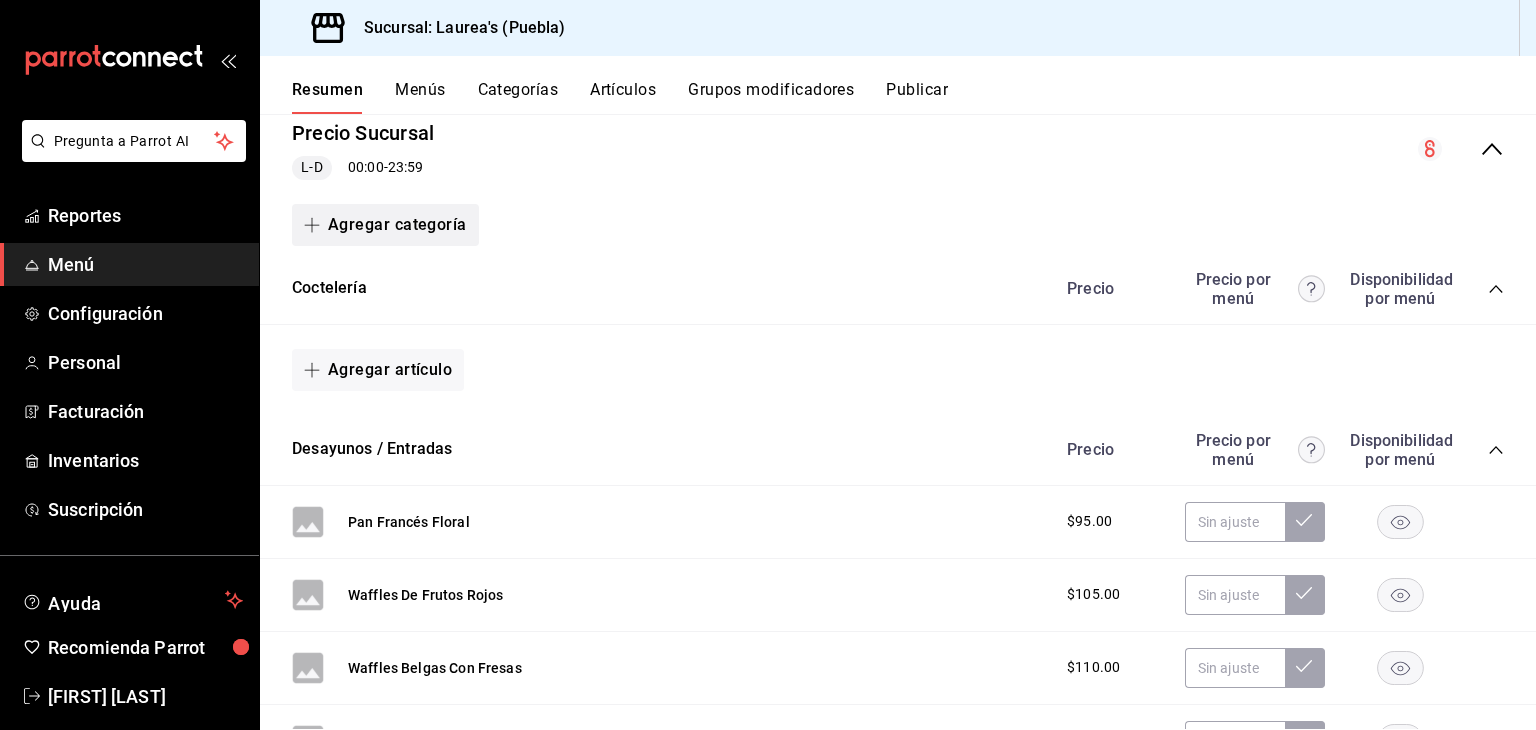 scroll, scrollTop: 36, scrollLeft: 0, axis: vertical 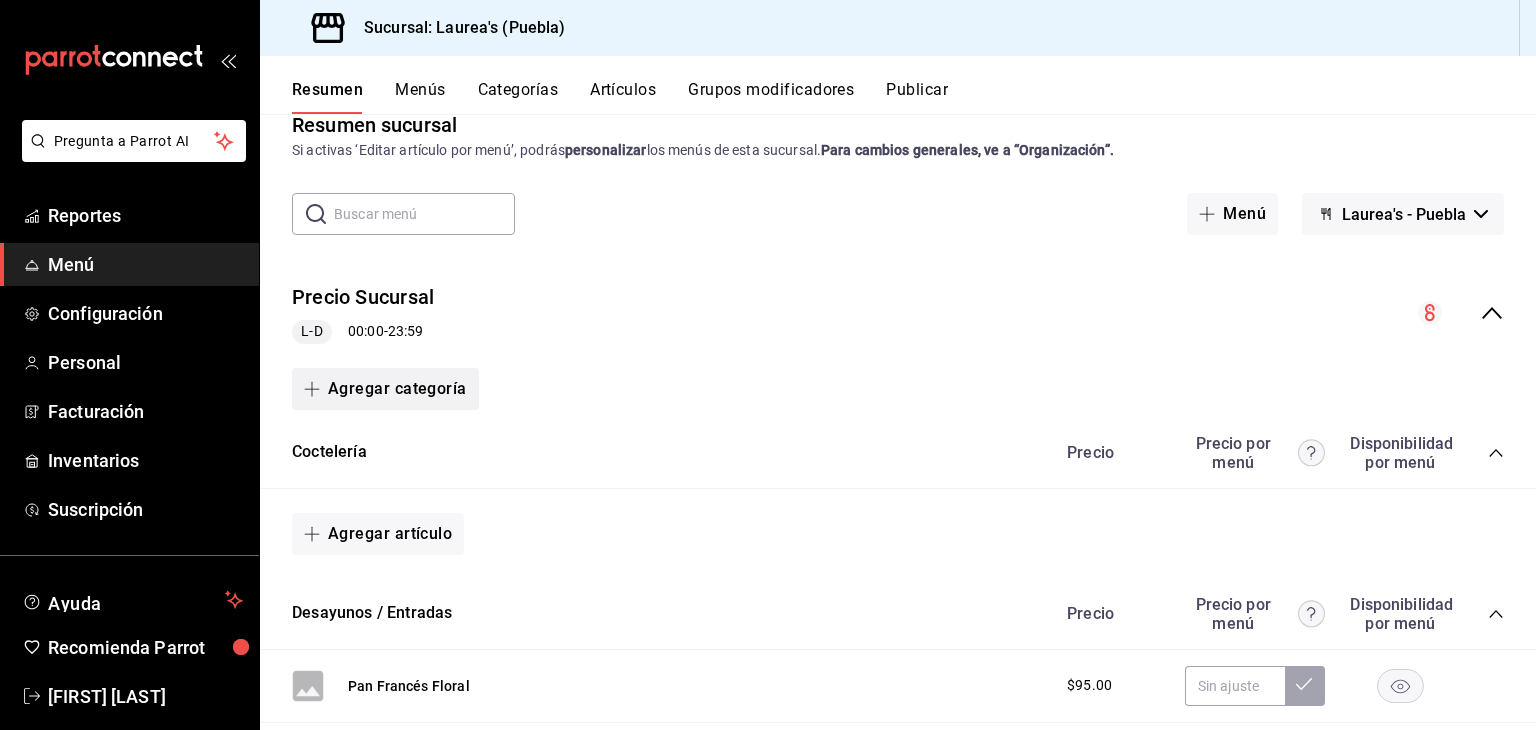 click on "Agregar categoría" at bounding box center [385, 389] 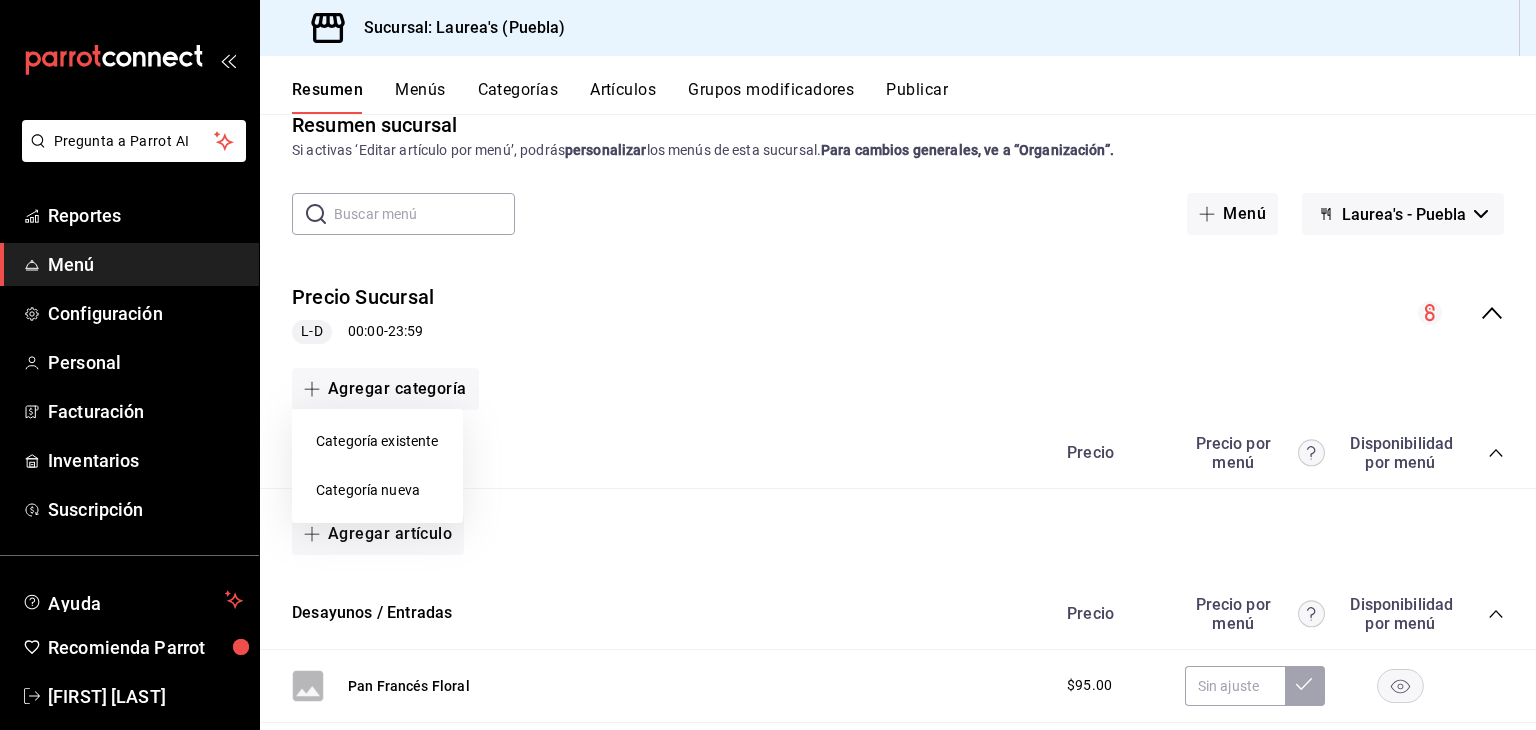 click on "Categoría nueva" at bounding box center [377, 490] 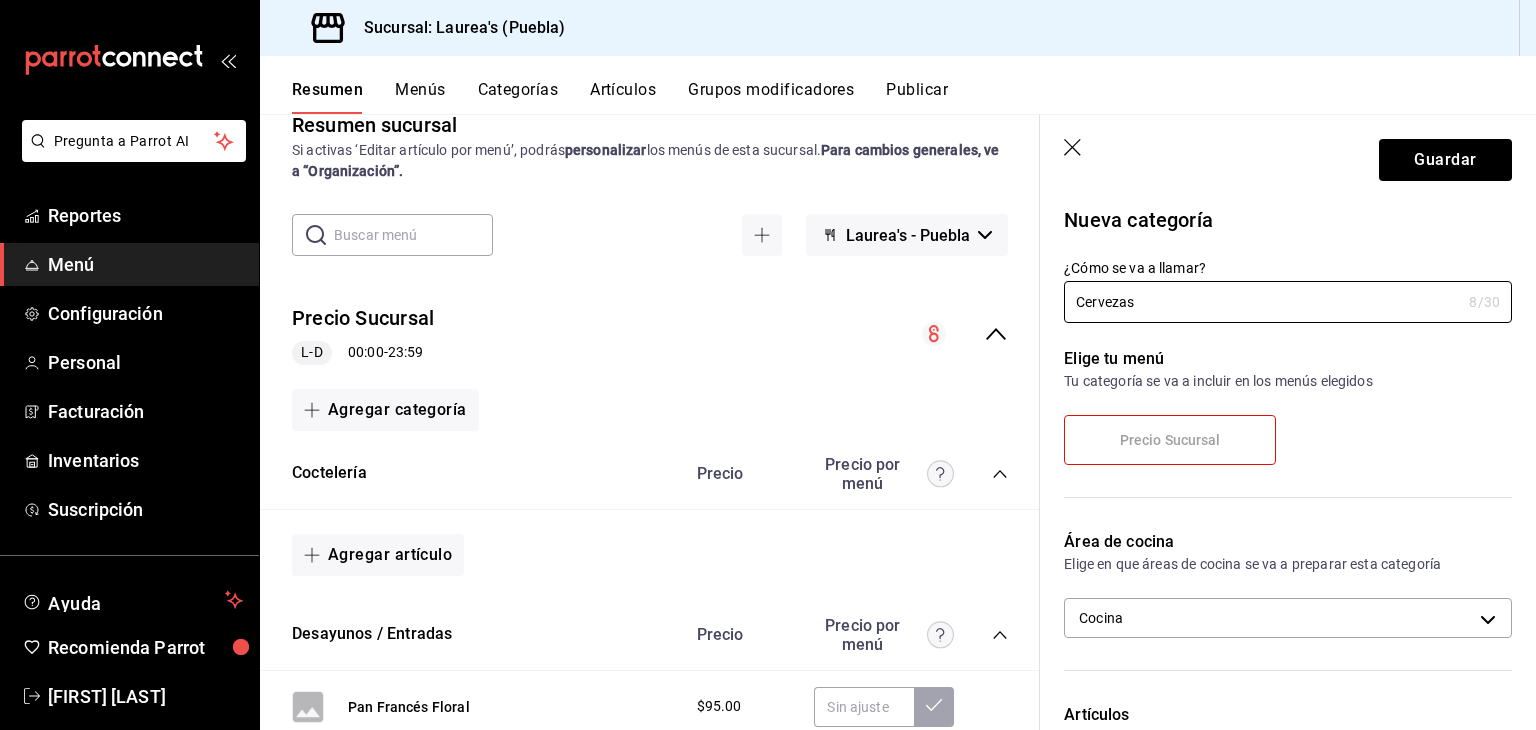 type on "Cervezas" 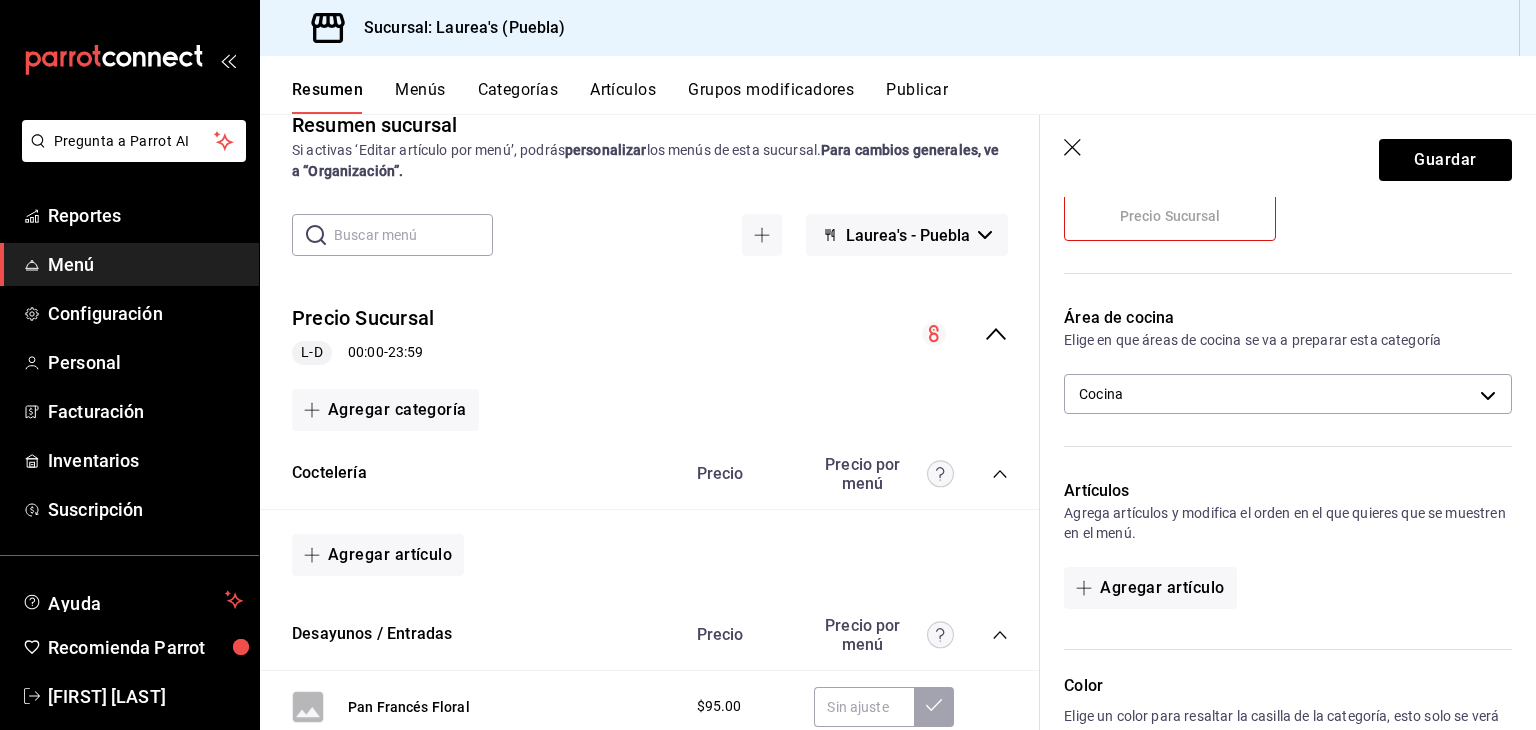 scroll, scrollTop: 236, scrollLeft: 0, axis: vertical 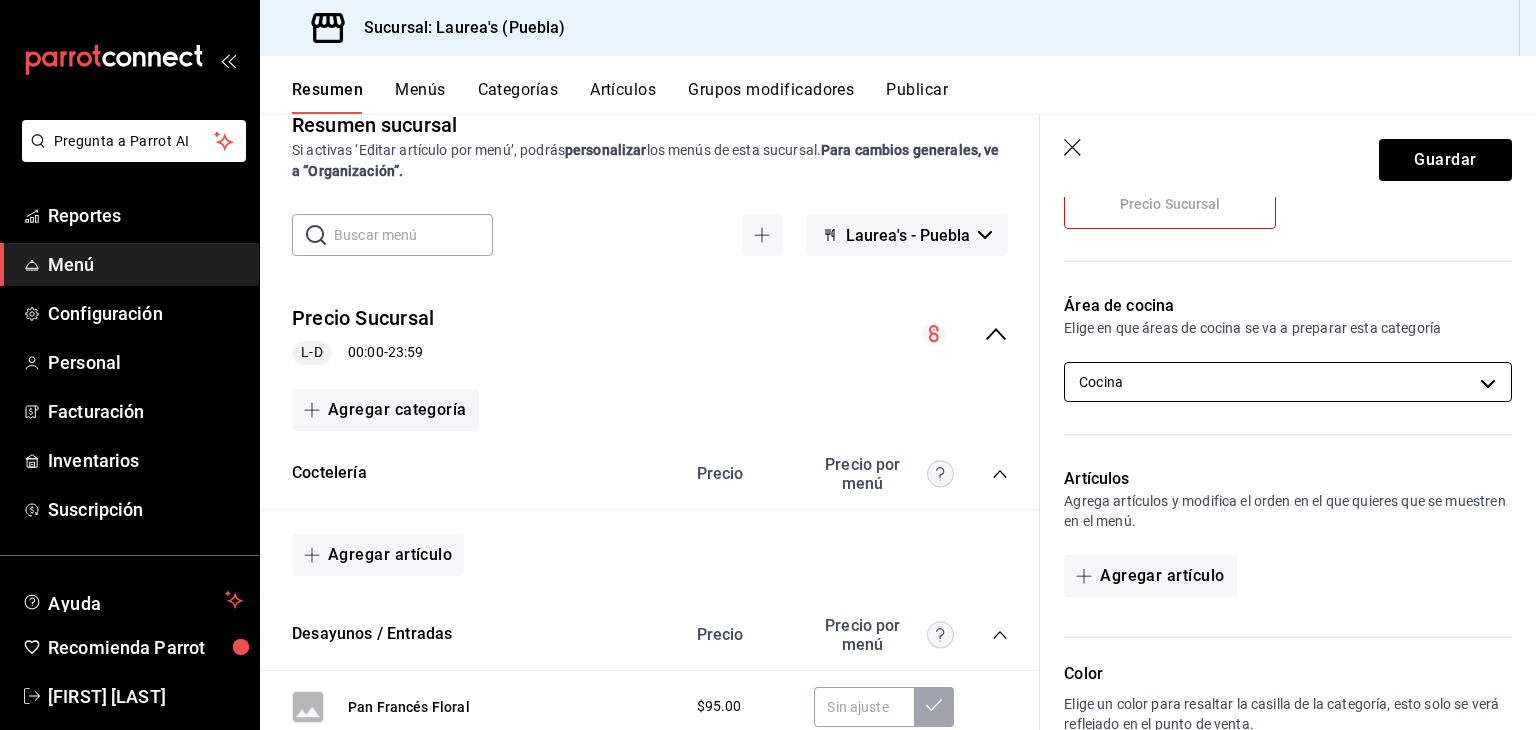 click on "Pregunta a Parrot AI Reportes   Menú   Configuración   Personal   Facturación   Inventarios   Suscripción   Ayuda Recomienda Parrot   [FIRST] [LAST]   Sugerir nueva función   Sucursal: Laurea's ([CITY]) Resumen Menús Categorías Artículos Grupos modificadores Publicar Resumen sucursal Si activas ‘Editar artículo por menú’, podrás  personalizar  los menús de esta sucursal.  Para cambios generales, ve a “Organización”. ​ ​ Laurea's - [CITY] Precio Sucursal L-D 00:00  -  23:59 Agregar categoría Coctelería Precio Precio por menú   Agregar artículo Desayunos / Entradas Precio Precio por menú   Pan Francés Floral $95.00 Waffles De Frutos Rojos $105.00 Waffles Belgas Con Fresas $110.00 Hot Cake Clásico $70.00 Hot Cakes Con F y A $85.00 Croissant Relleno De Nutella $85.00 Croissant Relleno De Pistache $85.00 Conchas Rellenas $95.00 Bowl De Yogurt $110.00 Agregar artículo Platillos Precio Precio por menú   Agregar artículo Entradas Precio Precio por menú   Agregar artículo Precio" at bounding box center [768, 365] 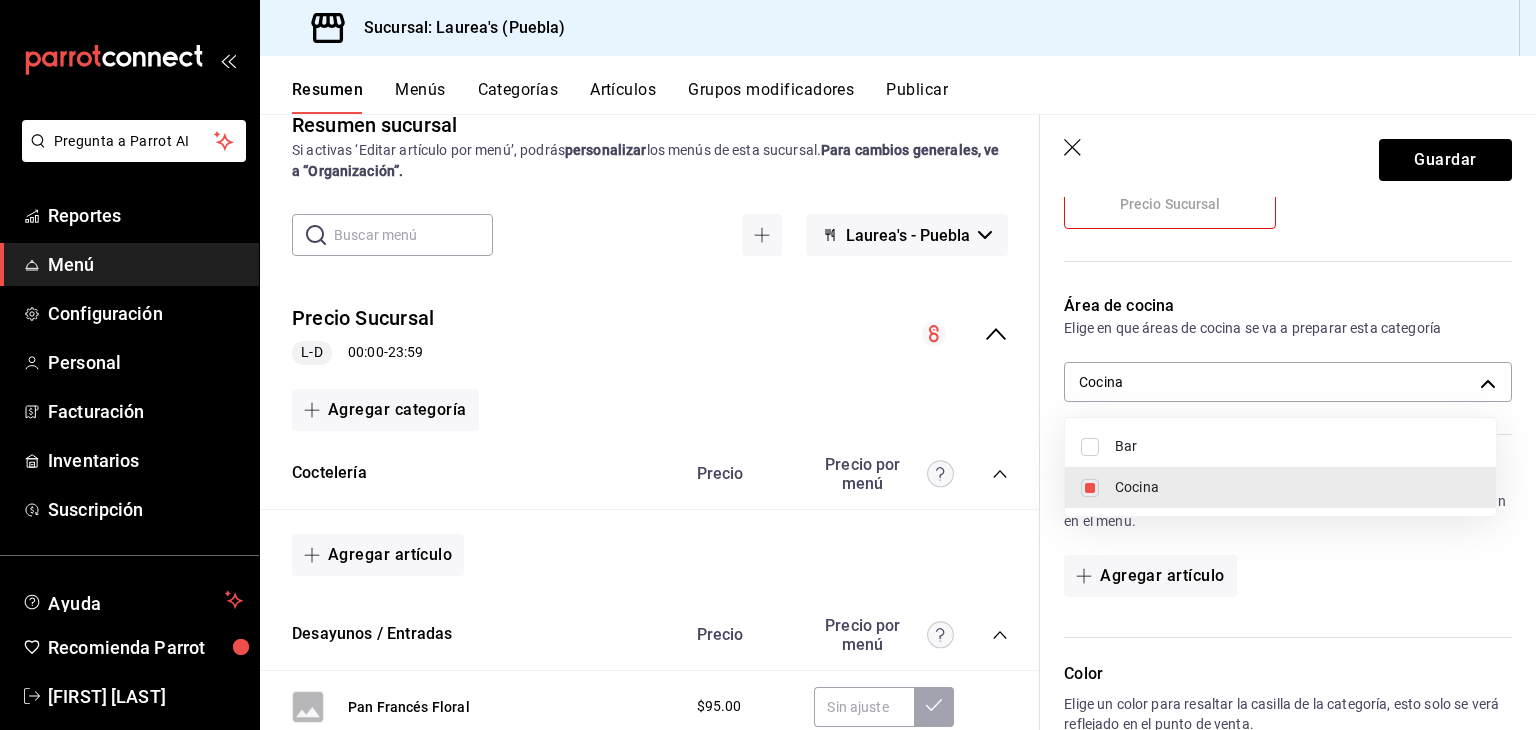 click on "Bar" at bounding box center [1297, 446] 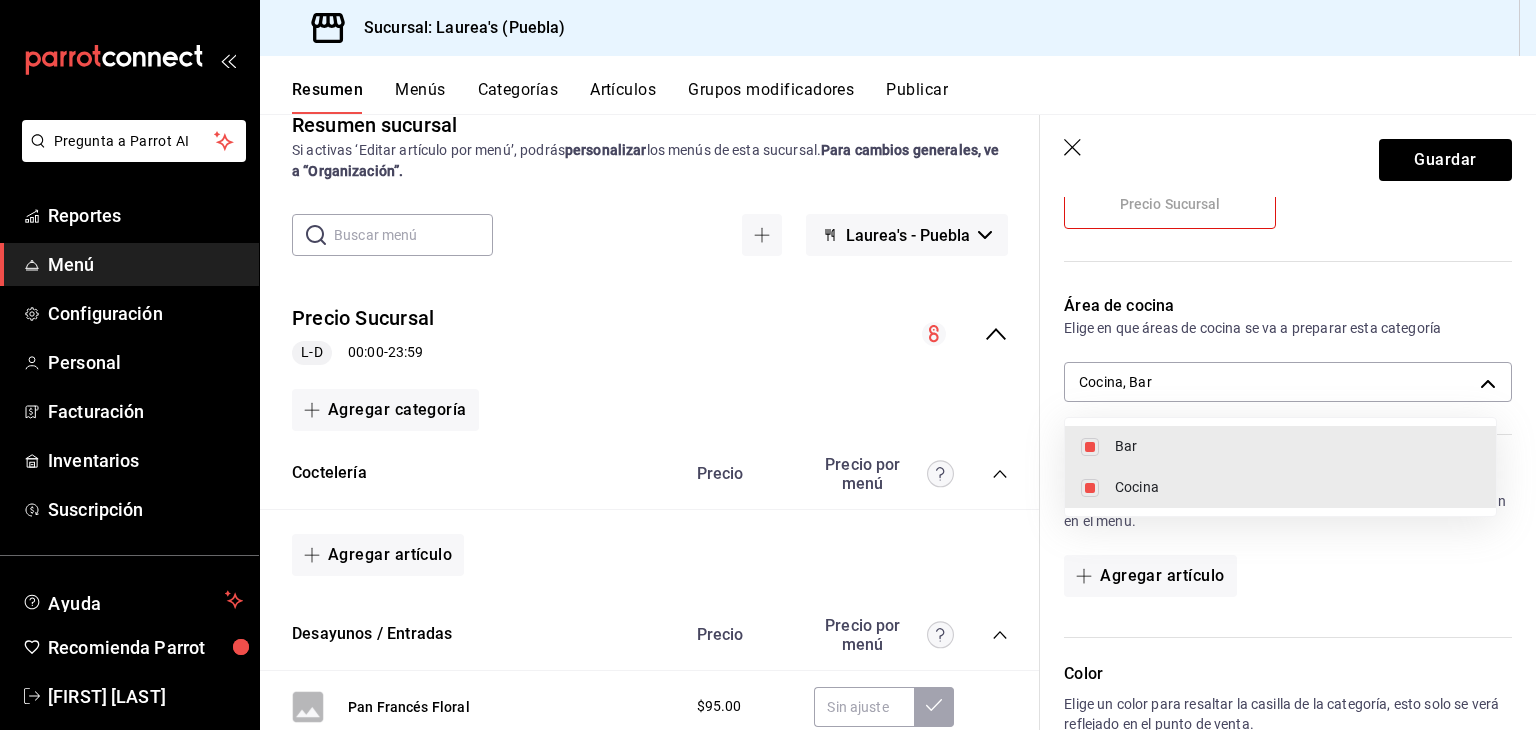 click at bounding box center (1090, 488) 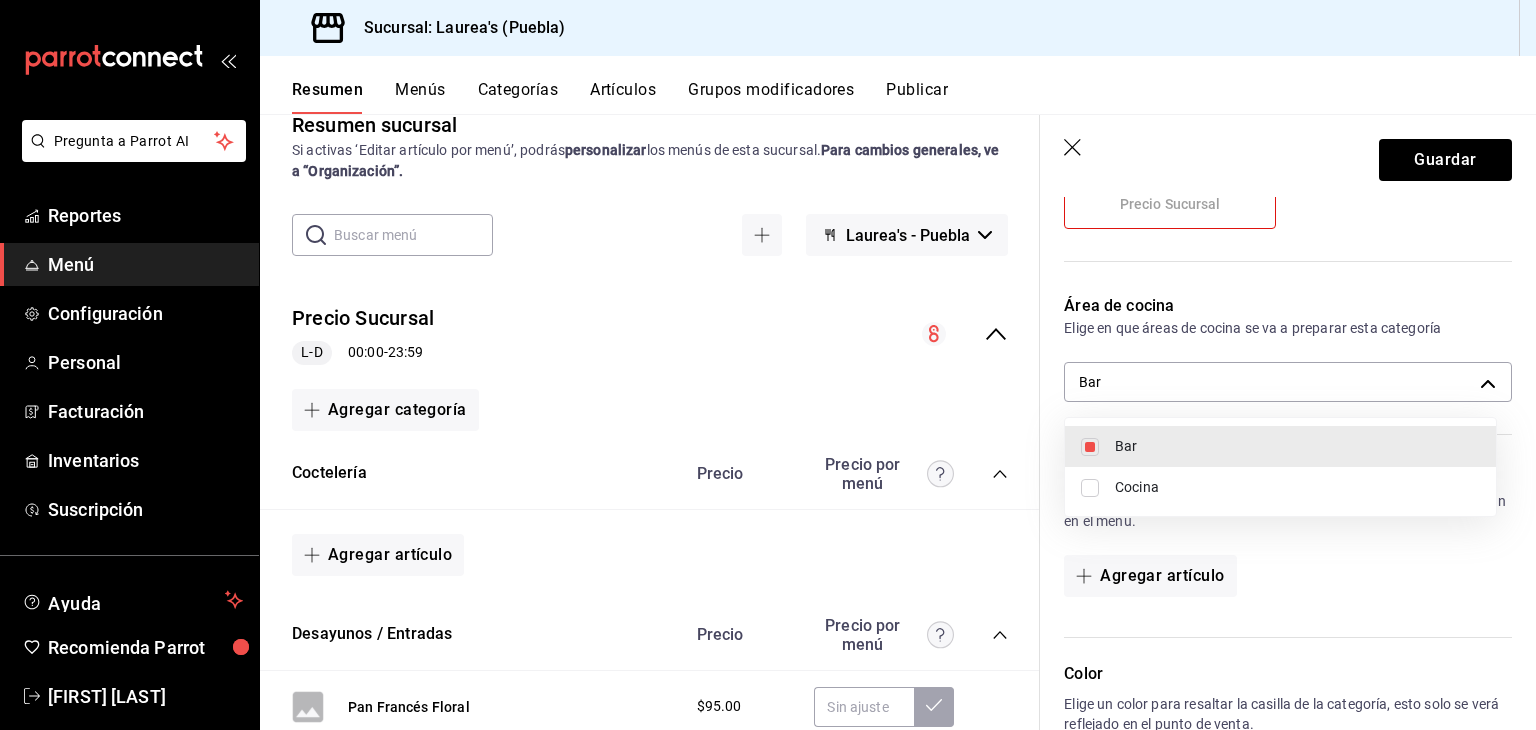 click at bounding box center [768, 365] 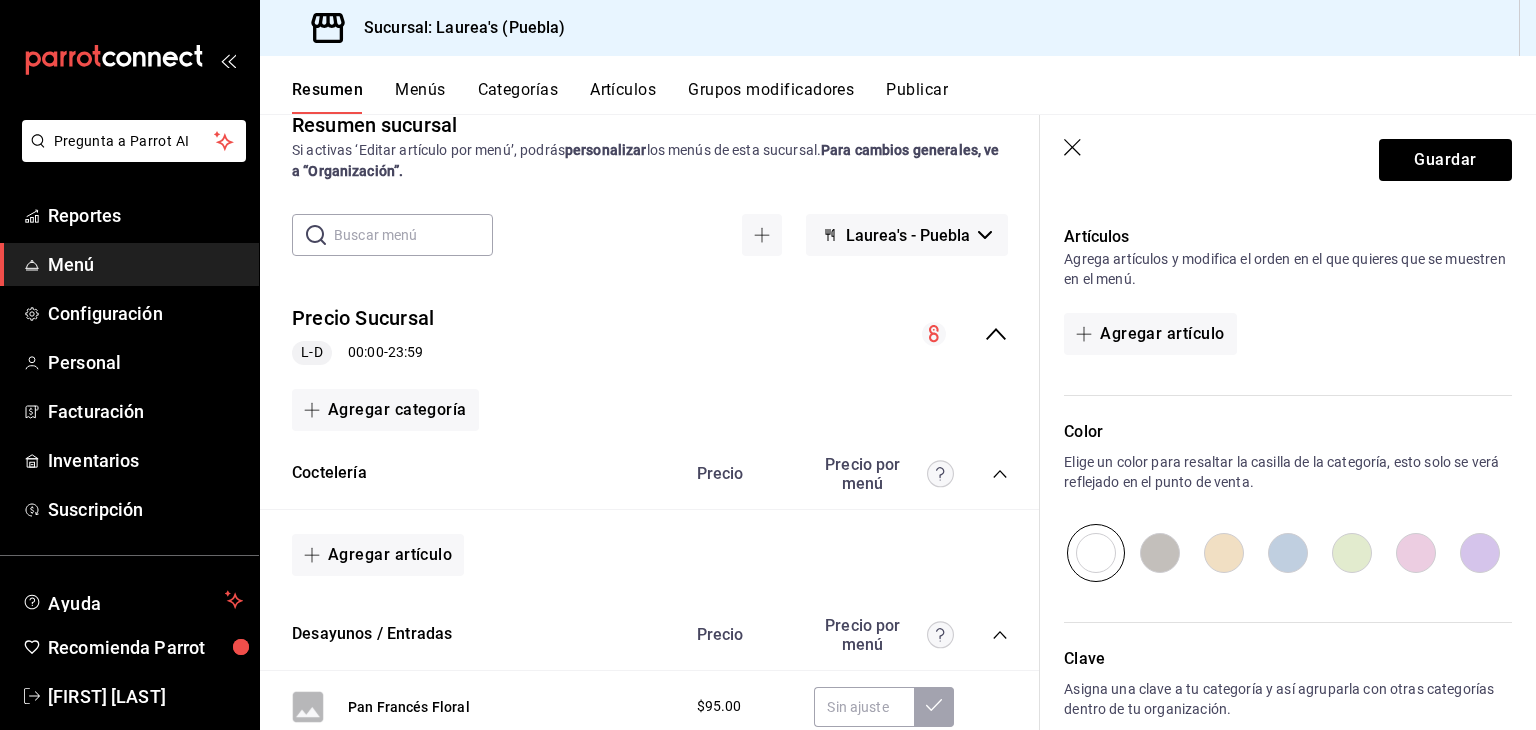 scroll, scrollTop: 582, scrollLeft: 0, axis: vertical 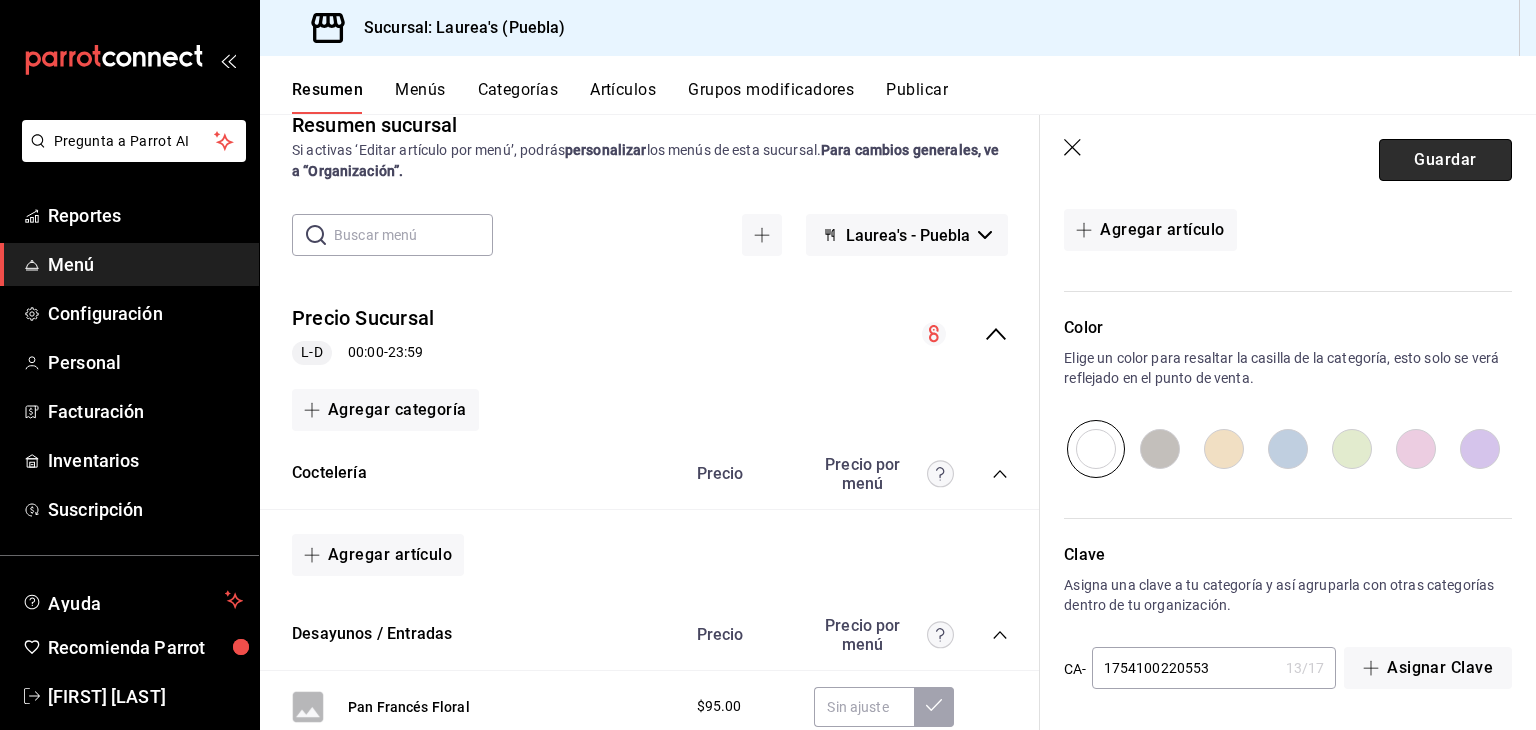 click on "Guardar" at bounding box center (1445, 160) 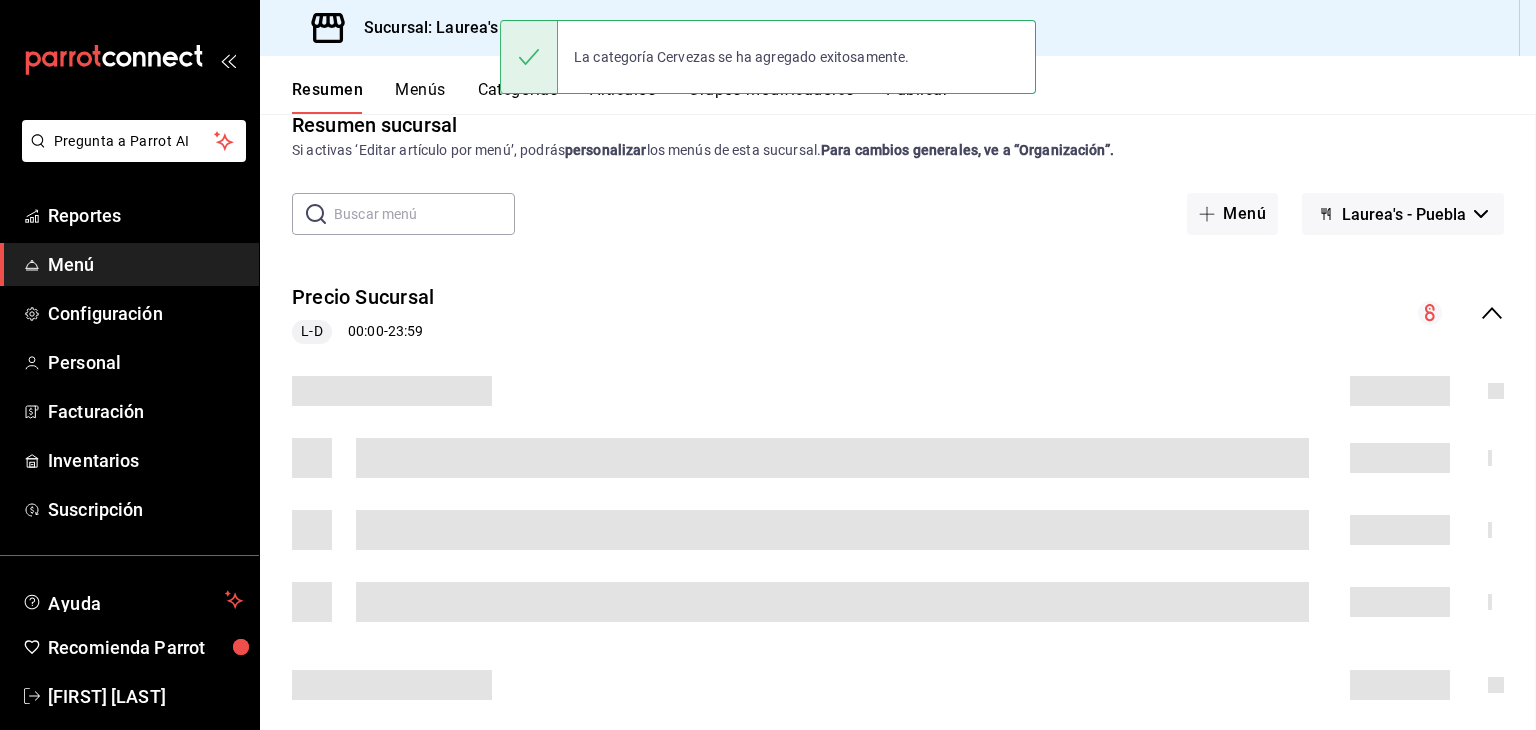 scroll, scrollTop: 0, scrollLeft: 0, axis: both 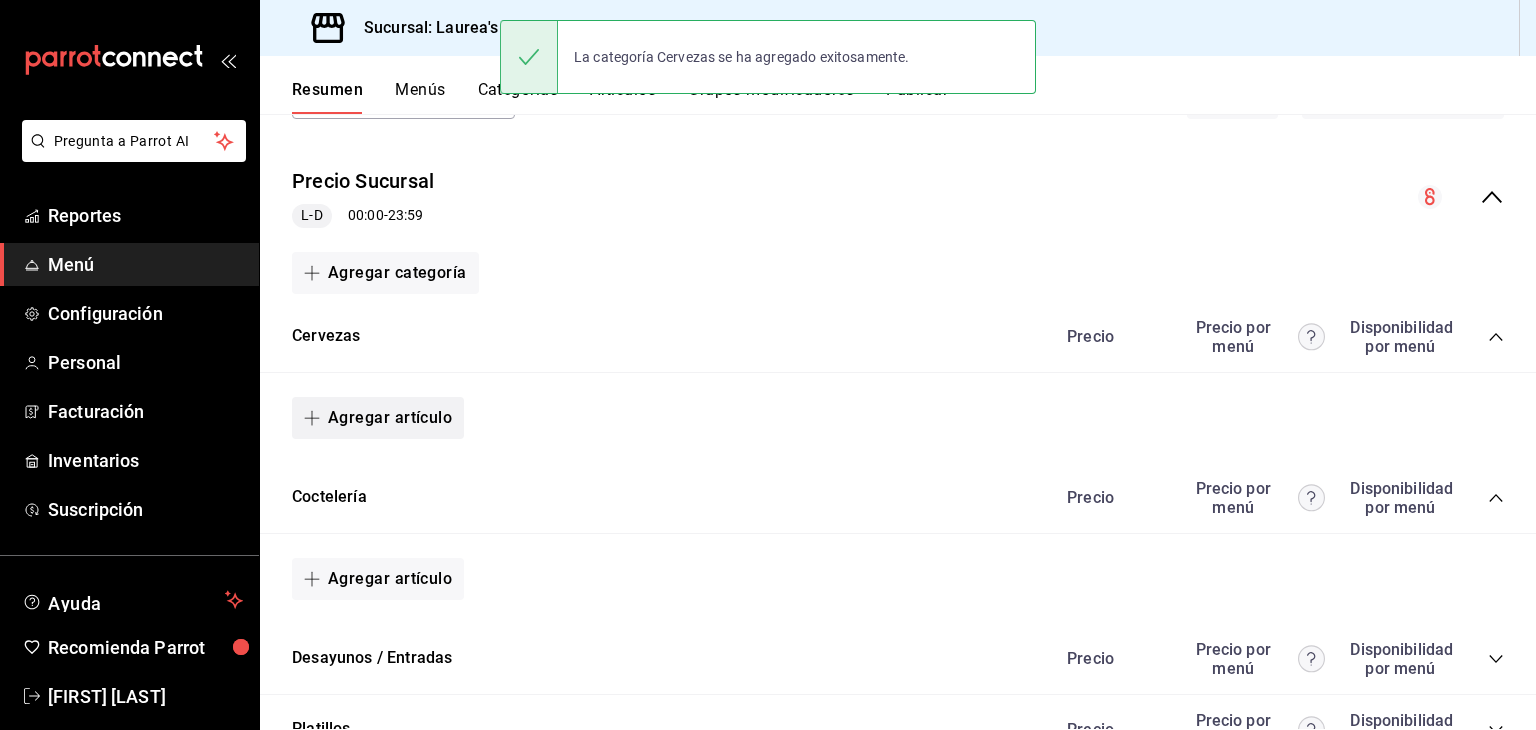 click on "Agregar artículo" at bounding box center (378, 418) 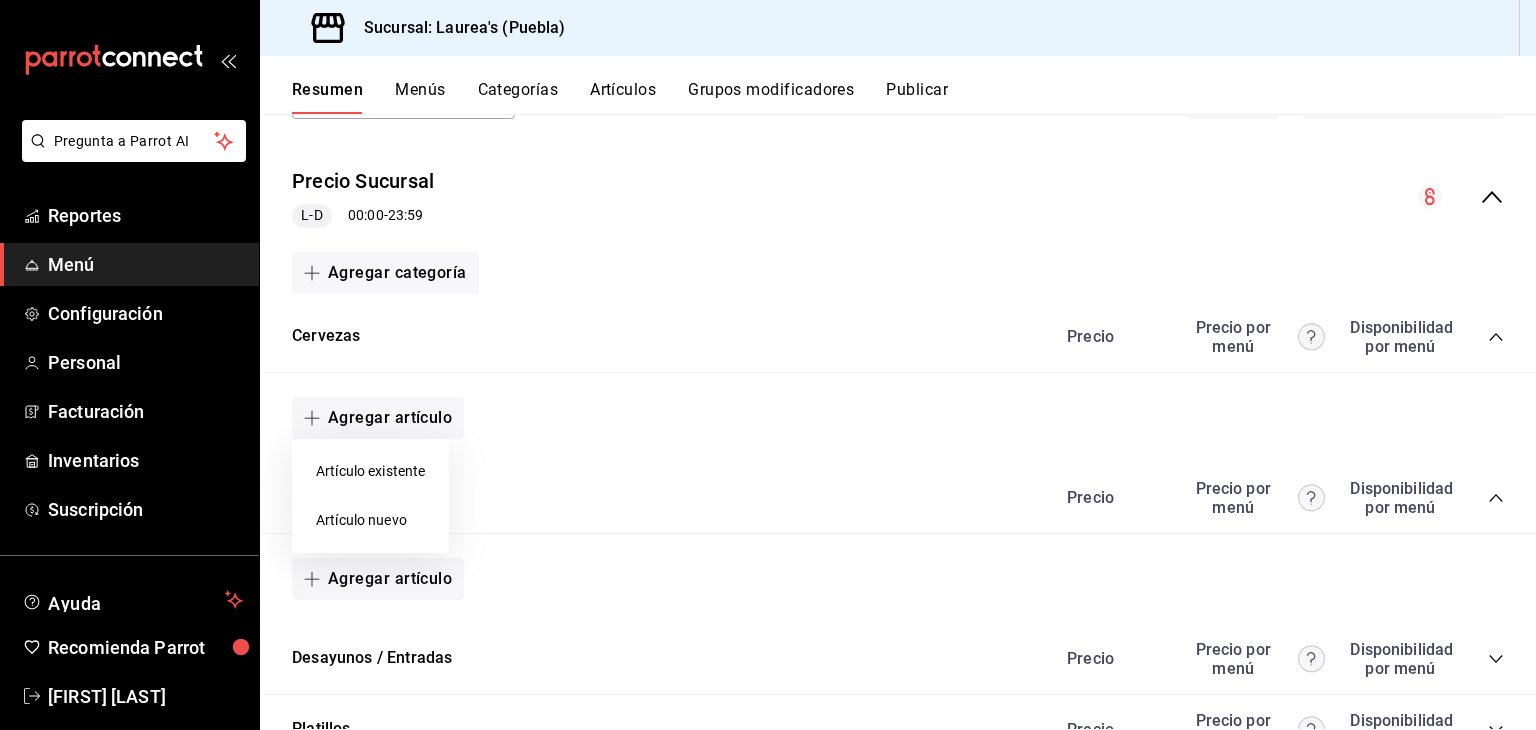 click on "Artículo nuevo" at bounding box center (370, 520) 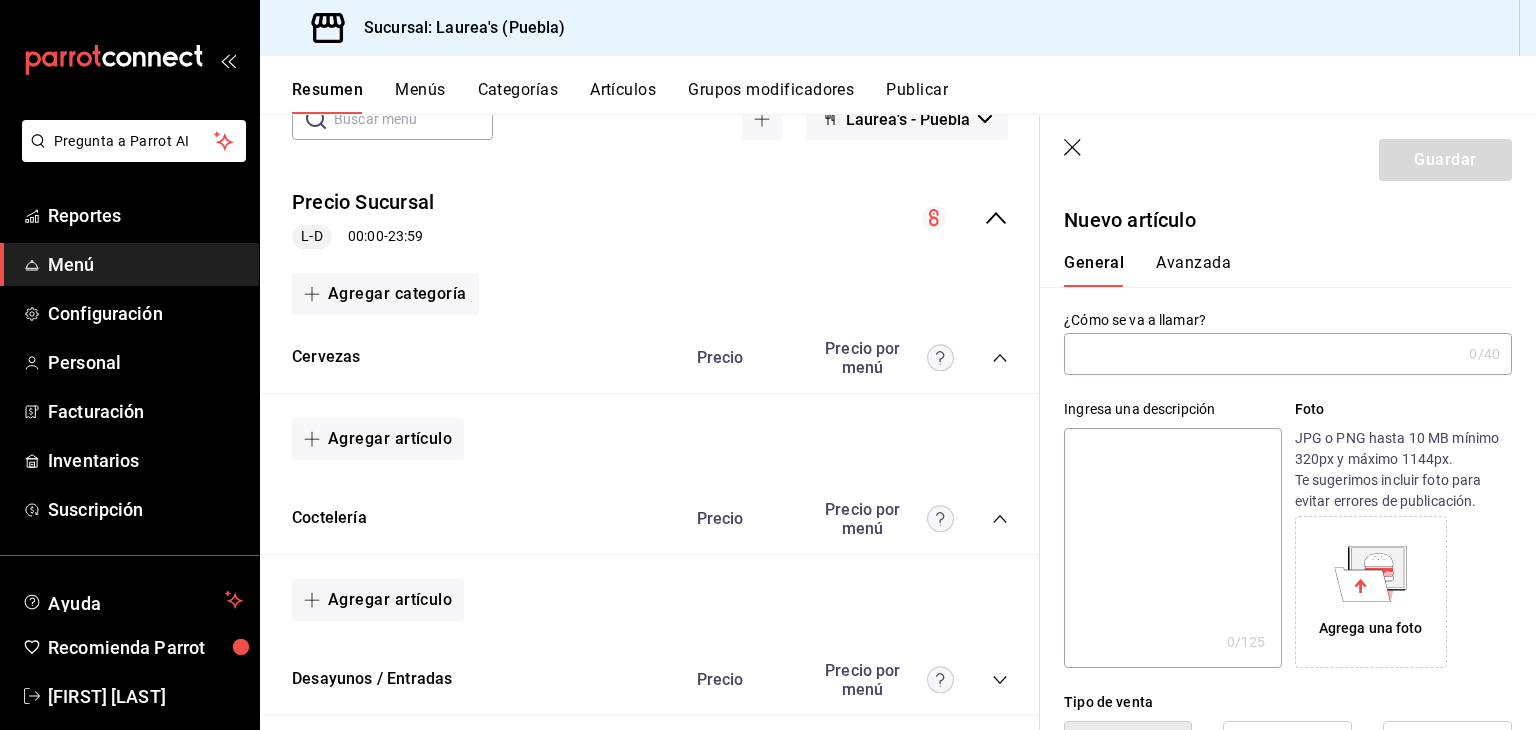 paste on "Corona Extra" 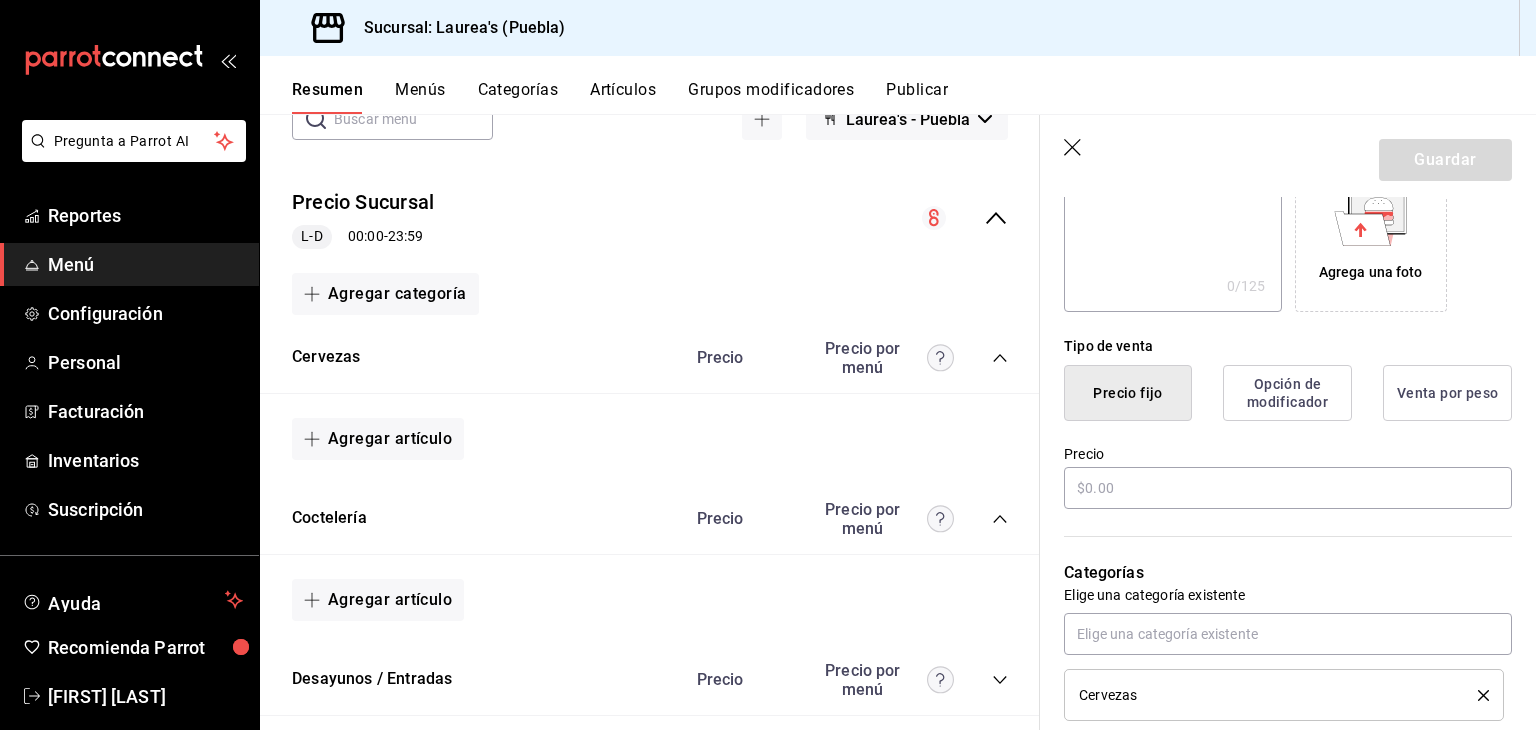 scroll, scrollTop: 370, scrollLeft: 0, axis: vertical 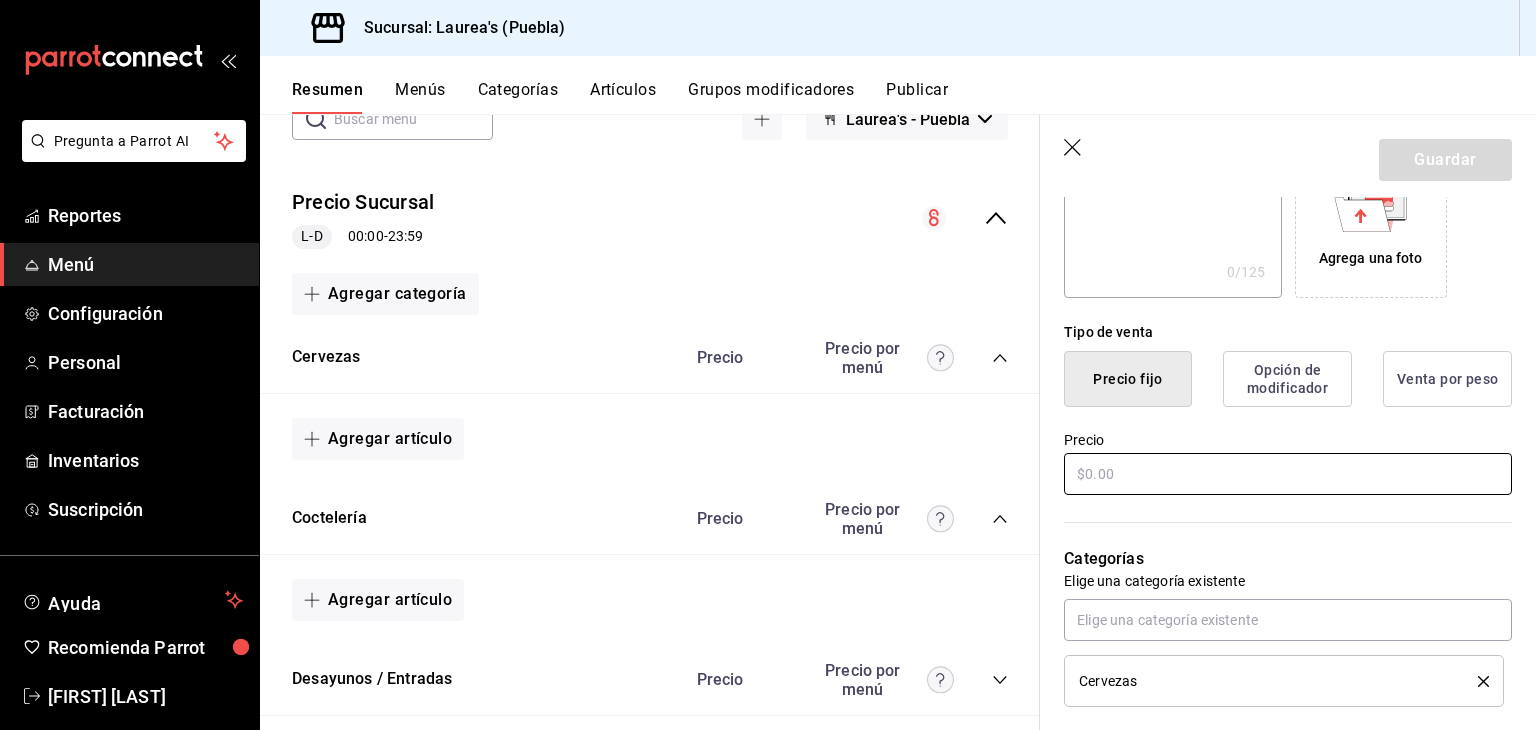 type on "Corona Extra" 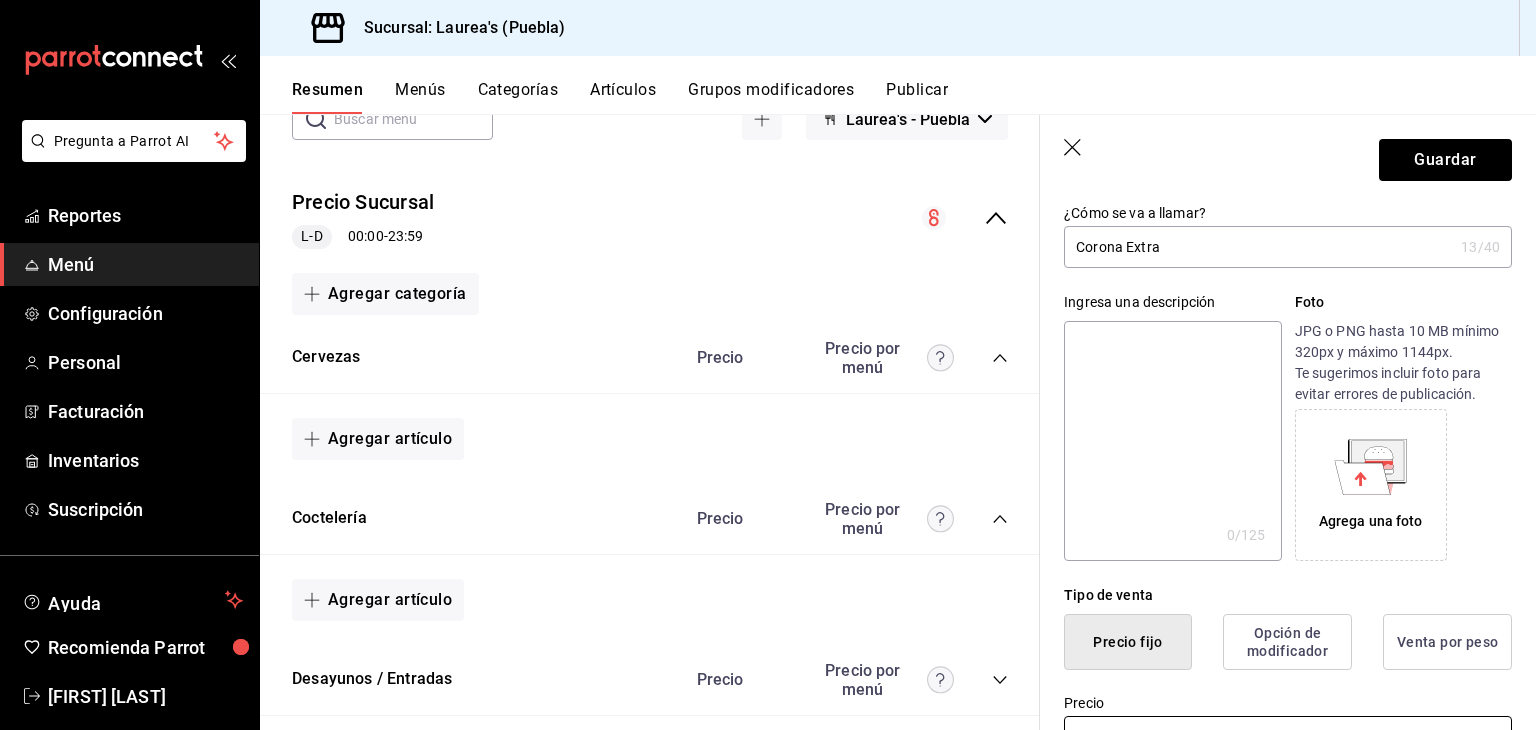 scroll, scrollTop: 100, scrollLeft: 0, axis: vertical 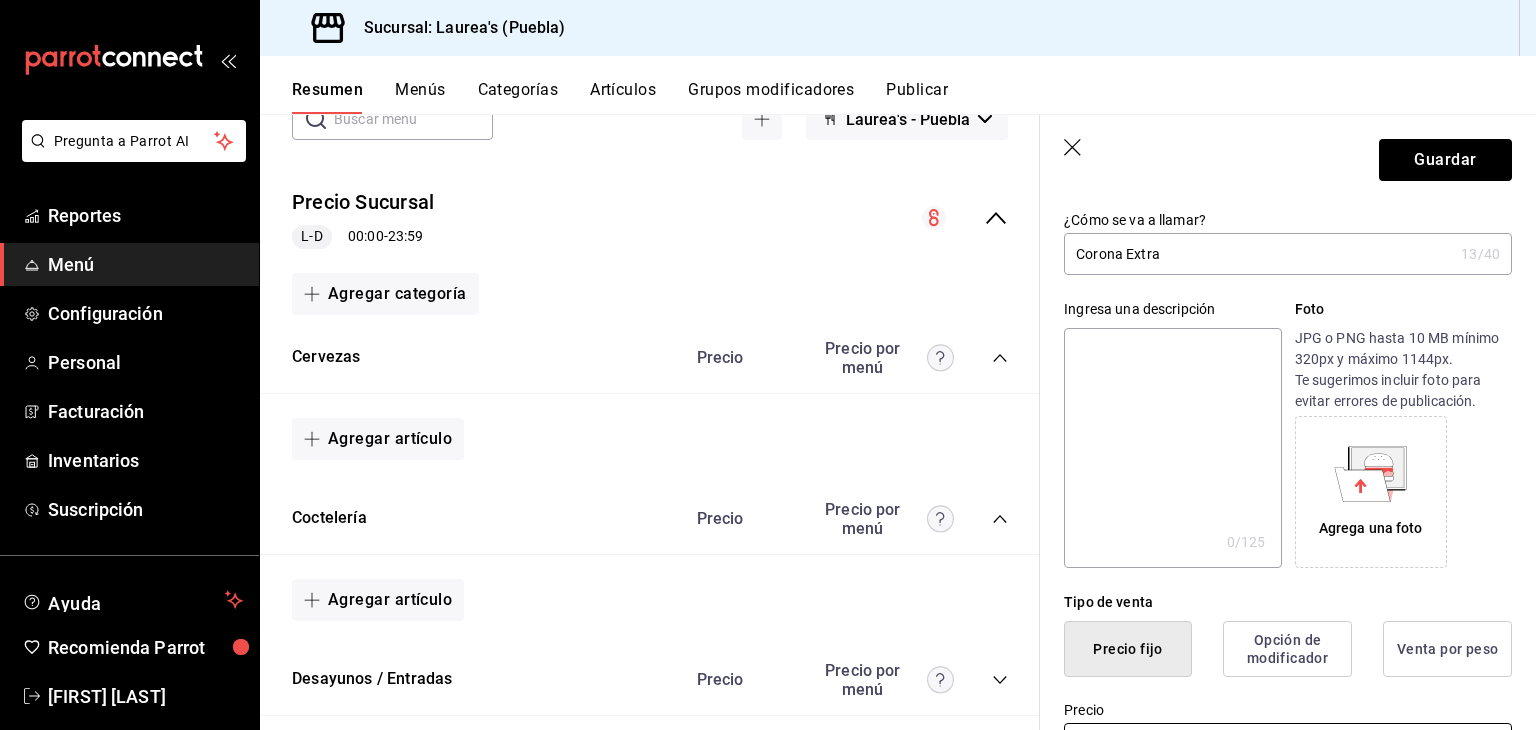 type on "$50.00" 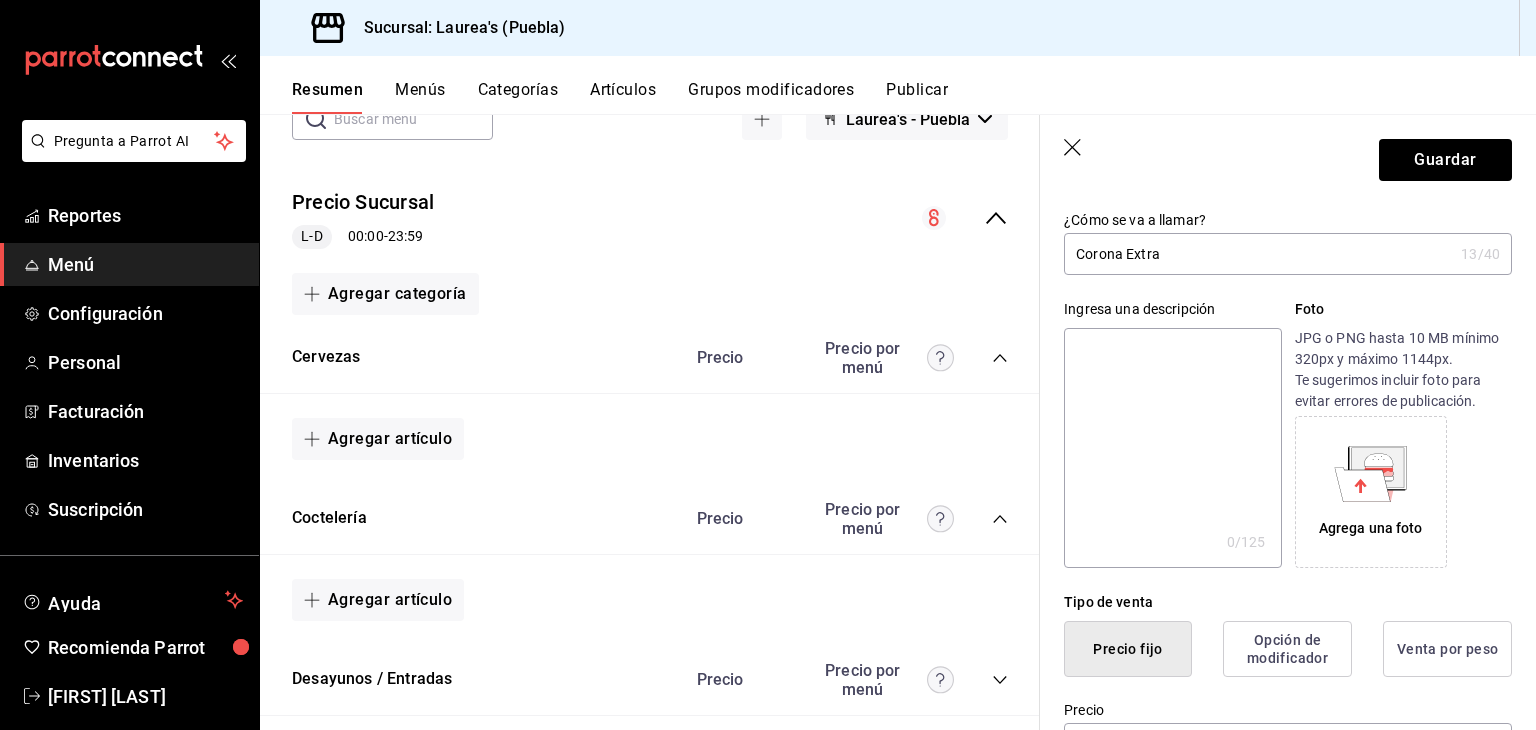 click on "Guardar" at bounding box center [1288, 156] 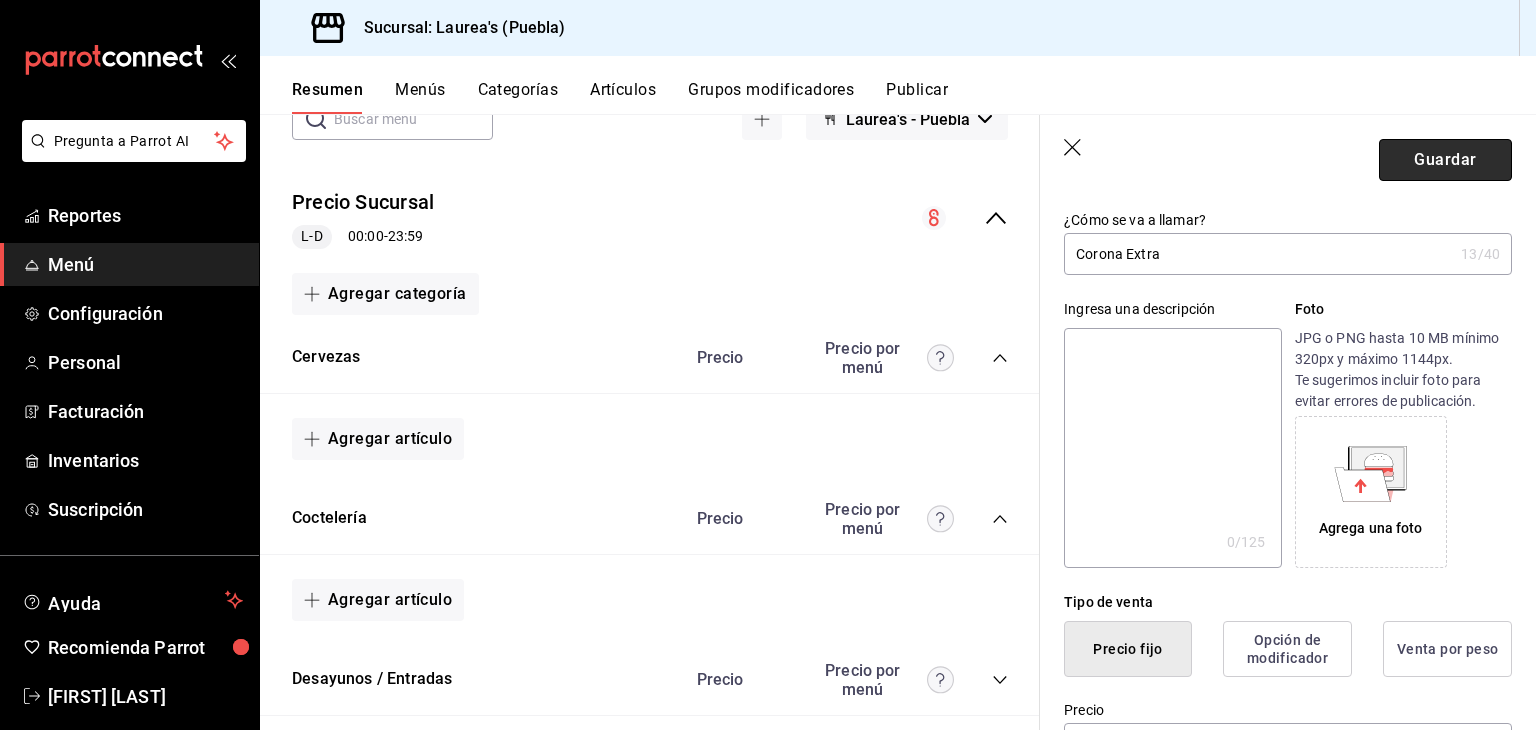 click on "Guardar" at bounding box center [1445, 160] 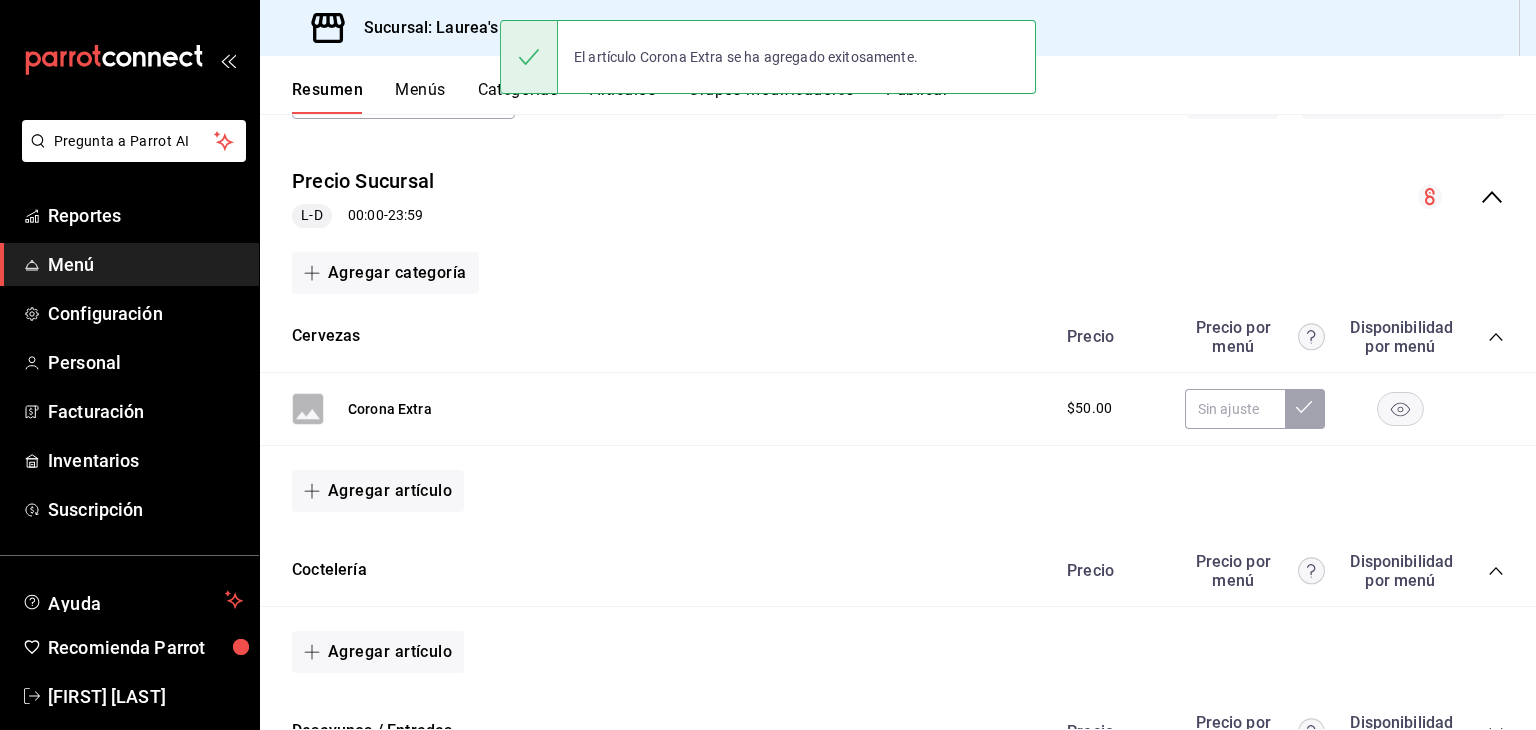 scroll, scrollTop: 0, scrollLeft: 0, axis: both 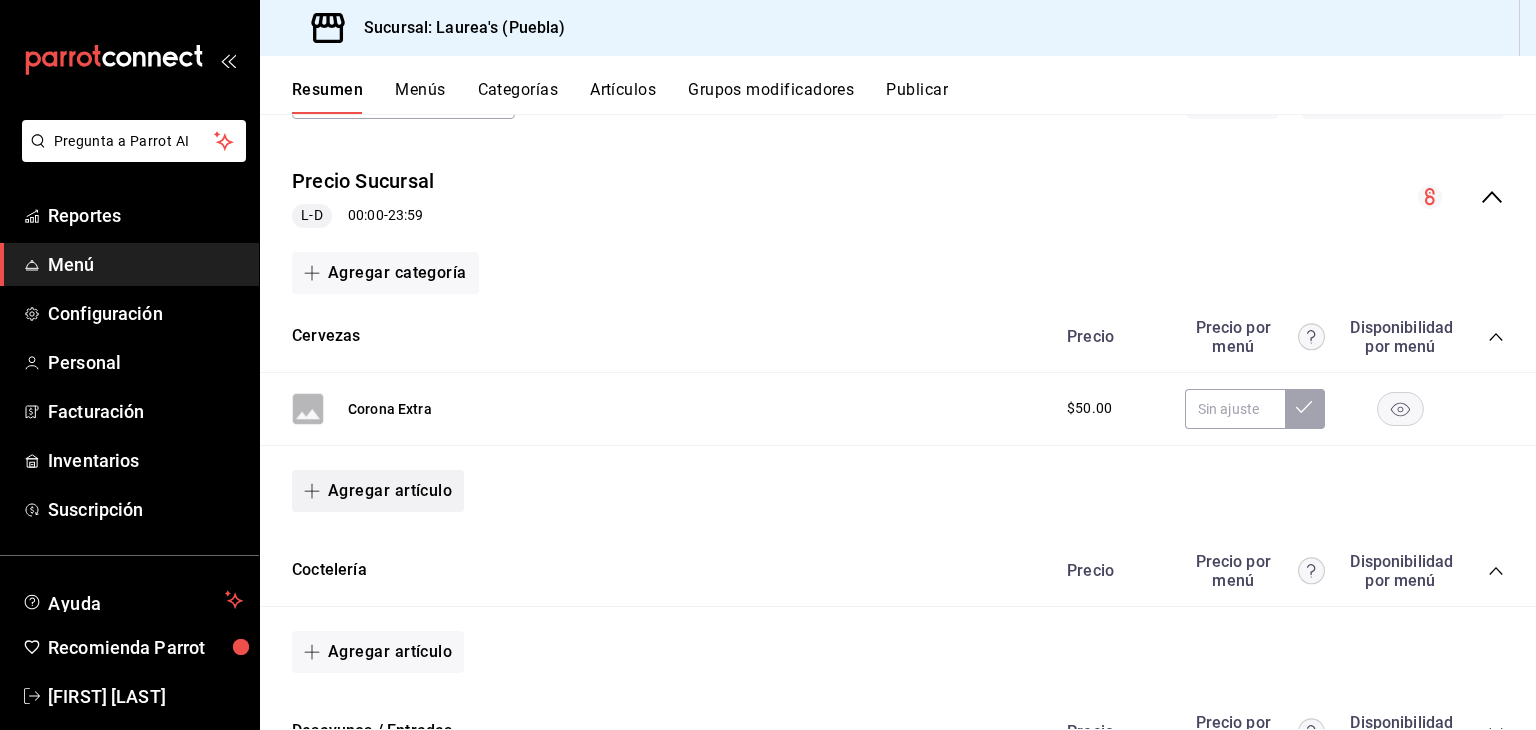 click on "Agregar artículo" at bounding box center [378, 491] 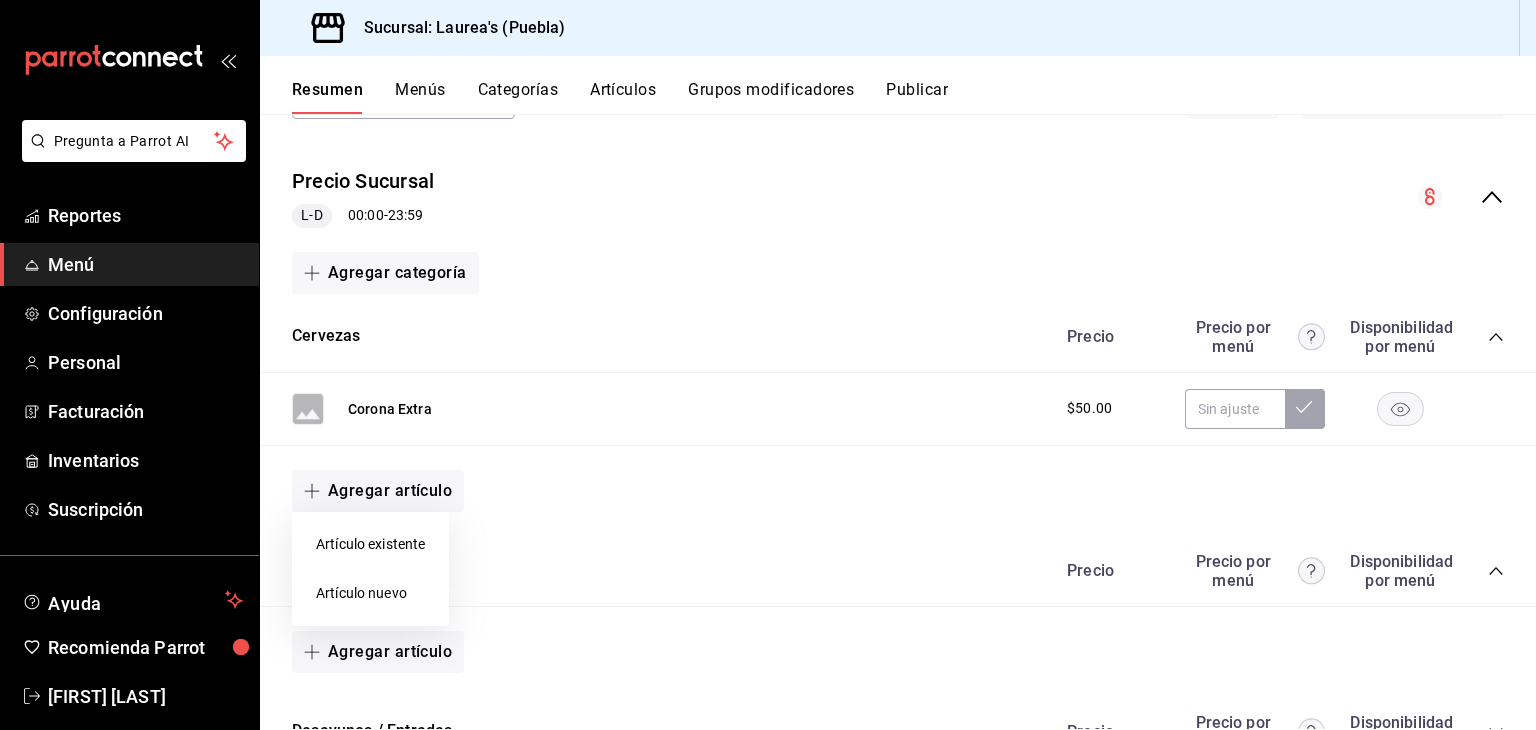 click on "Artículo nuevo" at bounding box center [370, 593] 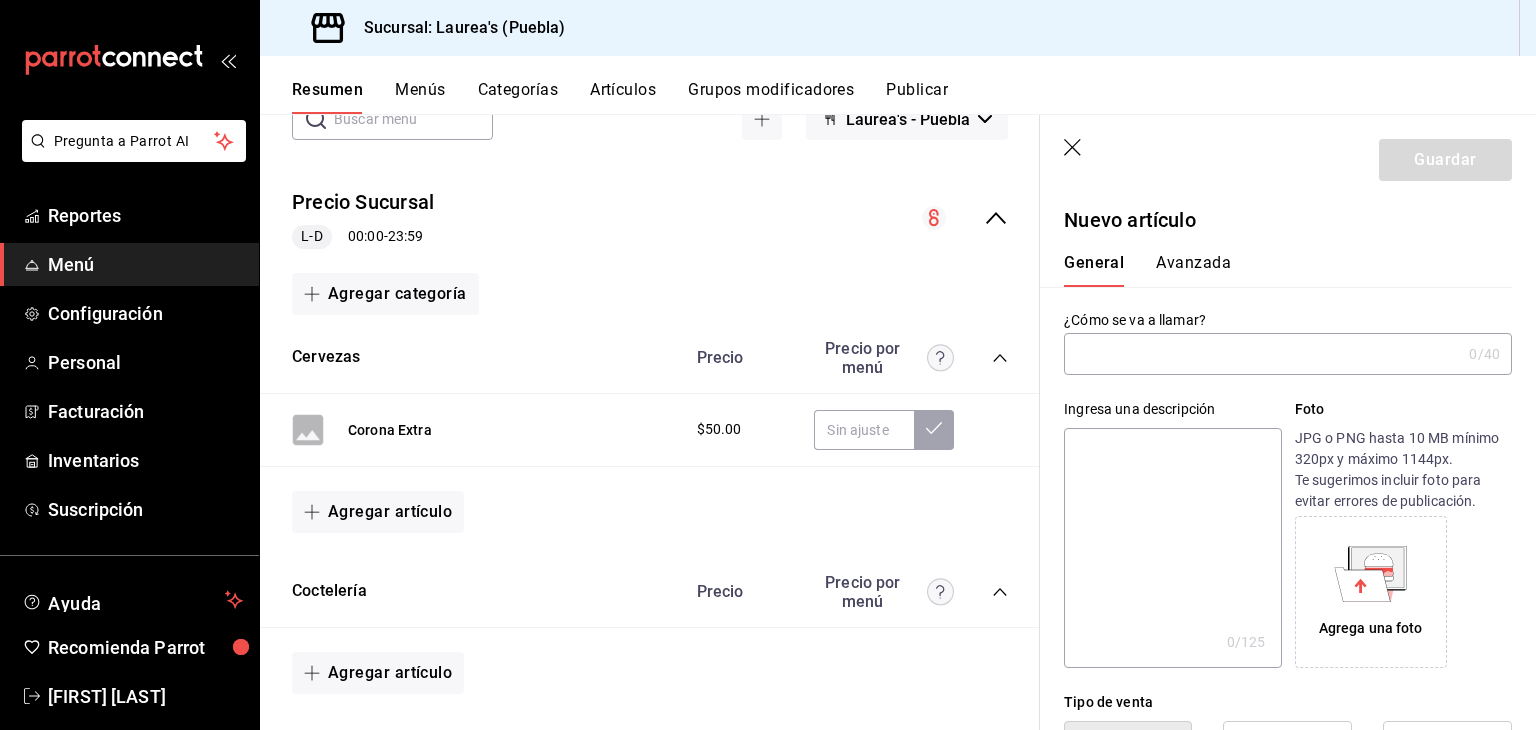 type on "AR-1754100341837" 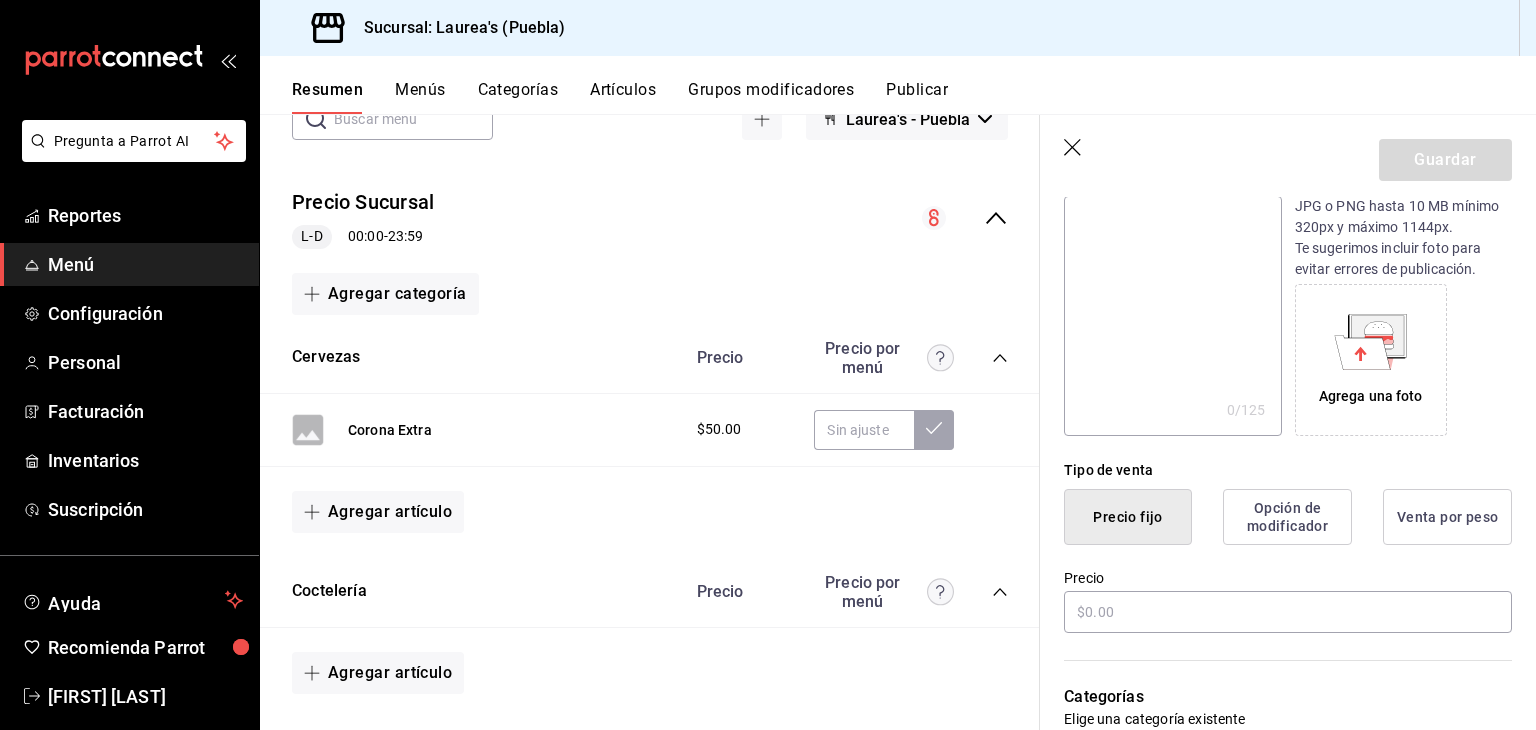 scroll, scrollTop: 235, scrollLeft: 0, axis: vertical 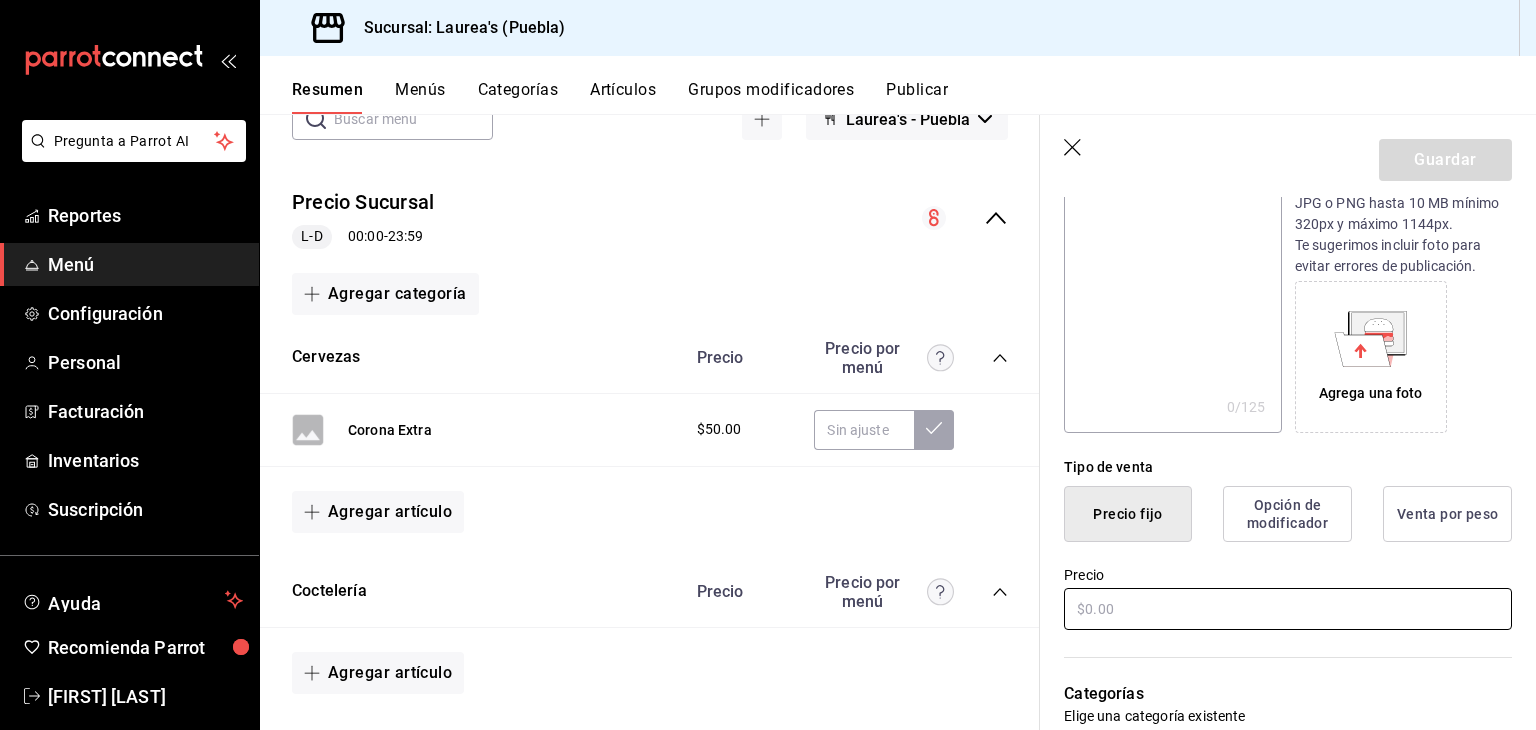 type on "Modelo Especial" 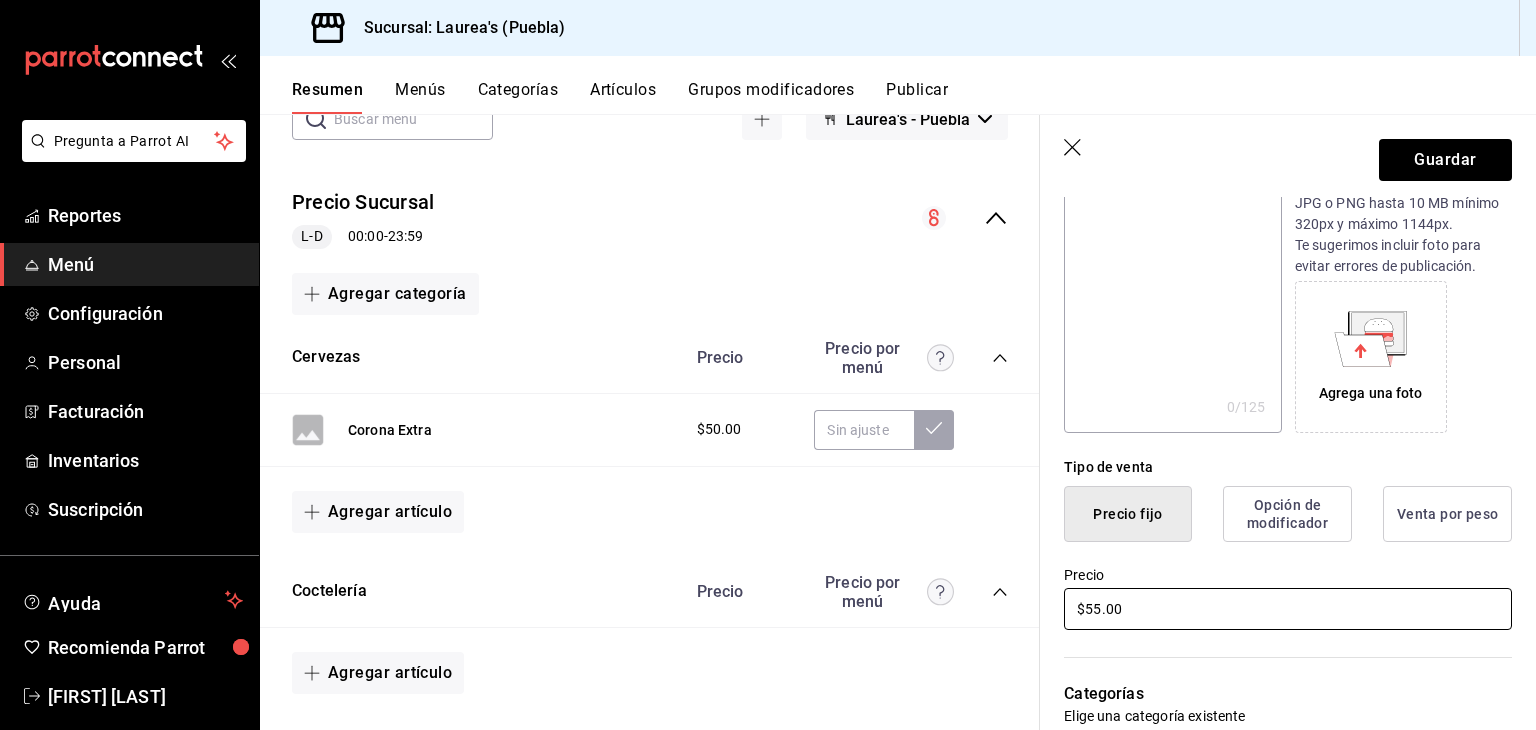 type on "$55.00" 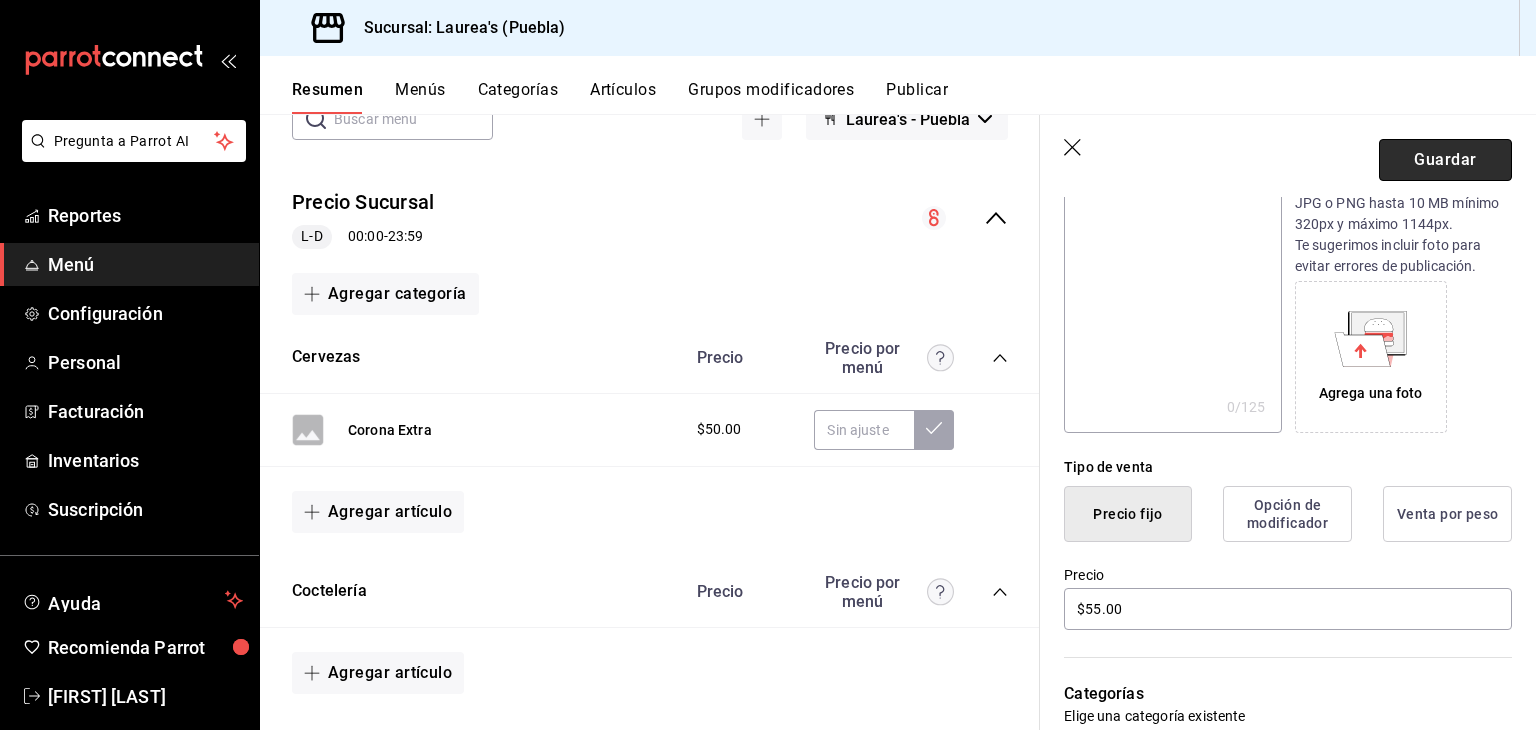click on "Guardar" at bounding box center [1445, 160] 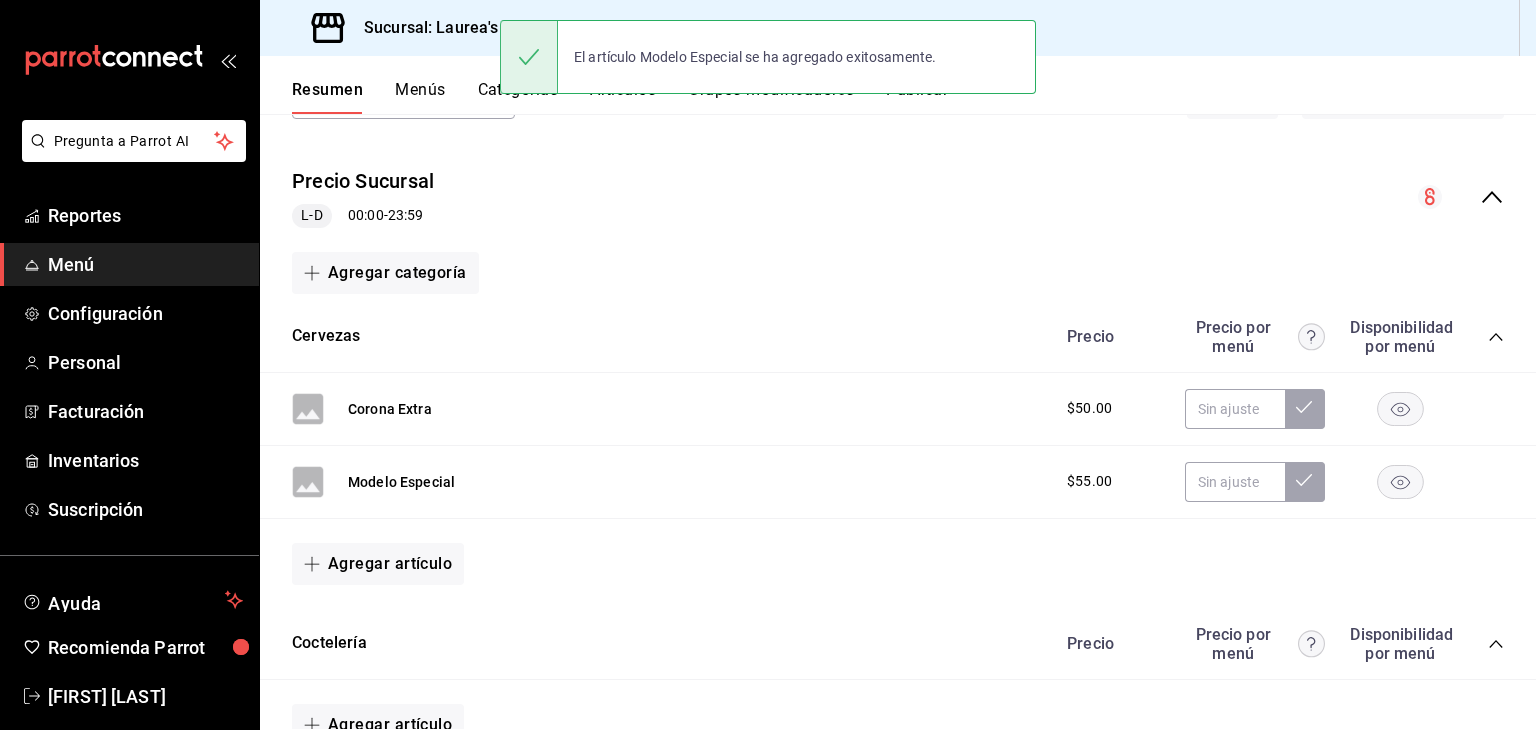 scroll, scrollTop: 0, scrollLeft: 0, axis: both 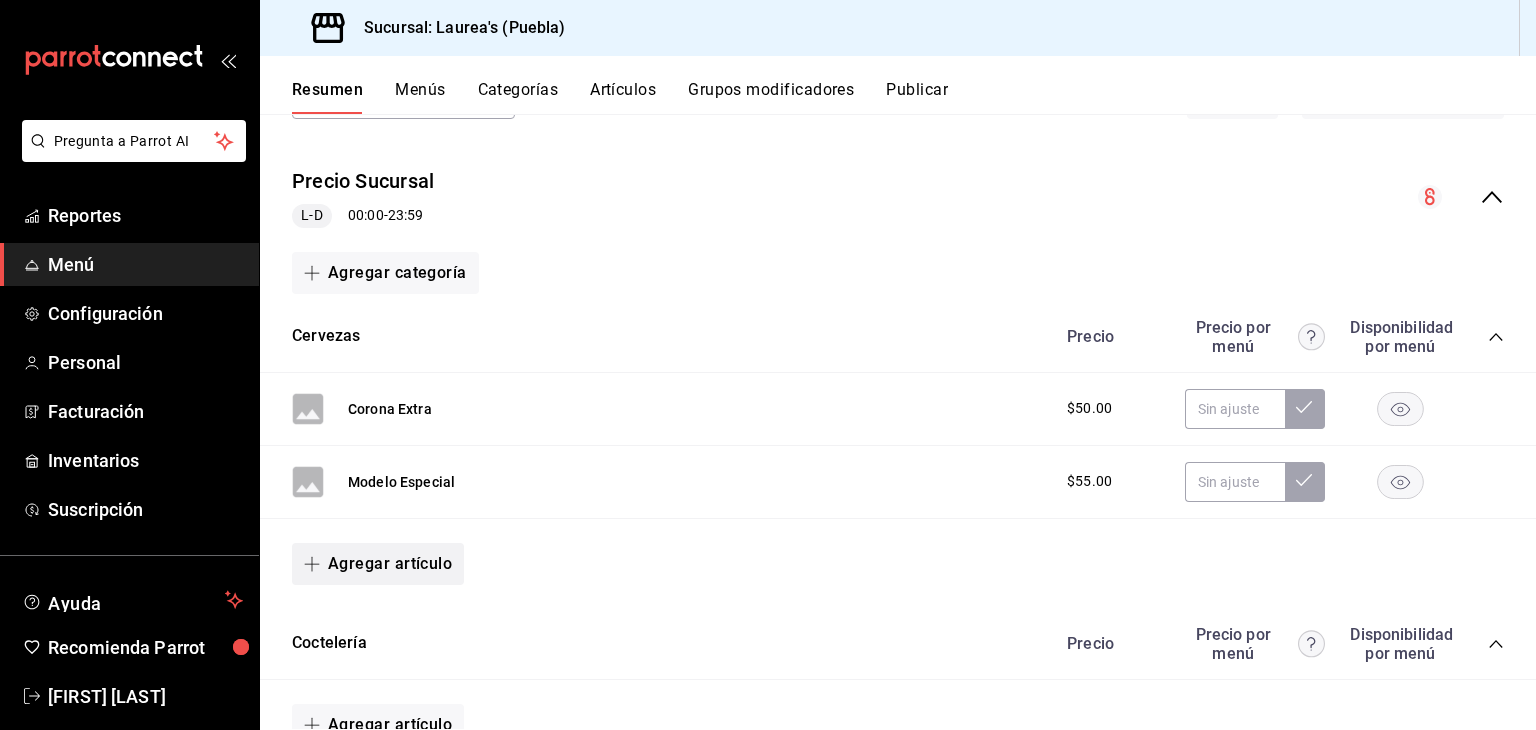 click on "Agregar artículo" at bounding box center [378, 564] 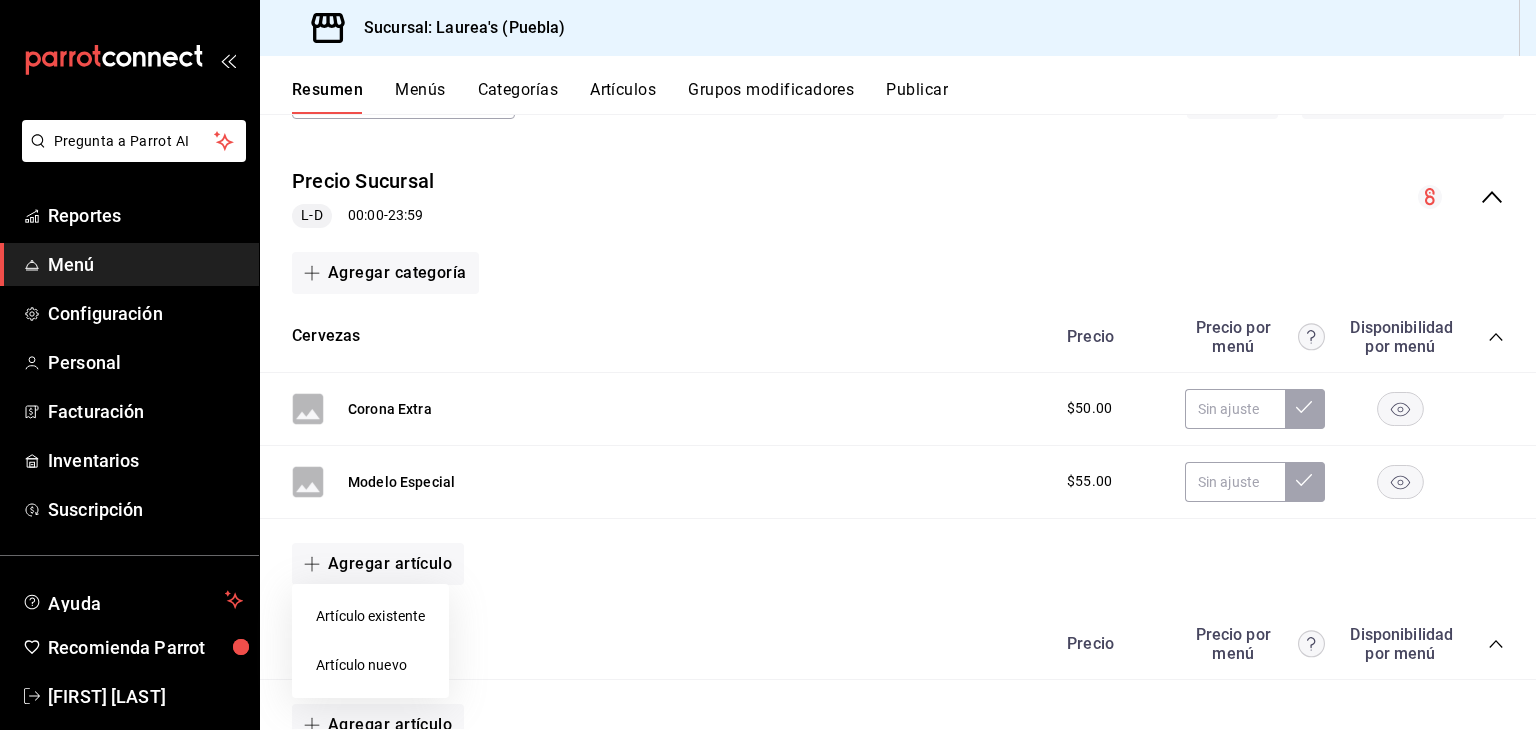 click on "Artículo nuevo" at bounding box center (370, 665) 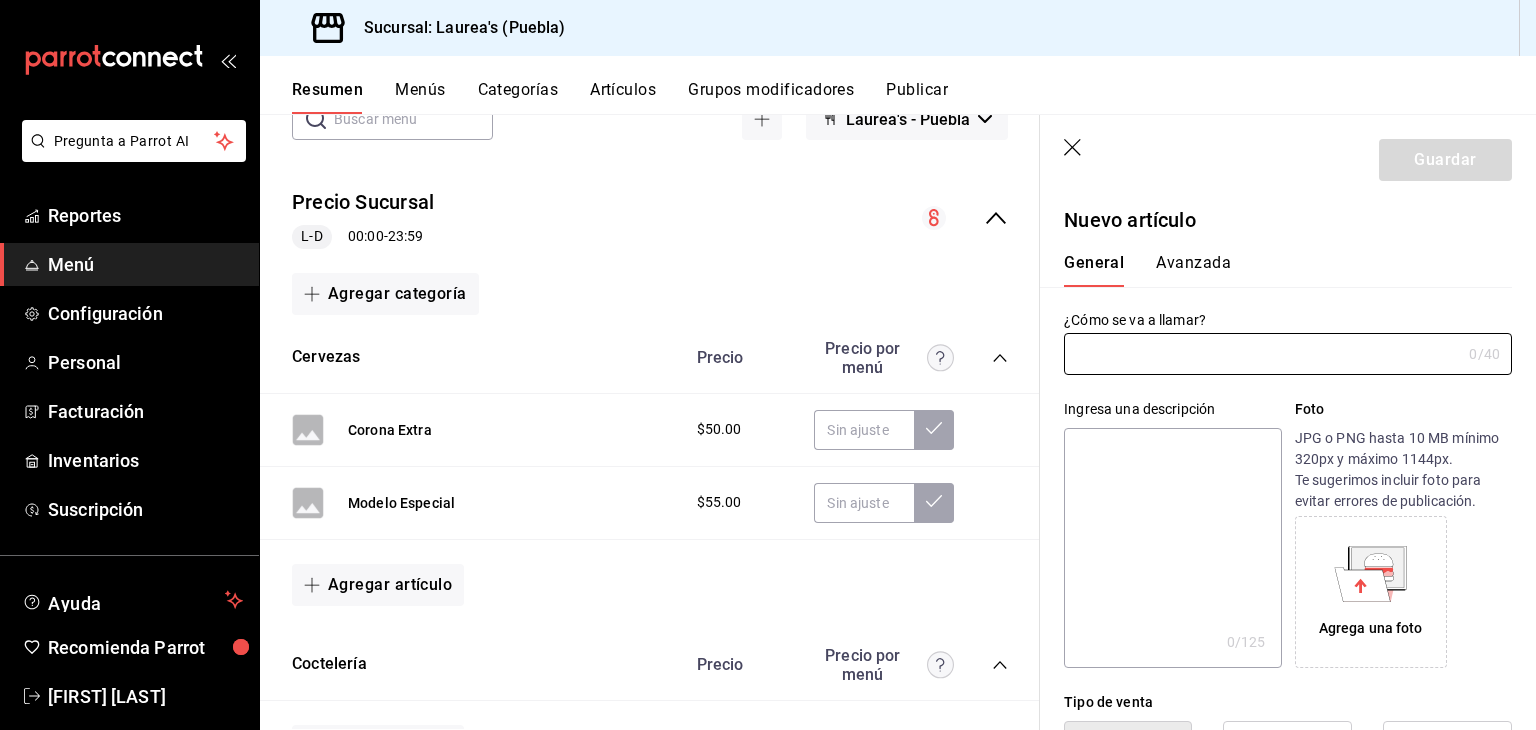type on "AR-1754100360218" 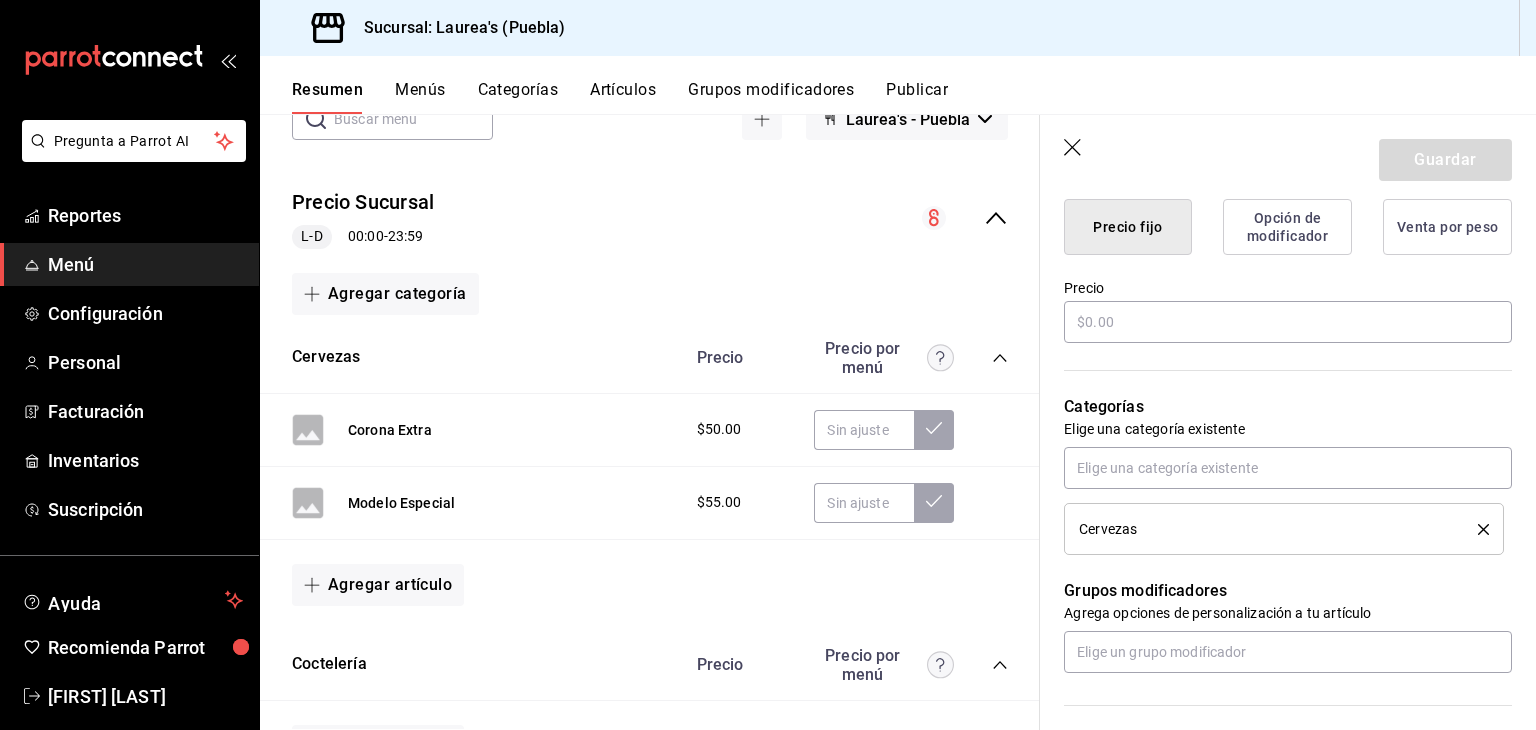 scroll, scrollTop: 524, scrollLeft: 0, axis: vertical 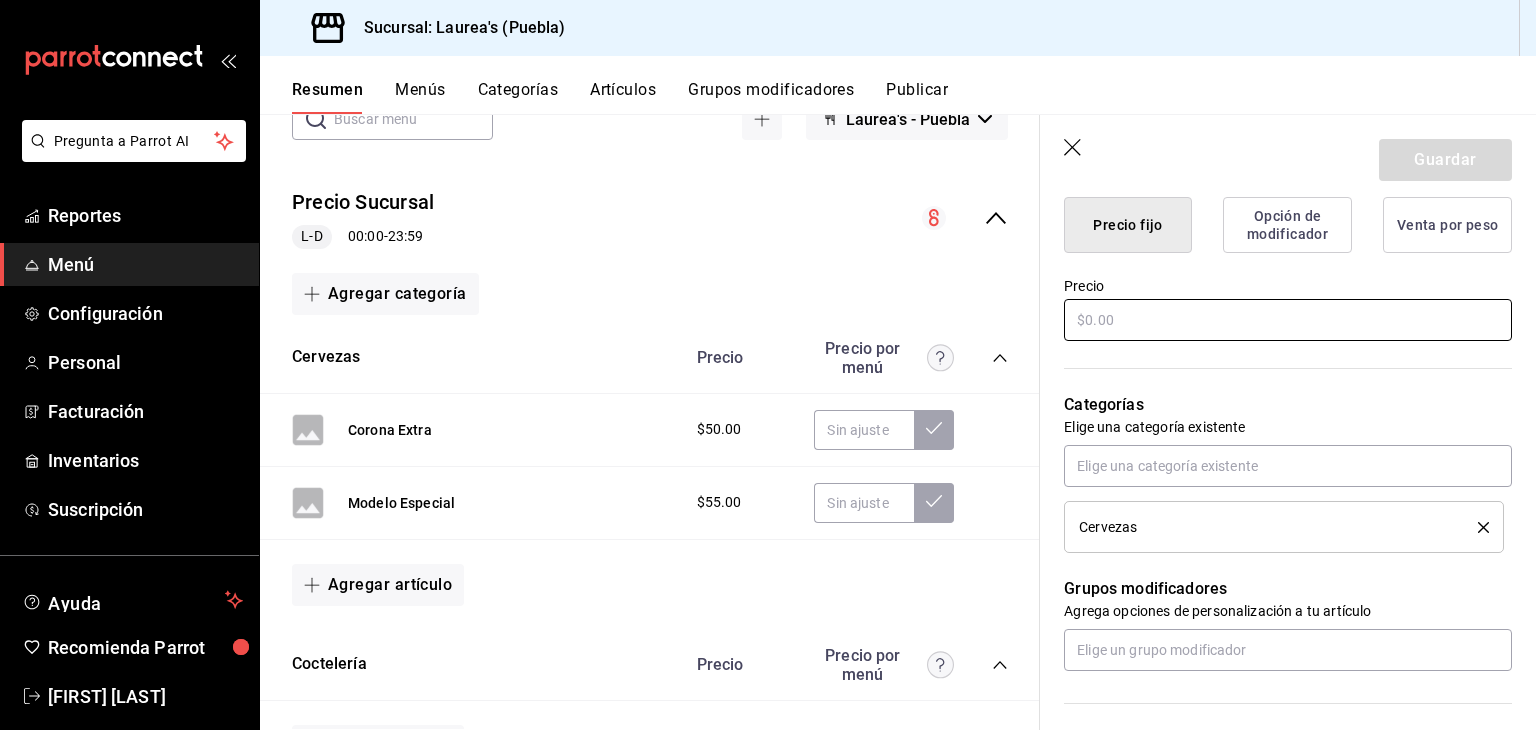 type on "Negra Modelo" 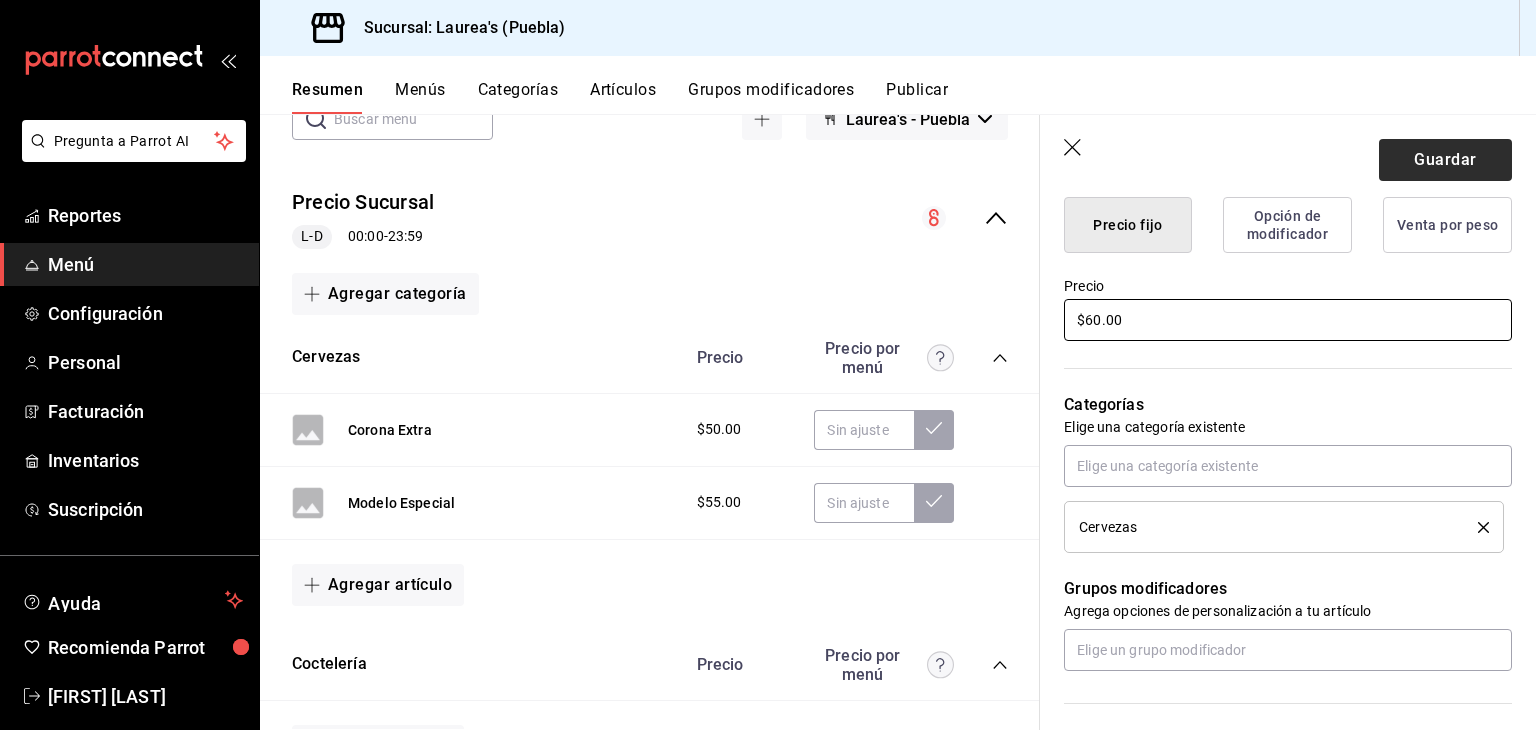 type on "$60.00" 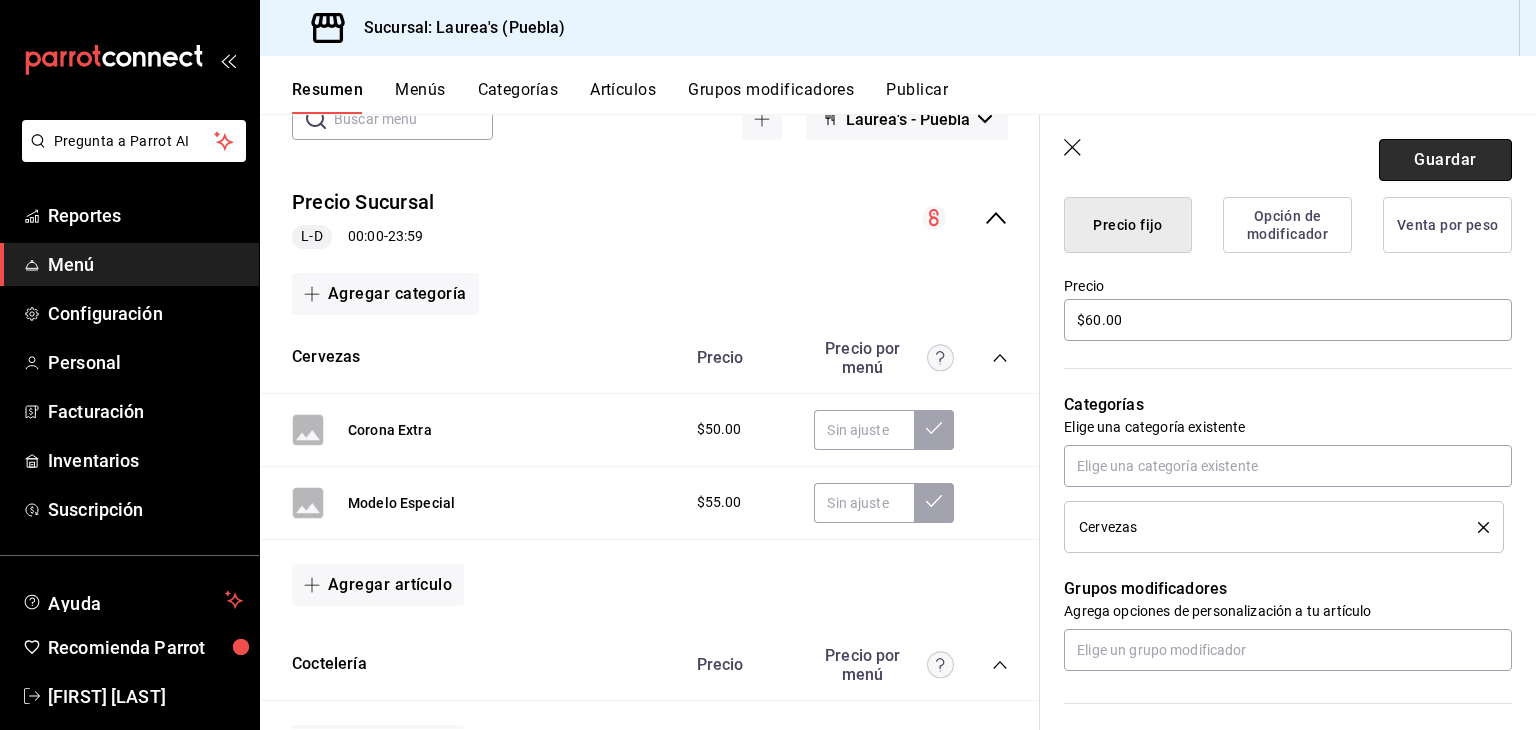 click on "Guardar" at bounding box center (1445, 160) 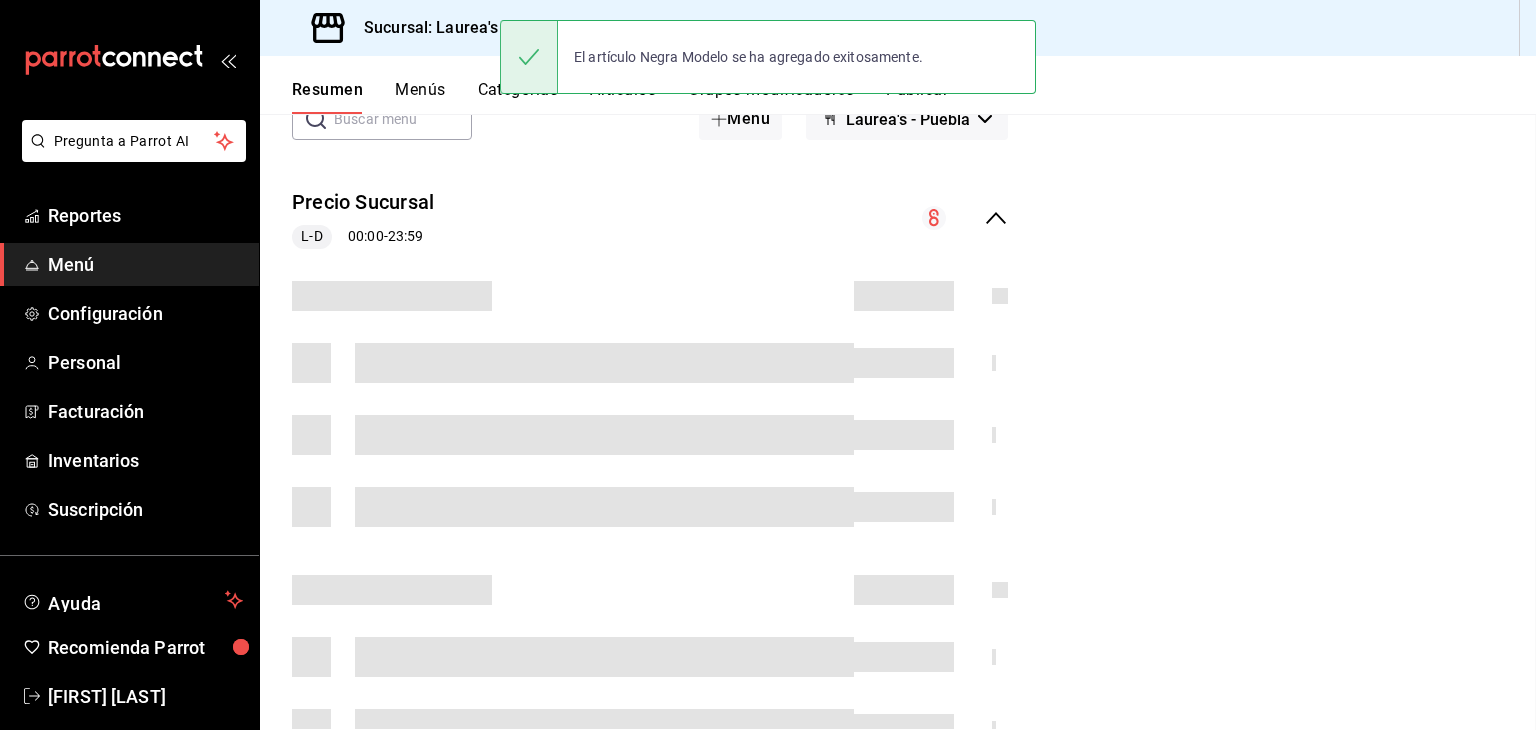 scroll, scrollTop: 0, scrollLeft: 0, axis: both 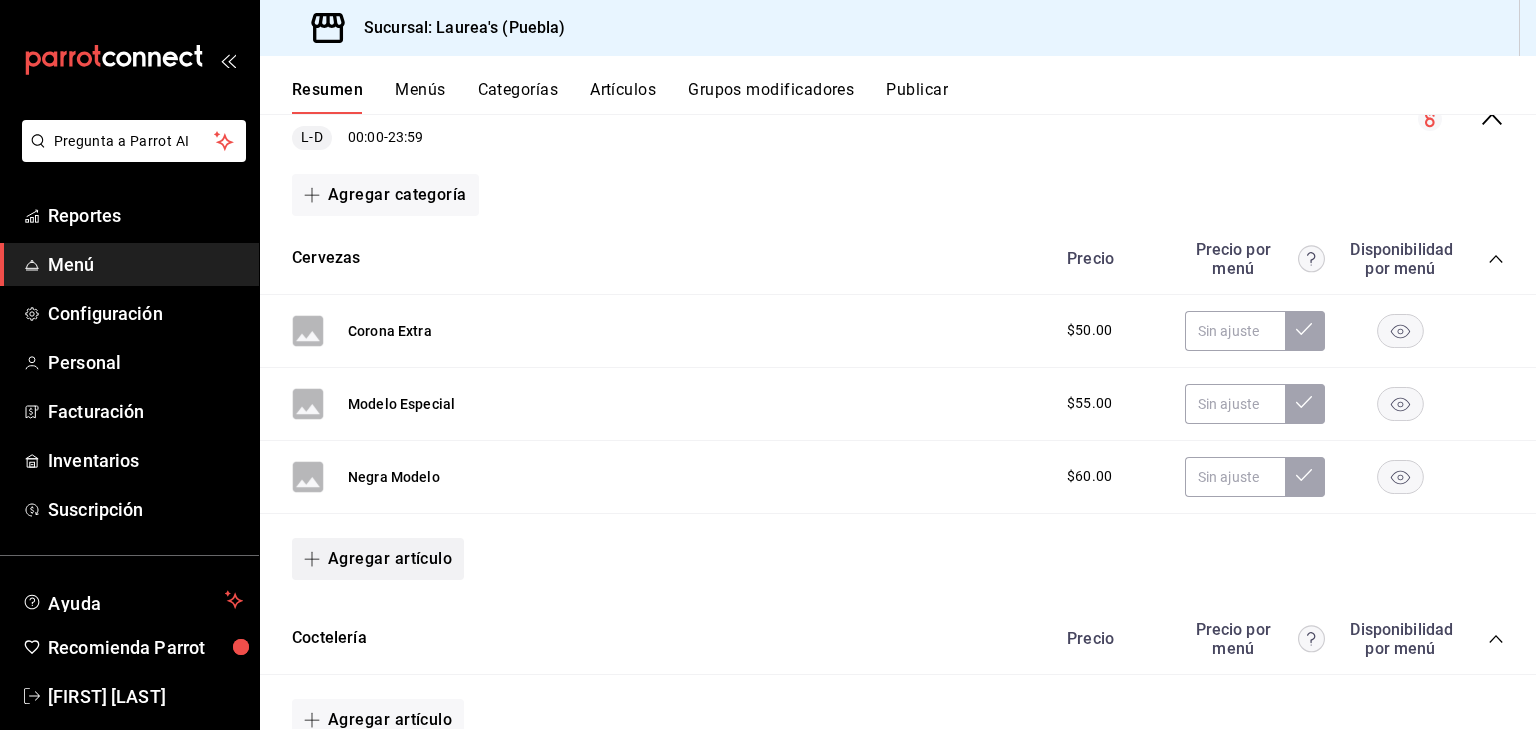click on "Agregar artículo" at bounding box center (378, 559) 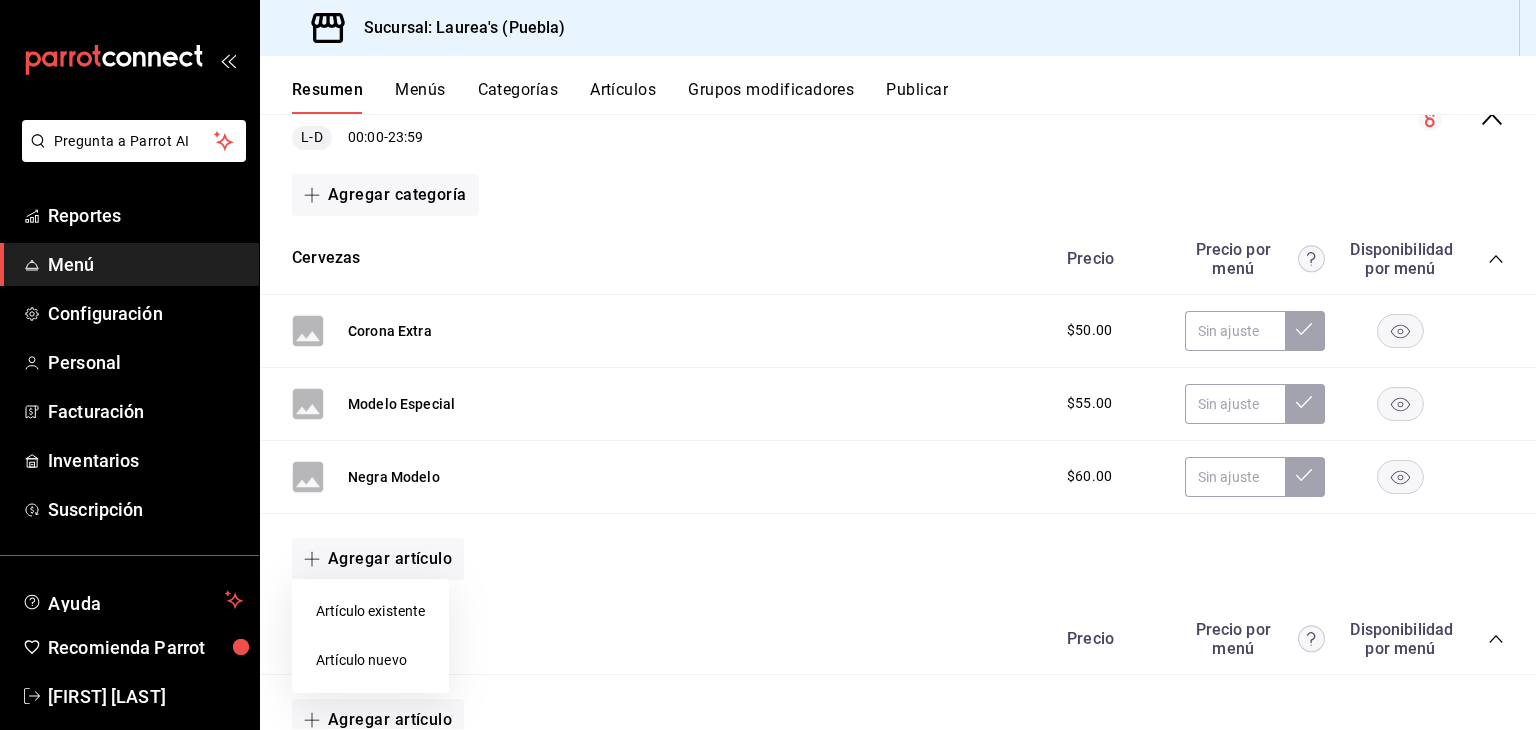 click on "Artículo nuevo" at bounding box center [370, 660] 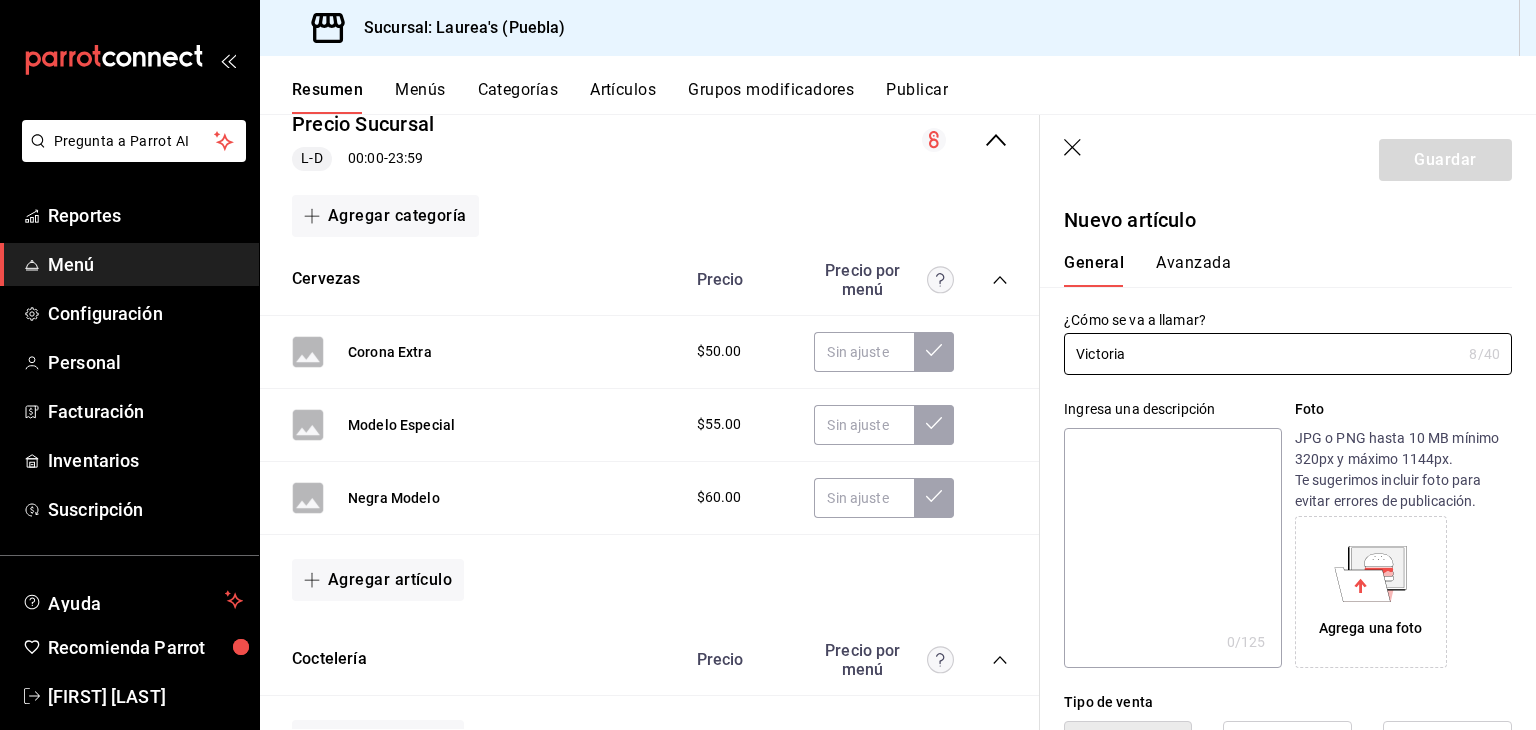 type on "Victoria" 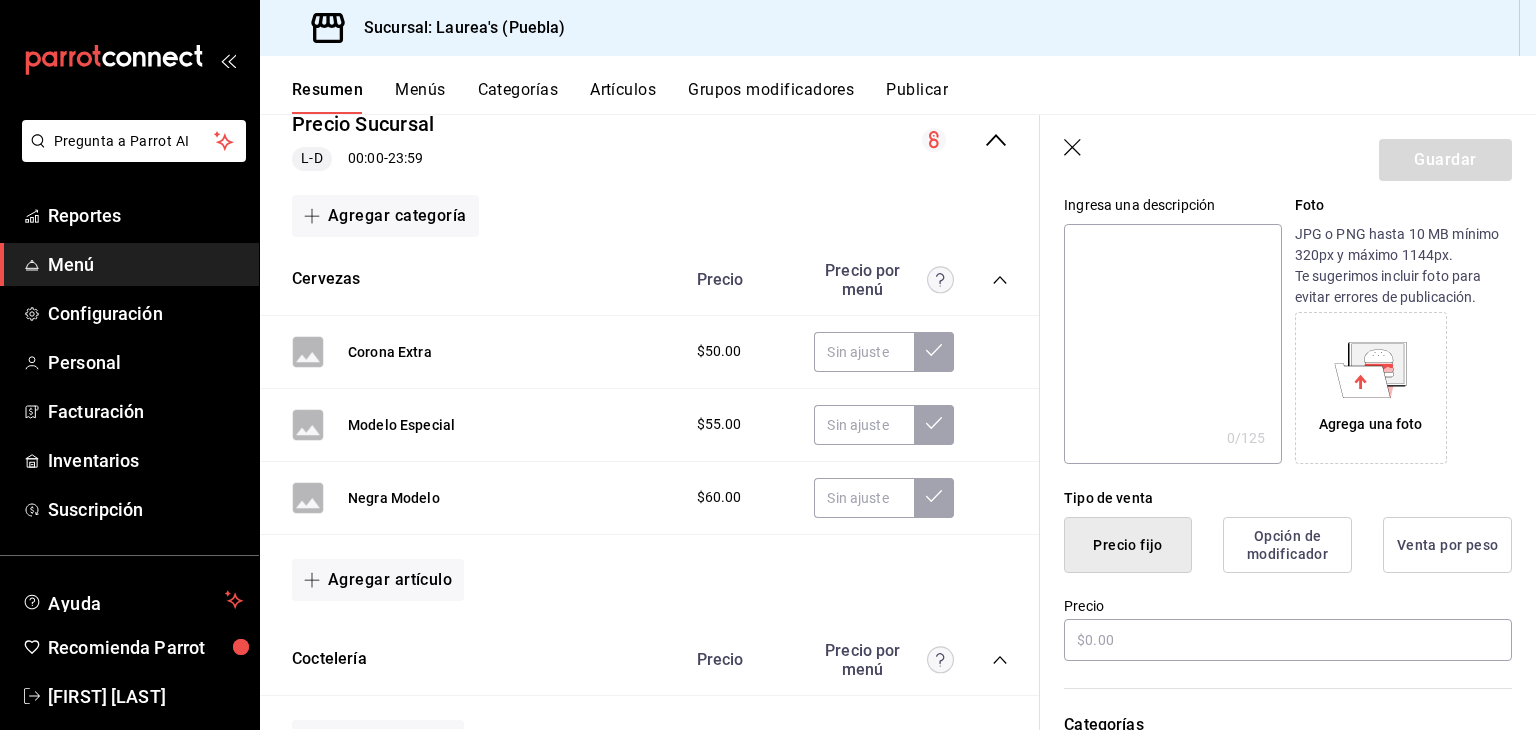 scroll, scrollTop: 260, scrollLeft: 0, axis: vertical 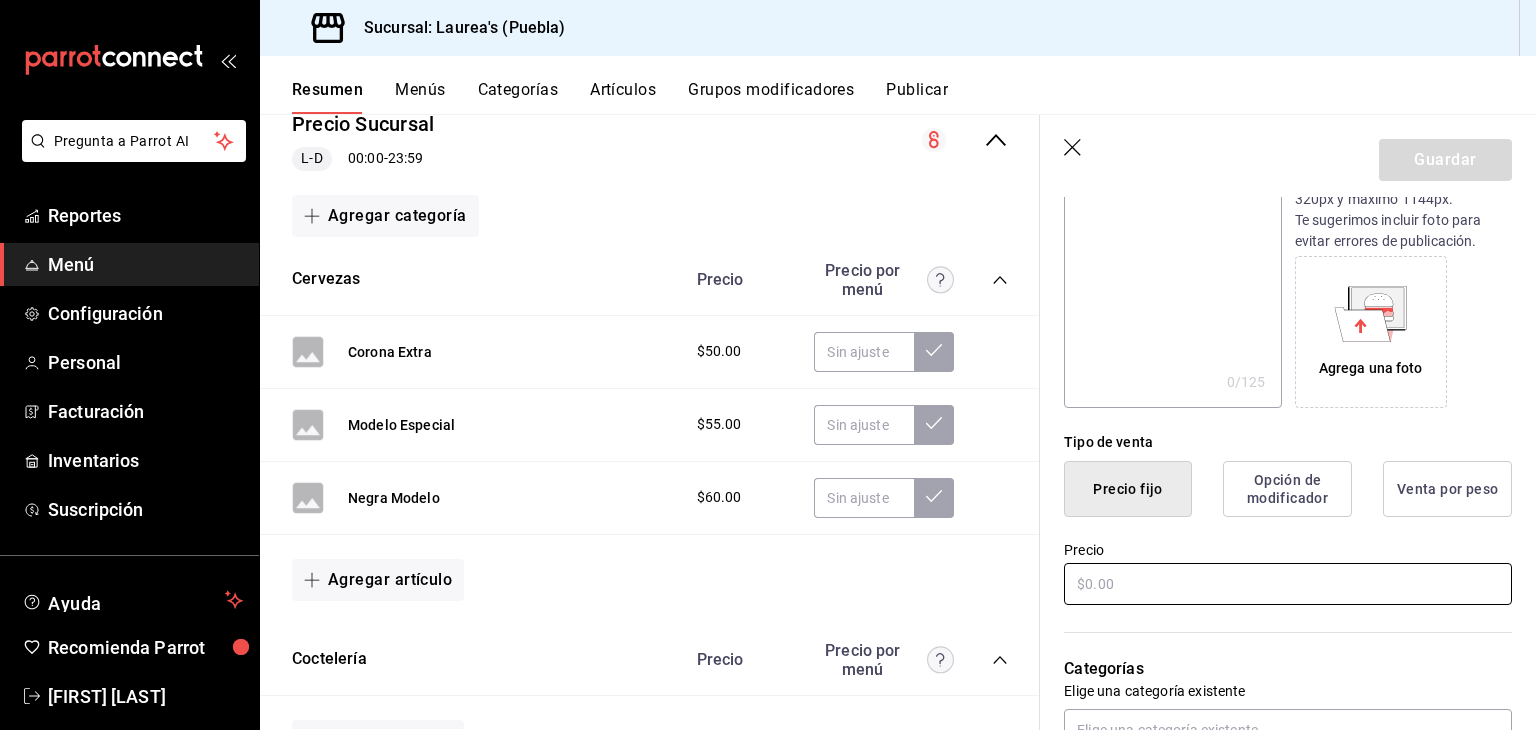 click at bounding box center [1288, 584] 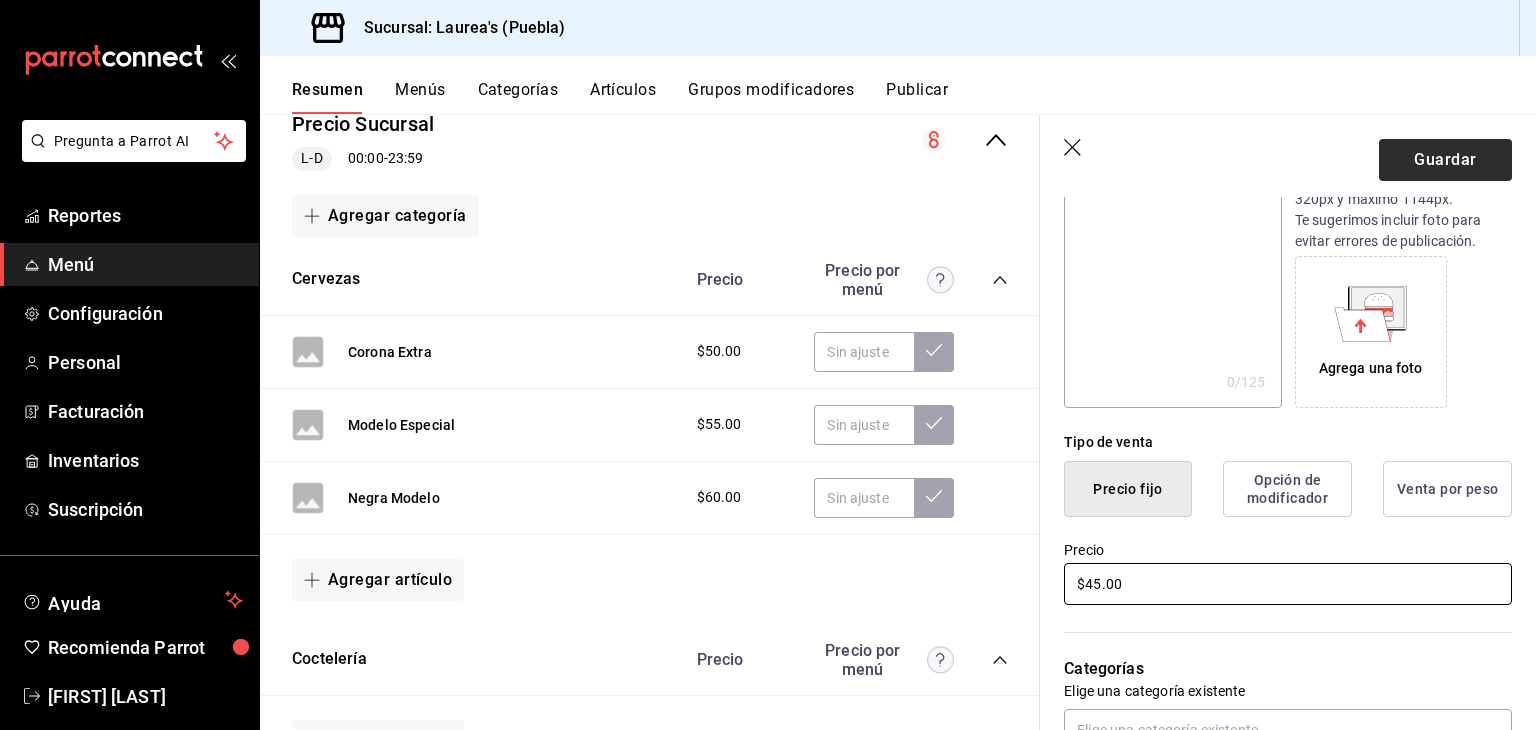 type on "$45.00" 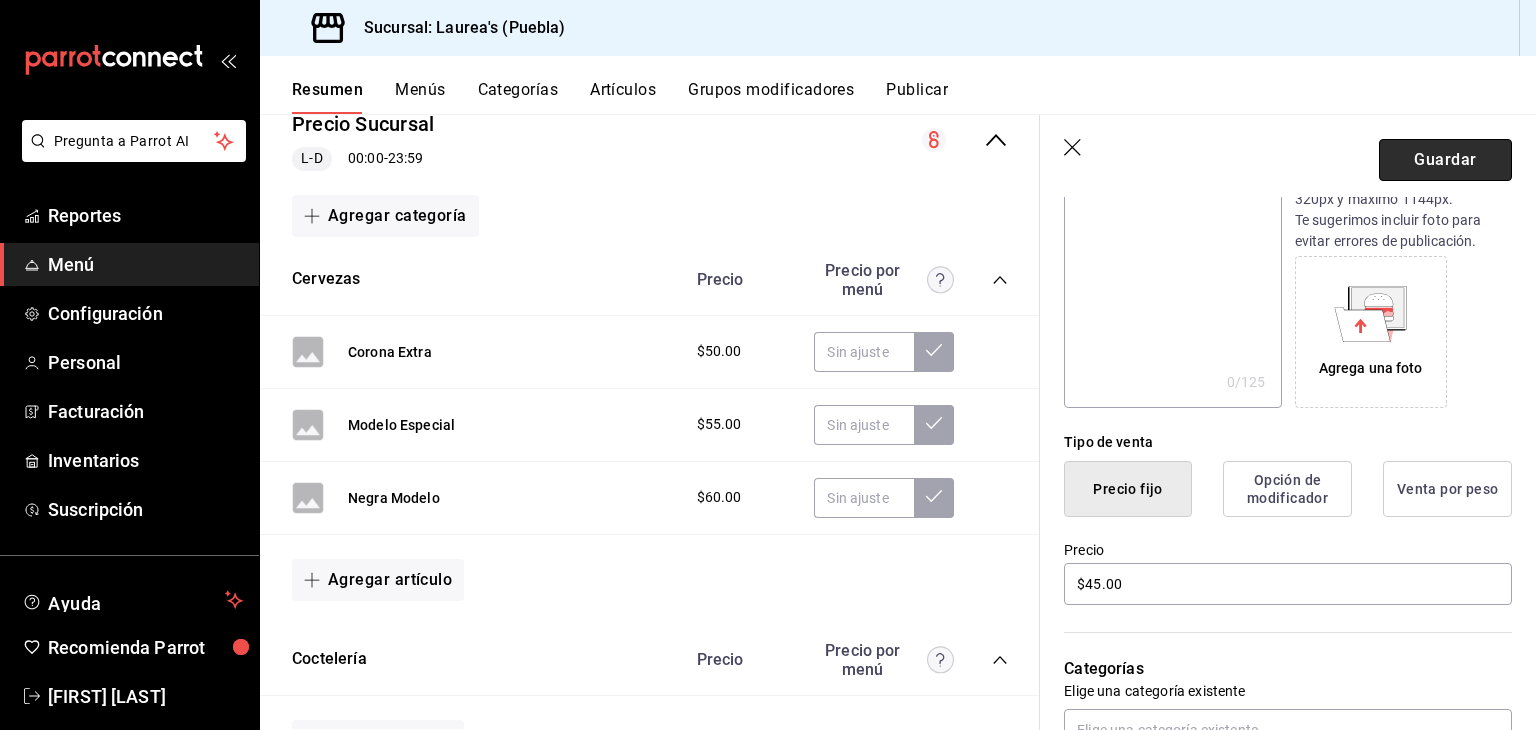 click on "Guardar" at bounding box center (1445, 160) 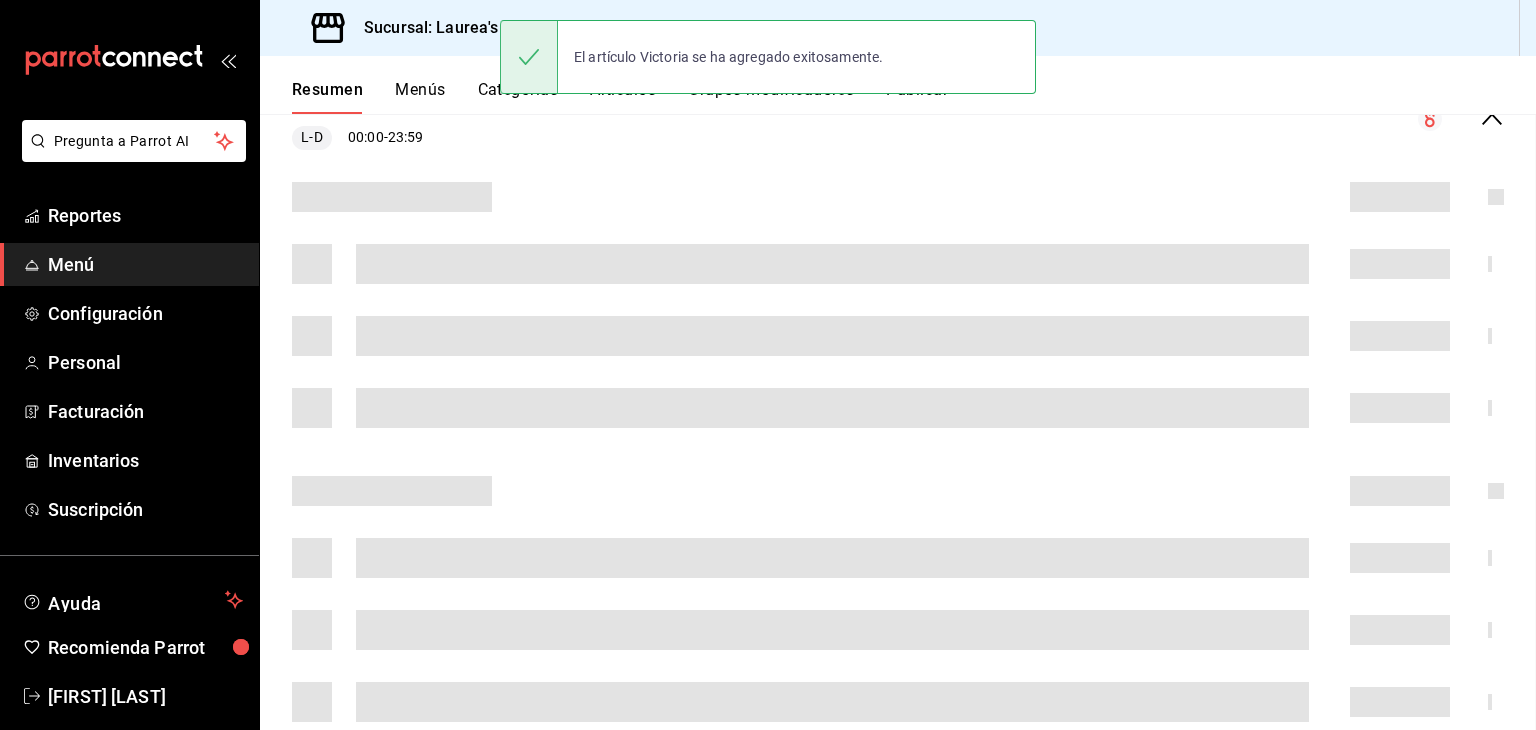 scroll, scrollTop: 0, scrollLeft: 0, axis: both 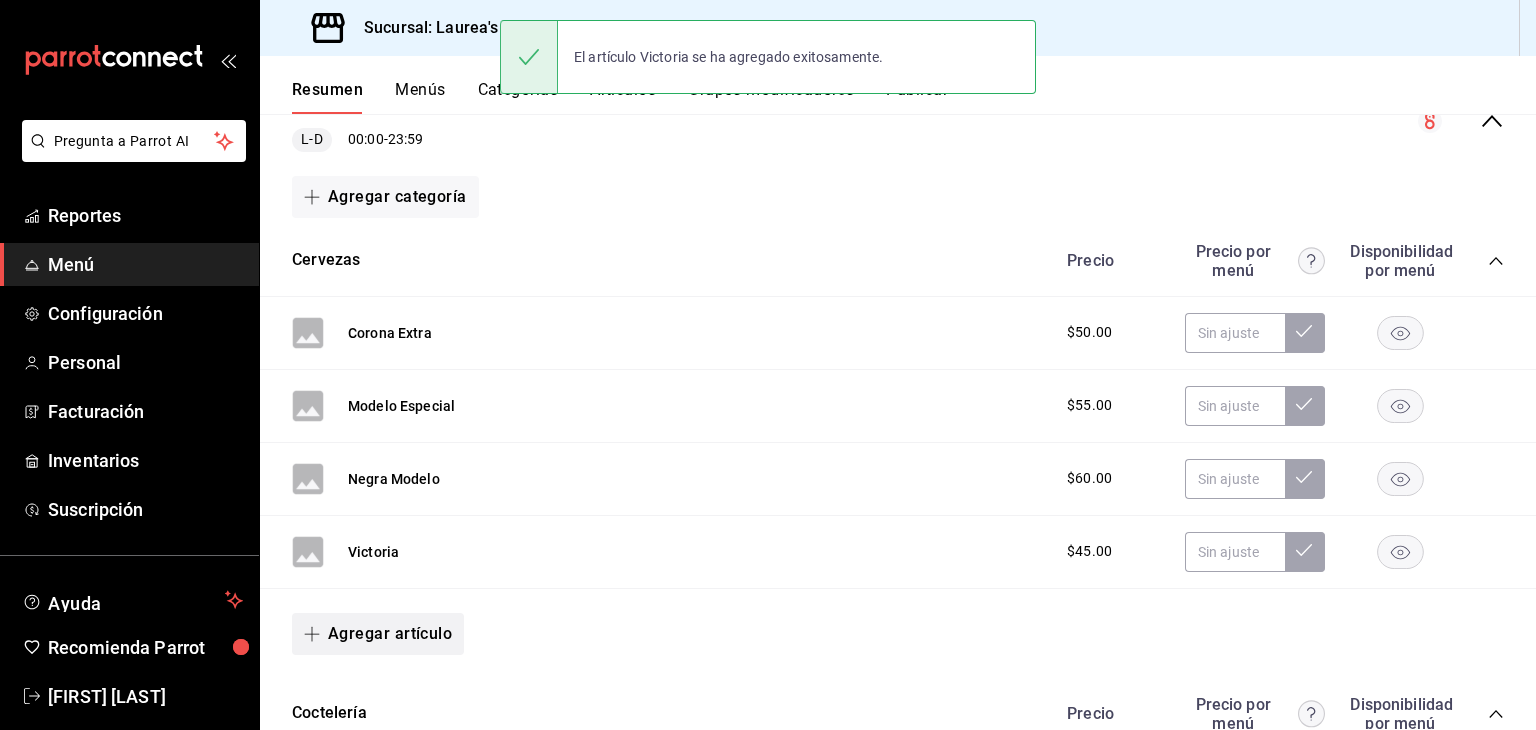 click on "Agregar artículo" at bounding box center (378, 634) 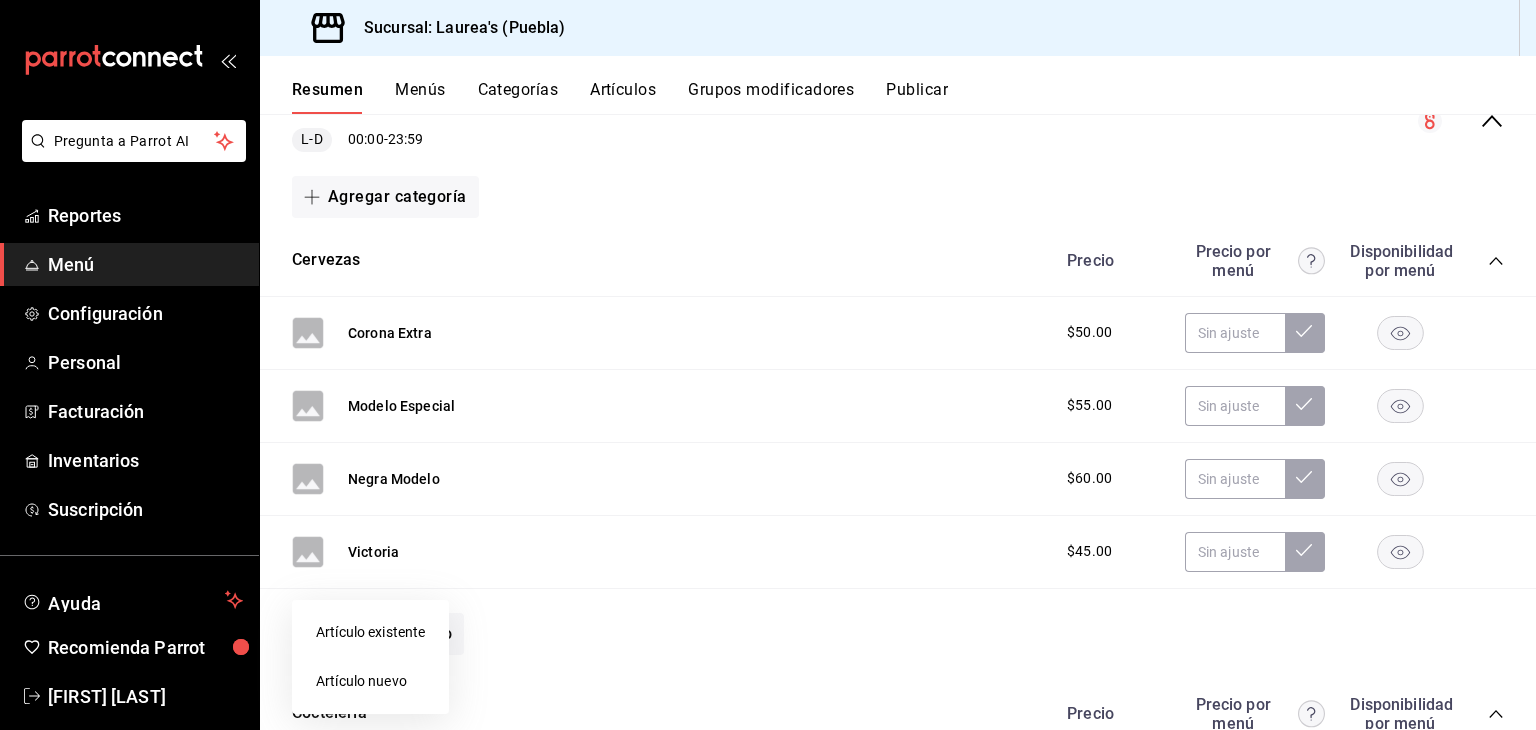 click on "Artículo nuevo" at bounding box center (370, 681) 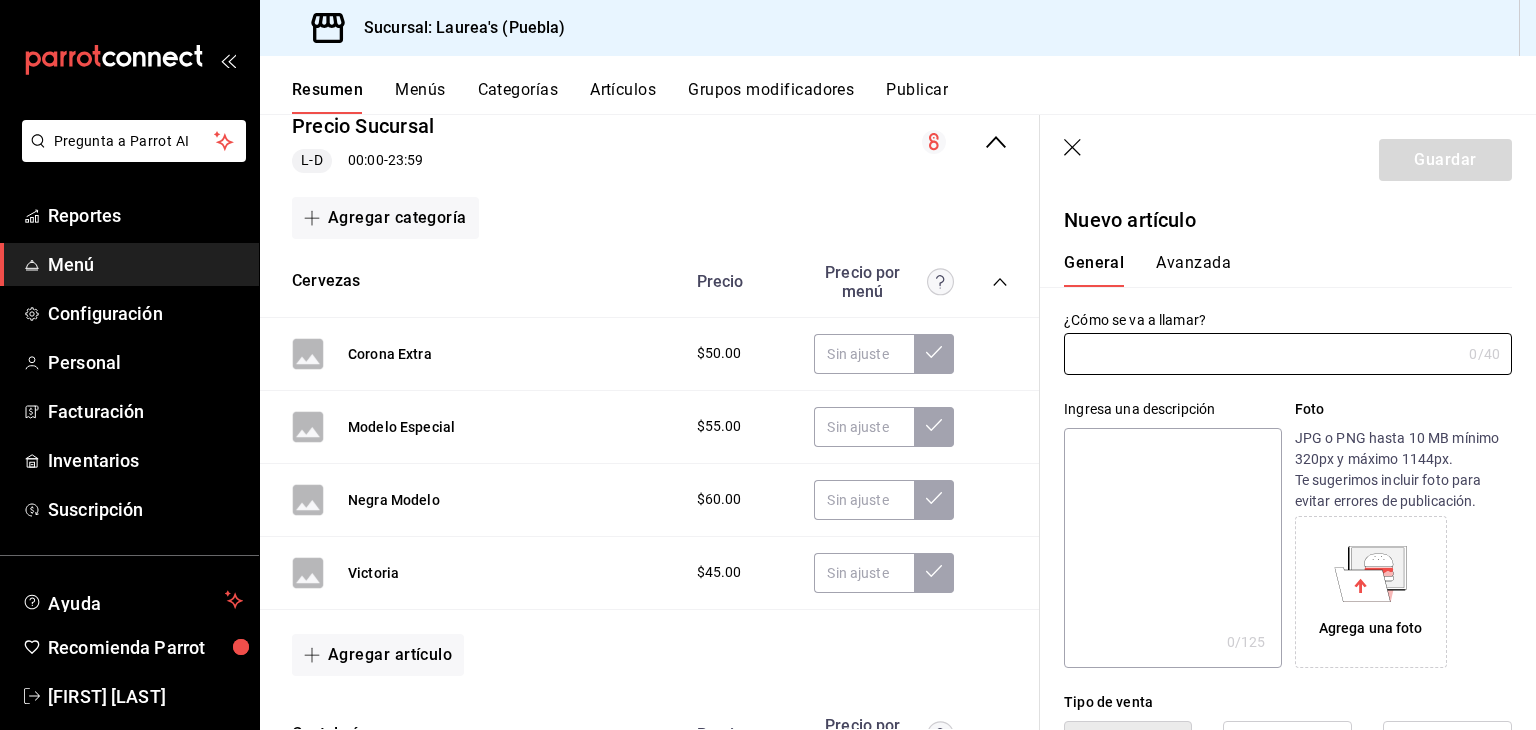 type on "AR-1754100408059" 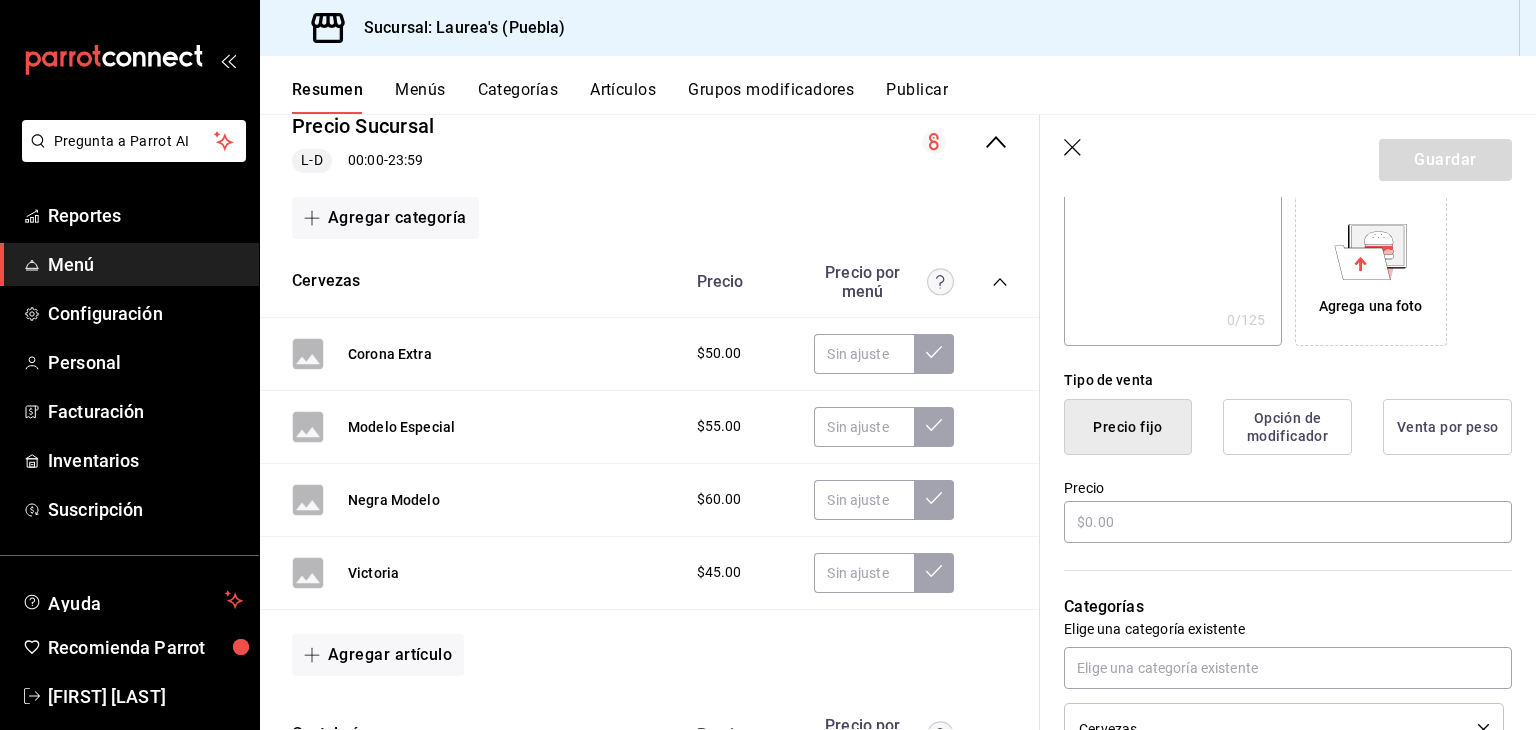 scroll, scrollTop: 391, scrollLeft: 0, axis: vertical 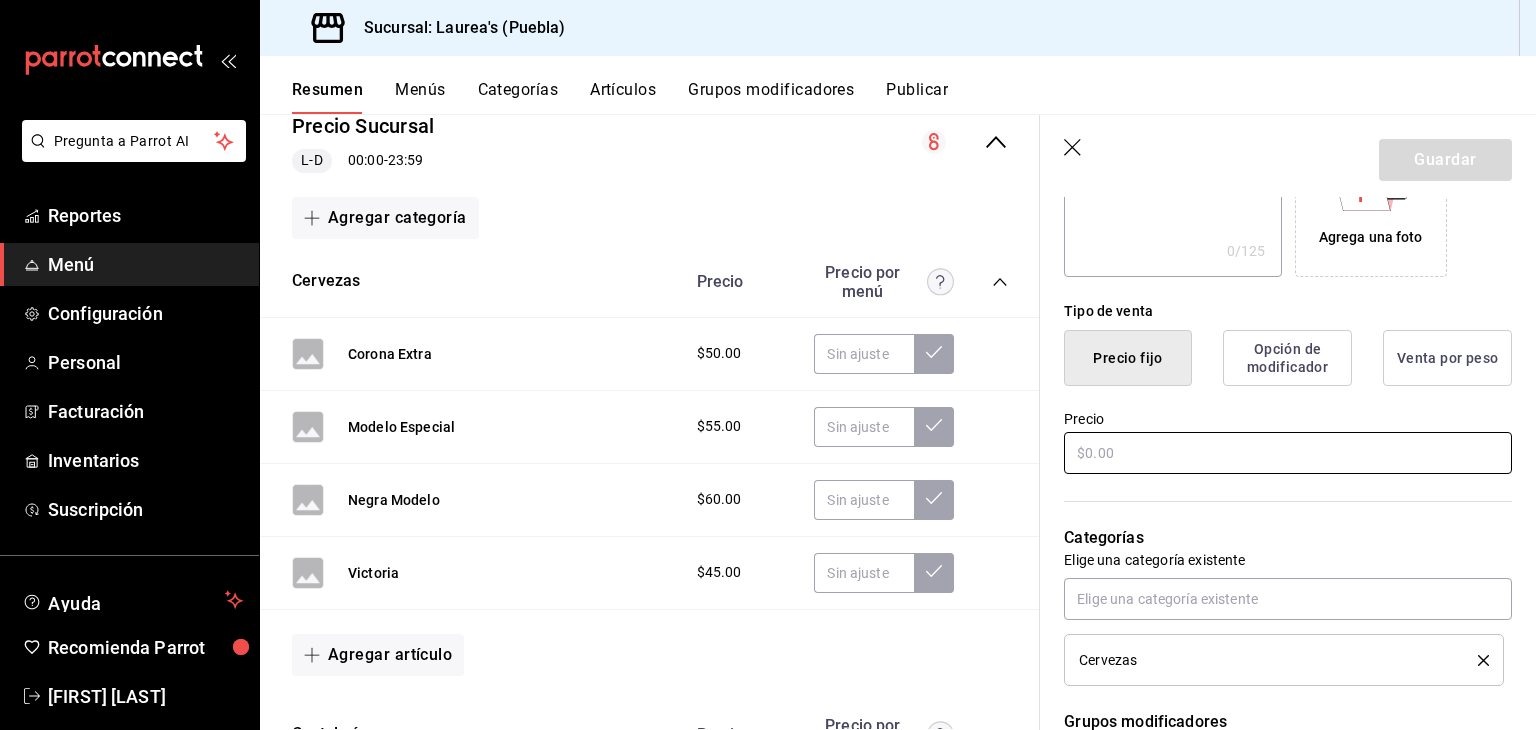 type on "Pacífico" 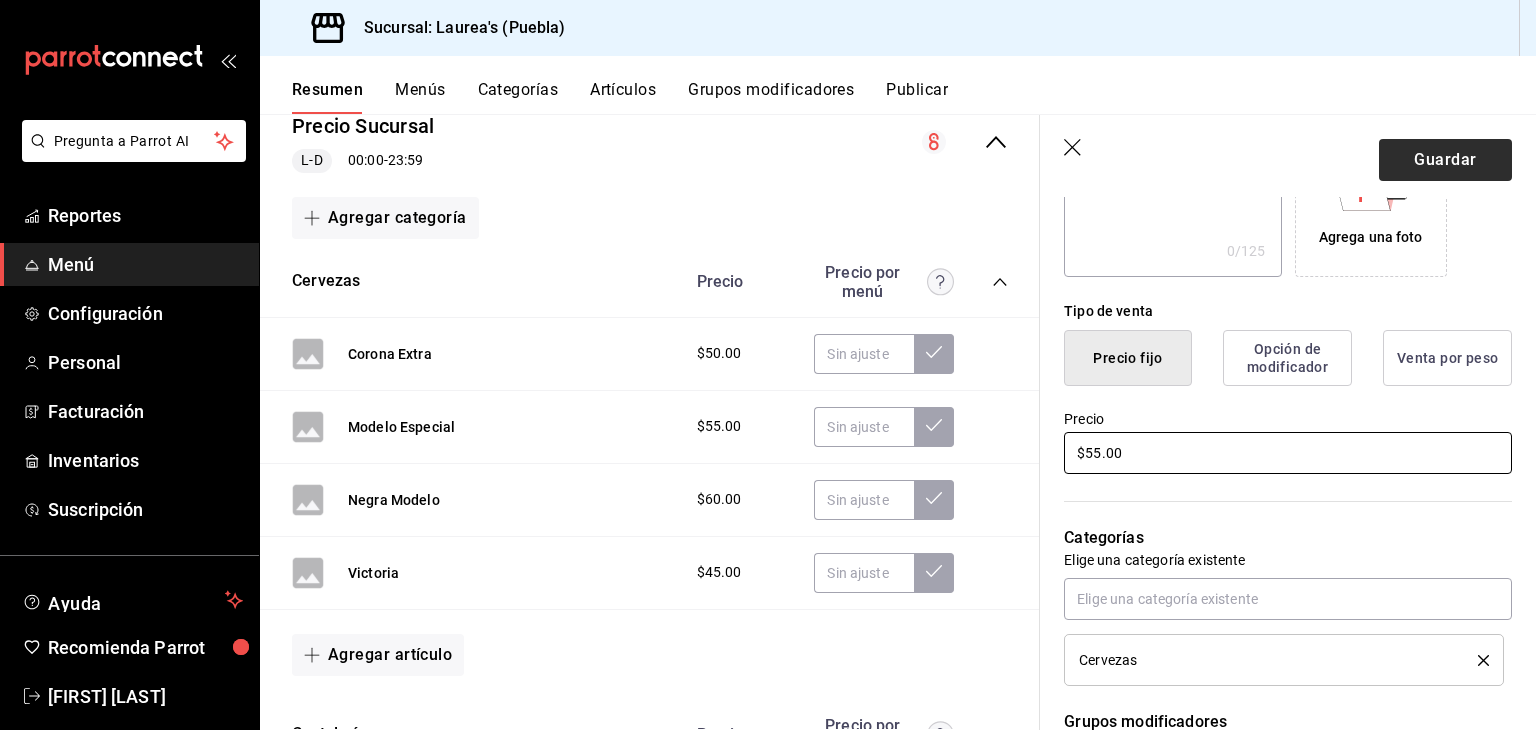 type on "$55.00" 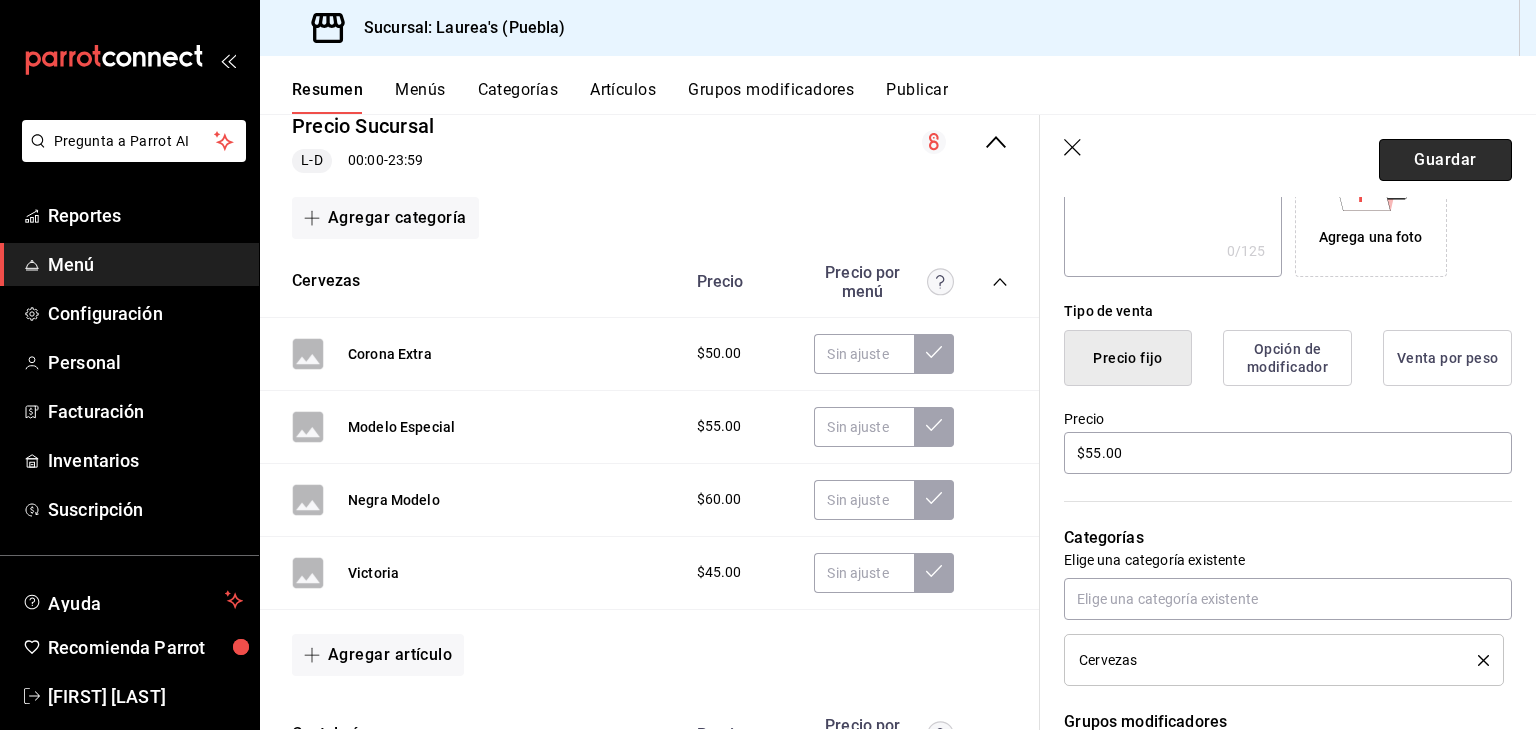 click on "Guardar" at bounding box center (1445, 160) 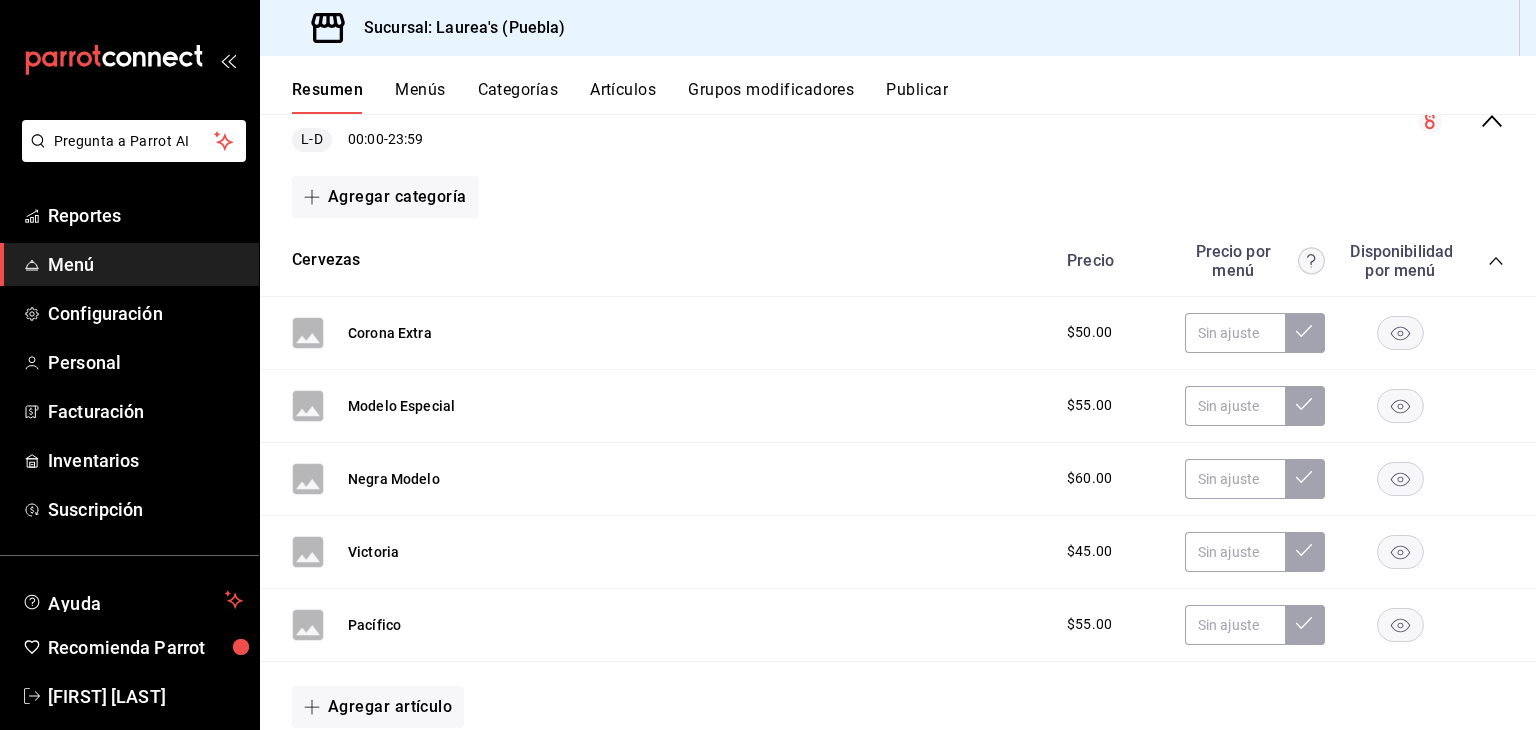 scroll, scrollTop: 0, scrollLeft: 0, axis: both 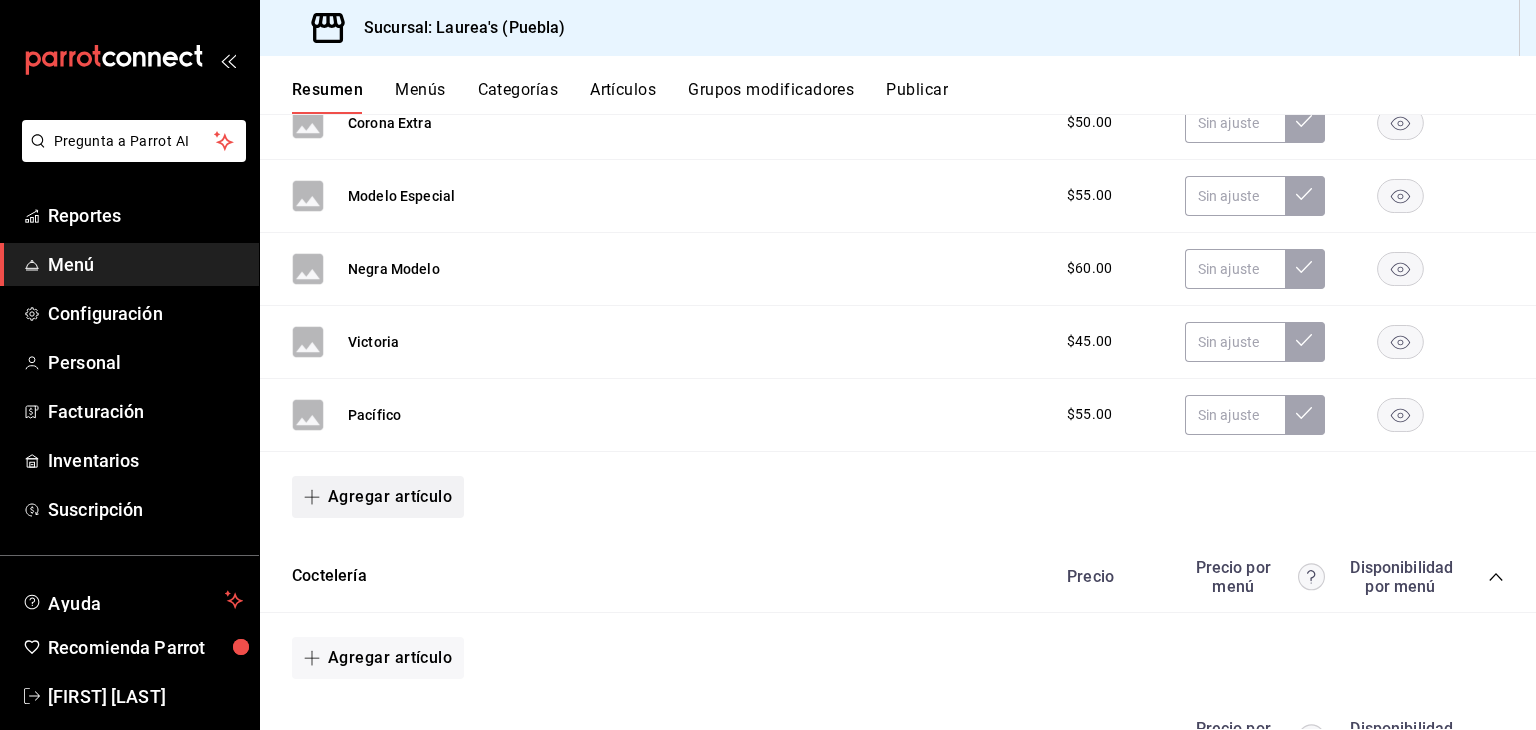 click on "Agregar artículo" at bounding box center [378, 497] 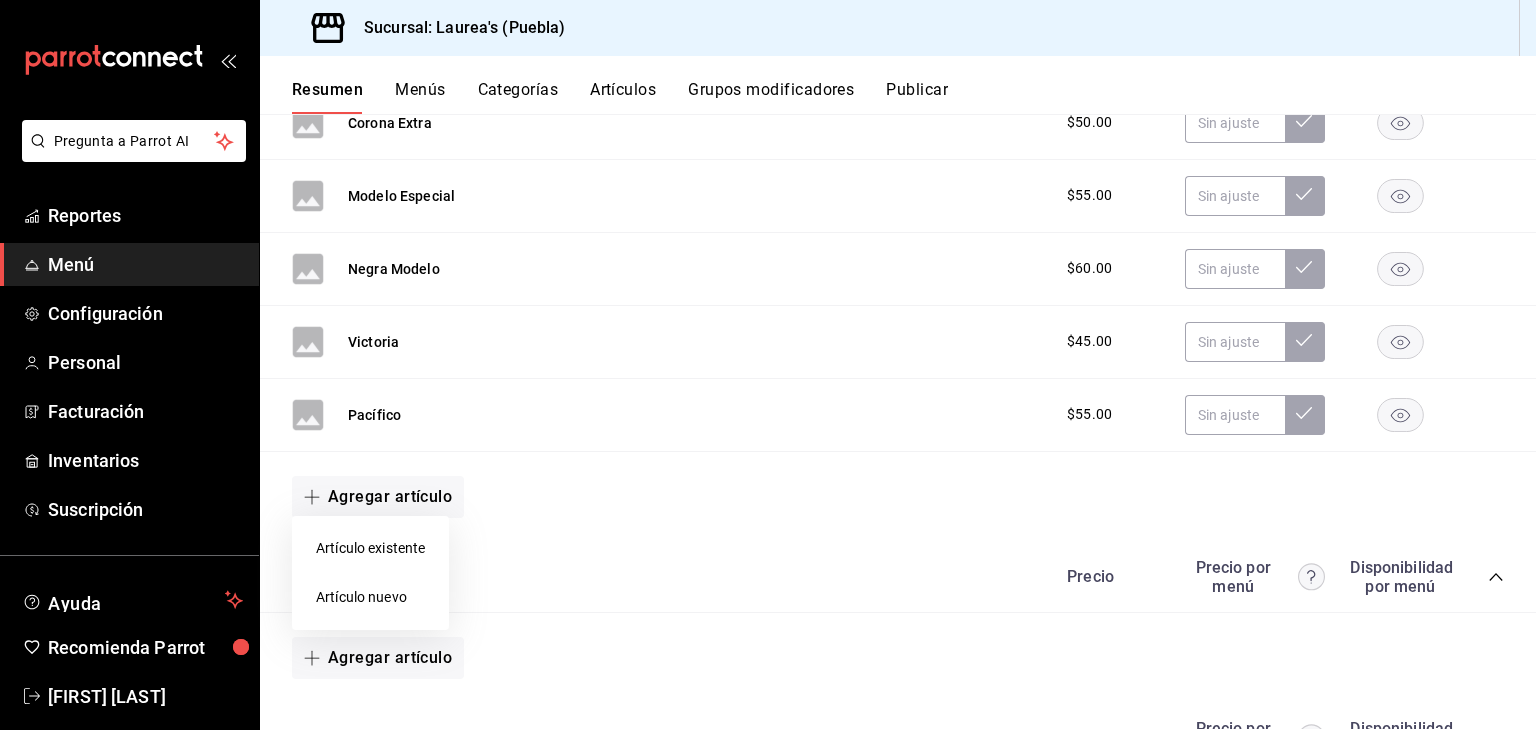 click on "Artículo nuevo" at bounding box center (370, 597) 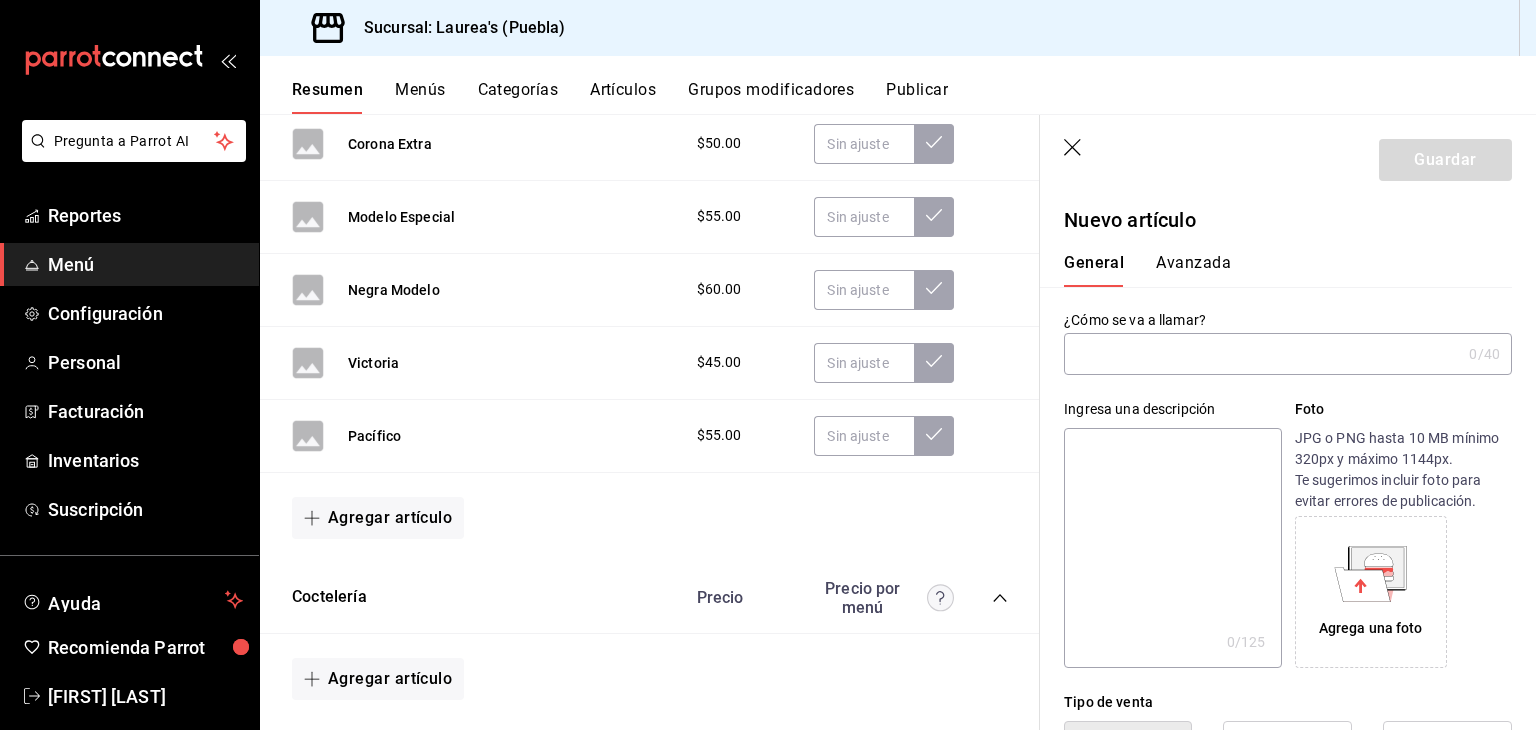 click at bounding box center (1262, 354) 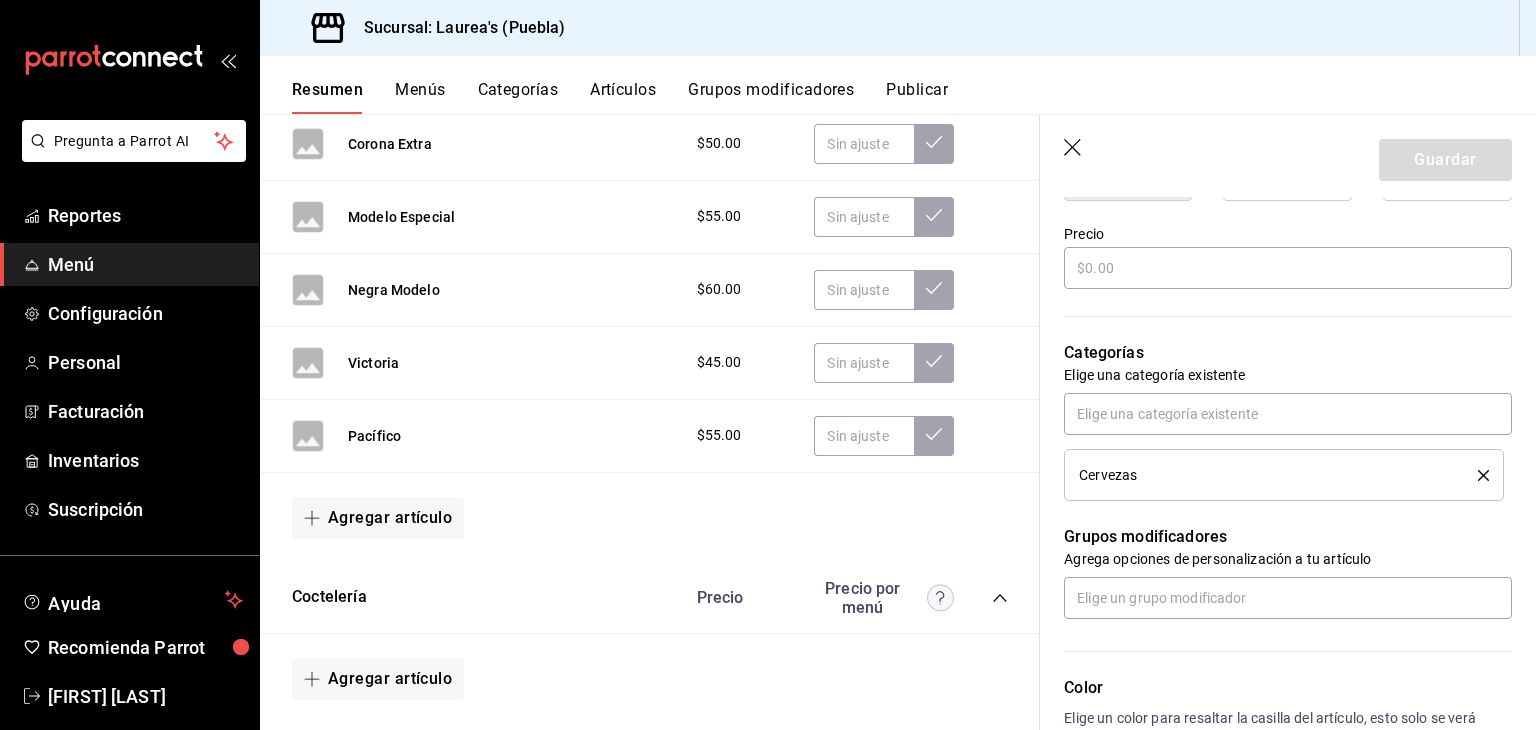 scroll, scrollTop: 596, scrollLeft: 0, axis: vertical 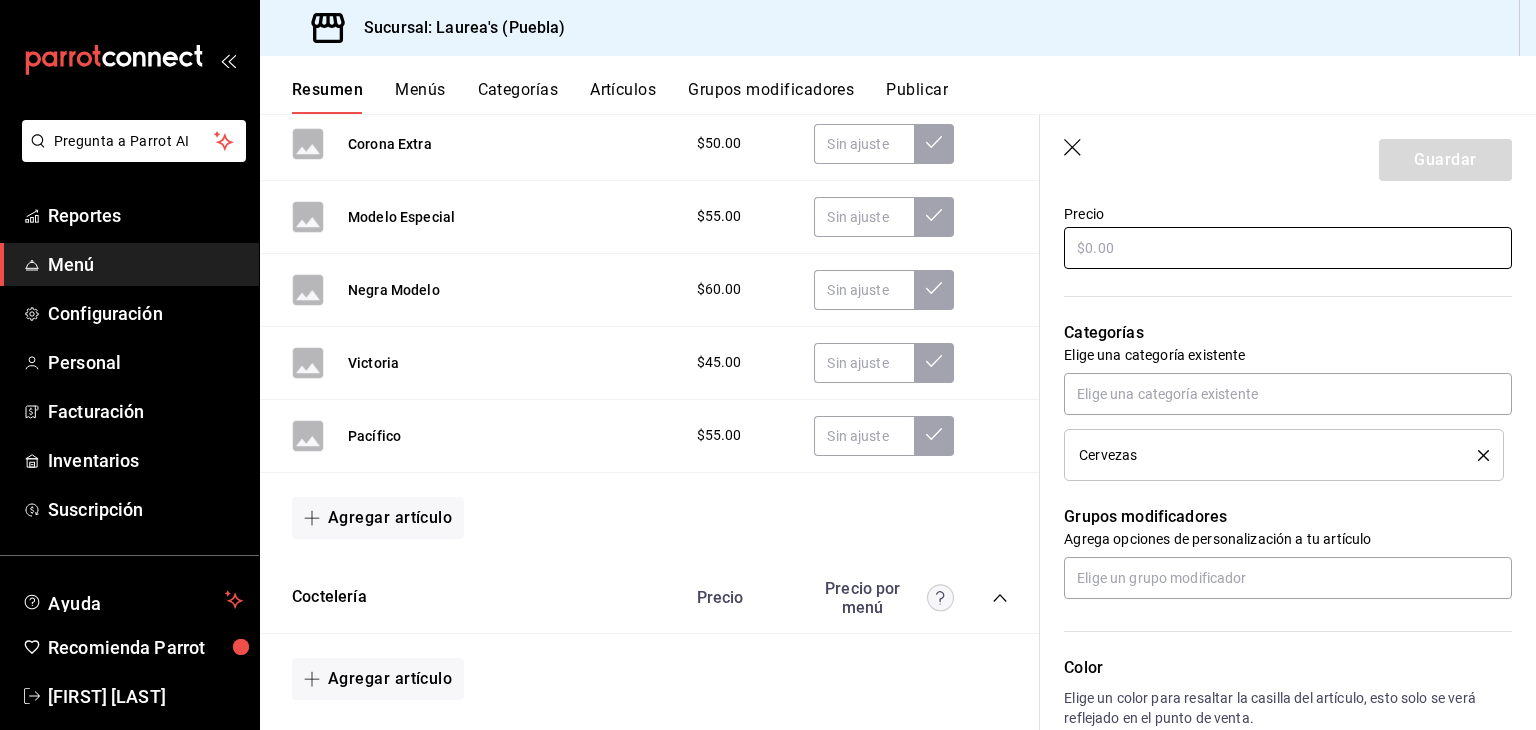 type on "Stella Artois" 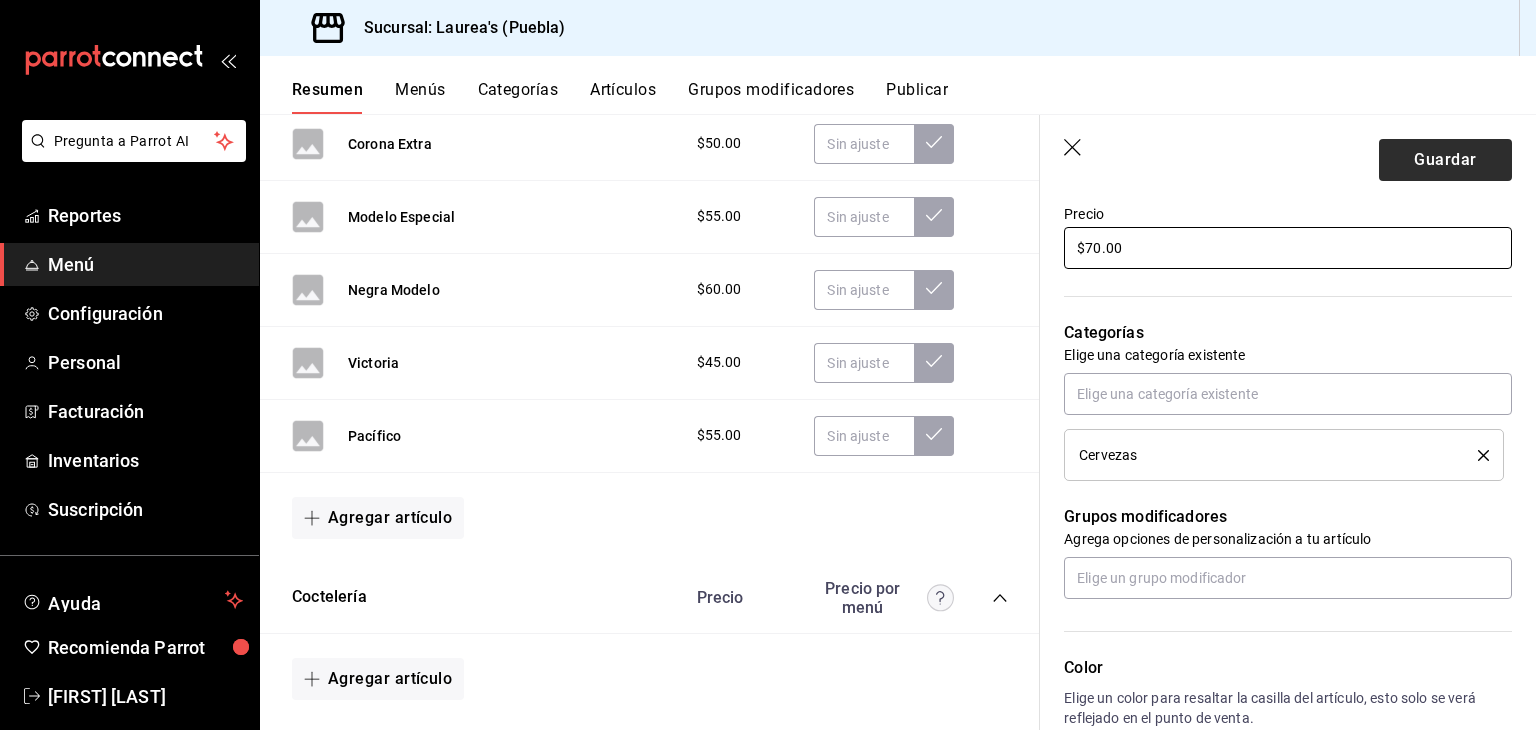 type on "$70.00" 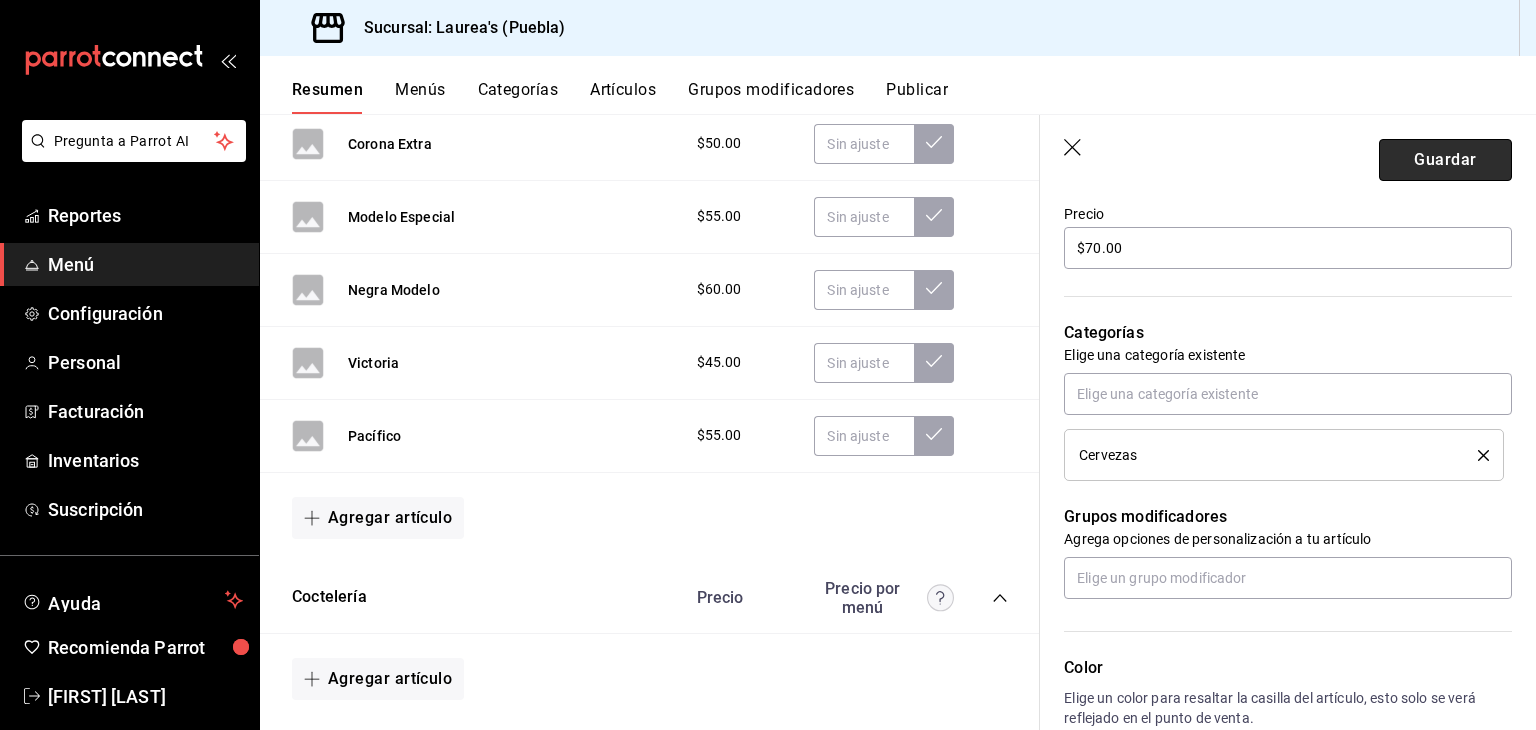 click on "Guardar" at bounding box center (1445, 160) 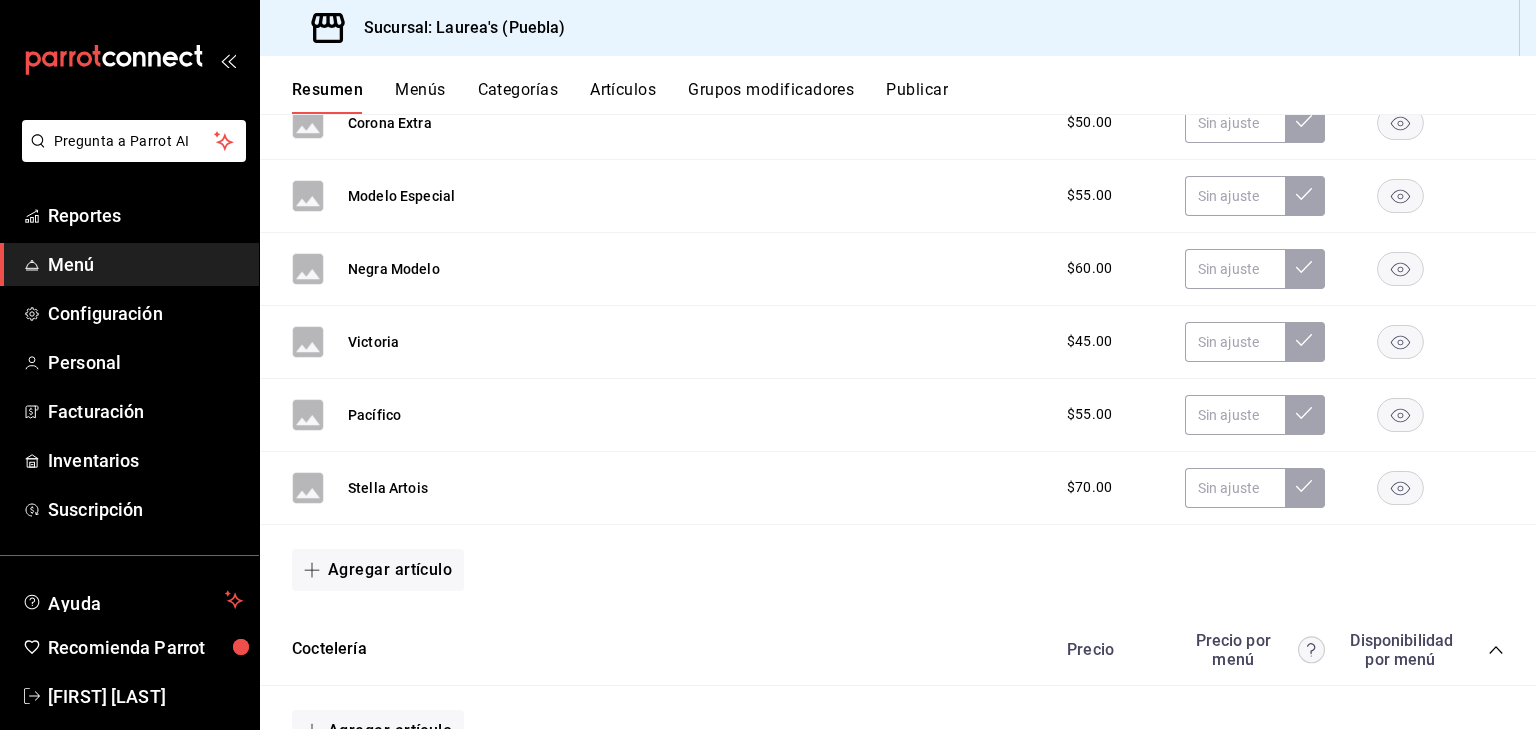 scroll, scrollTop: 0, scrollLeft: 0, axis: both 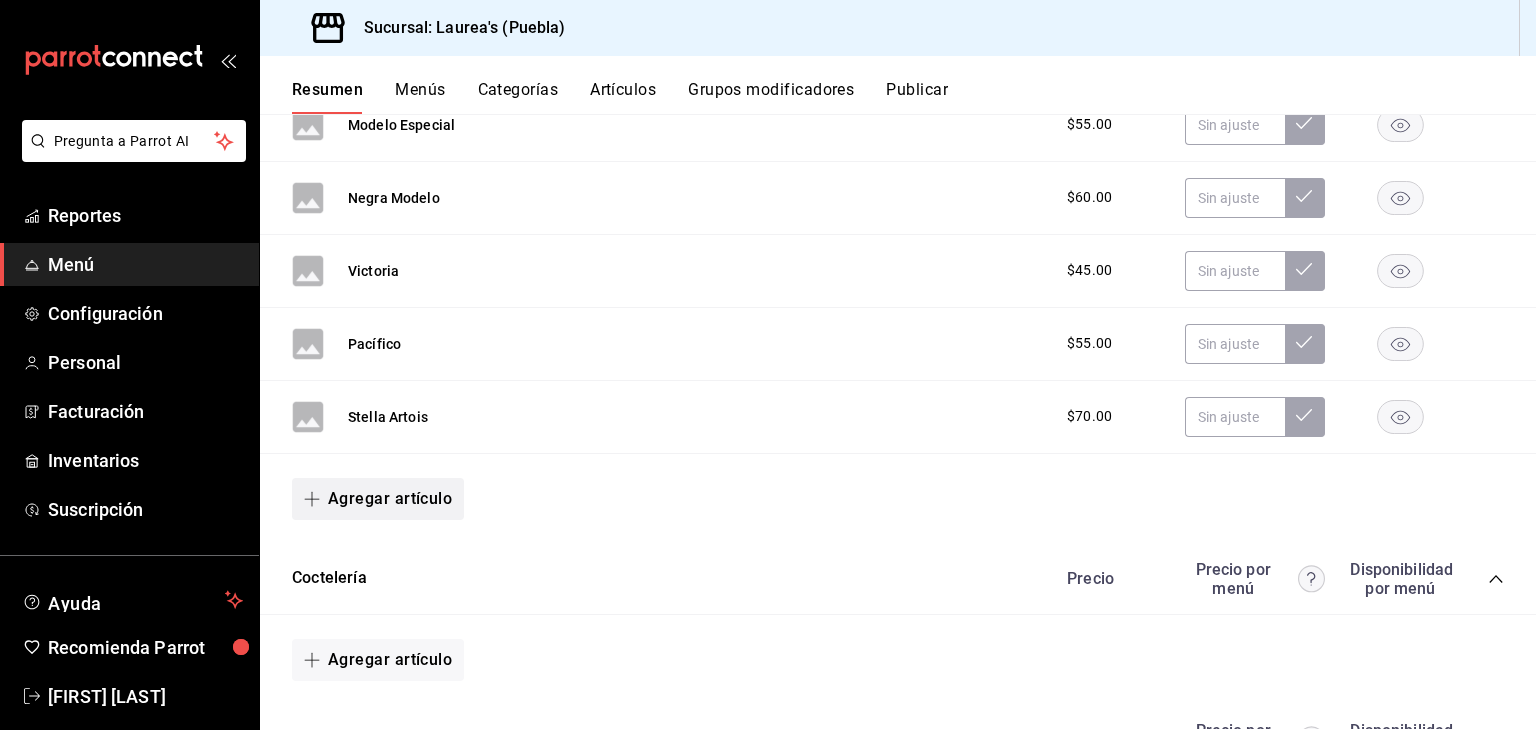 click on "Agregar artículo" at bounding box center [378, 499] 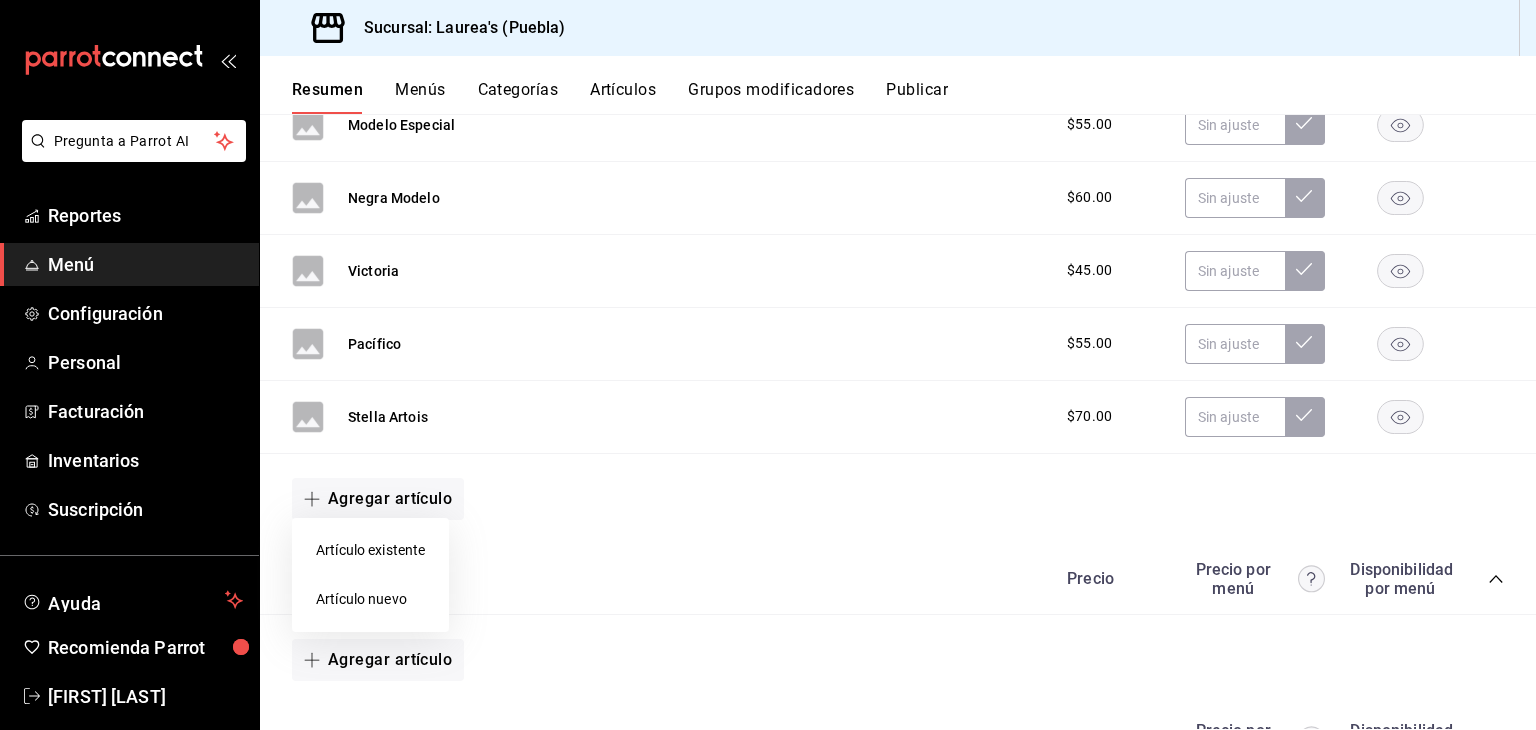 click on "Artículo nuevo" at bounding box center [370, 599] 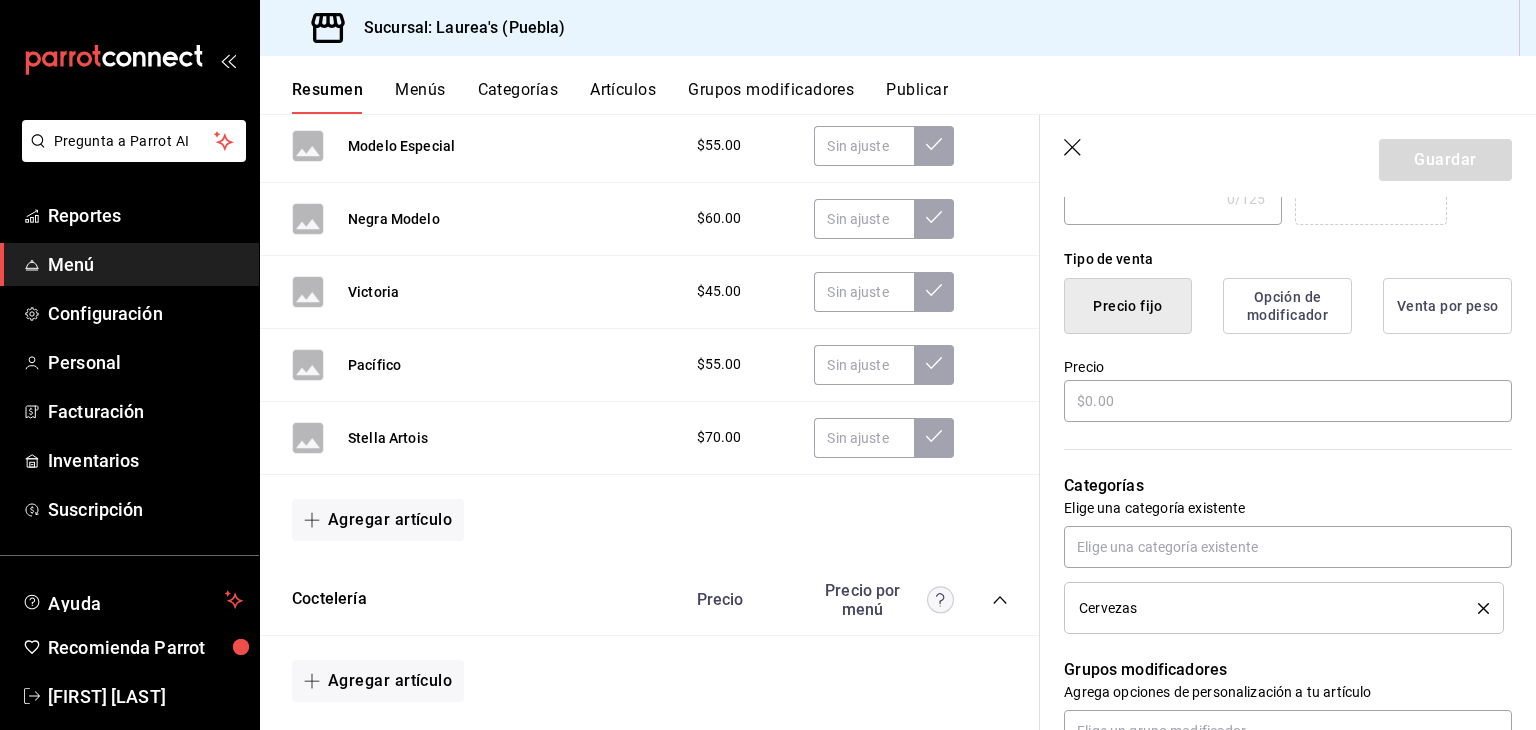scroll, scrollTop: 444, scrollLeft: 0, axis: vertical 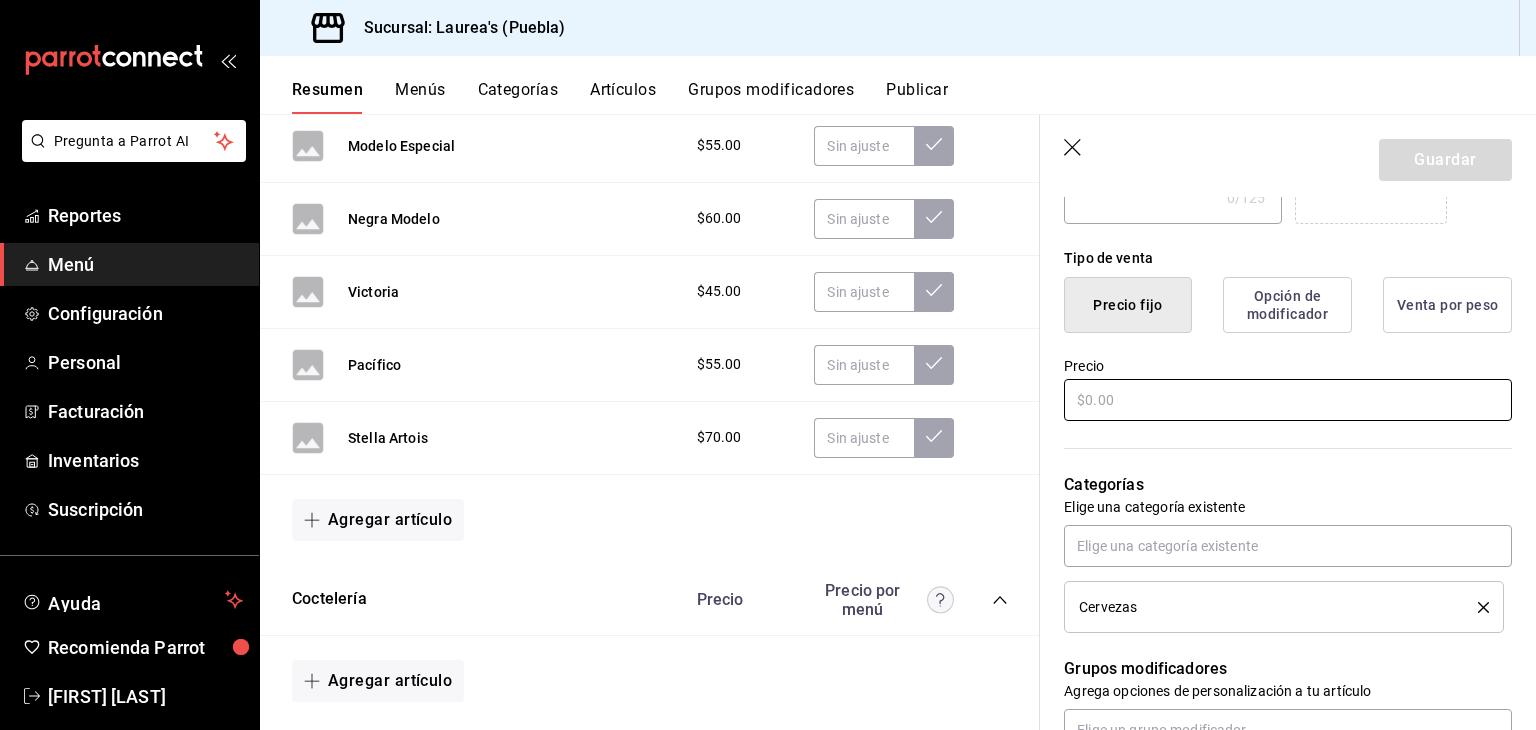 type on "Michelob Ultra" 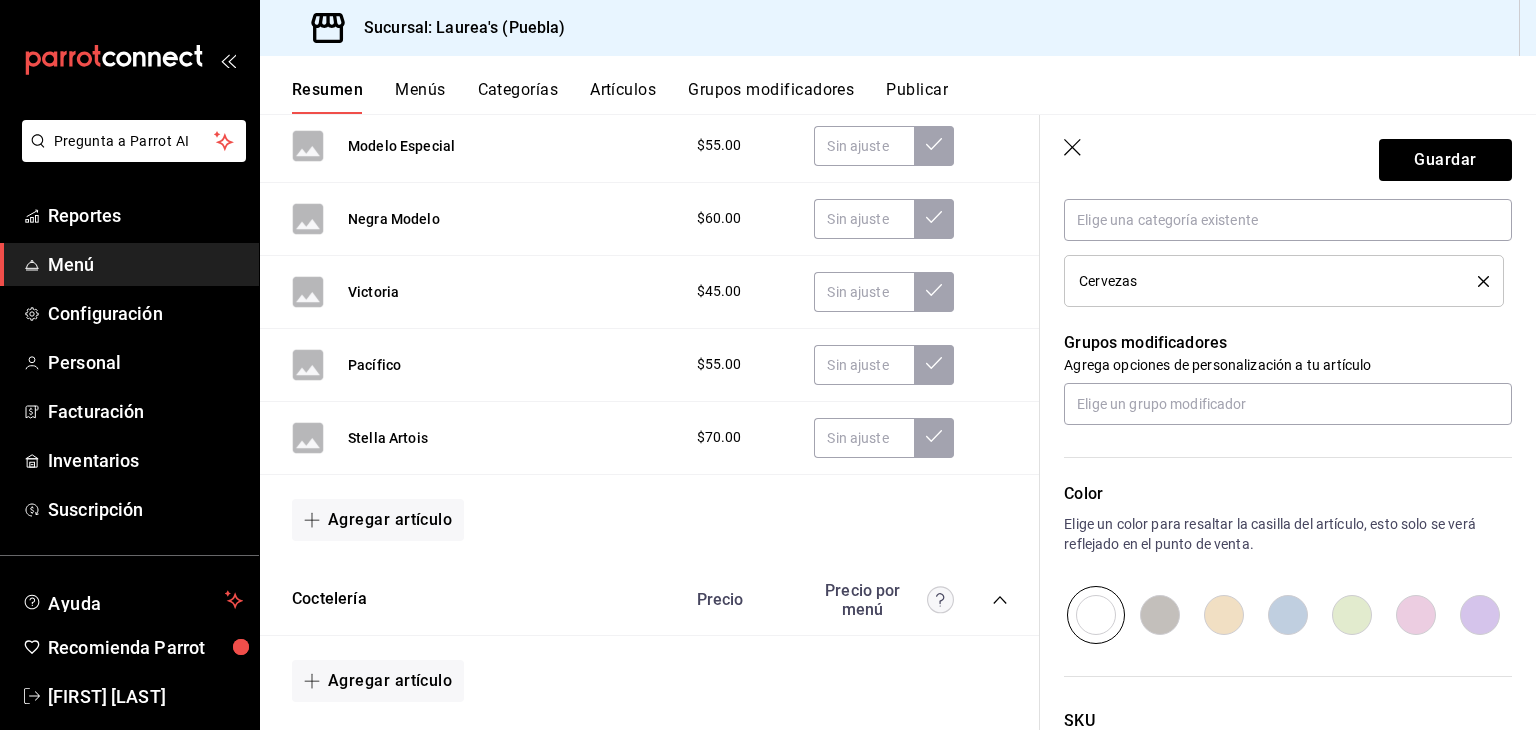 scroll, scrollTop: 771, scrollLeft: 0, axis: vertical 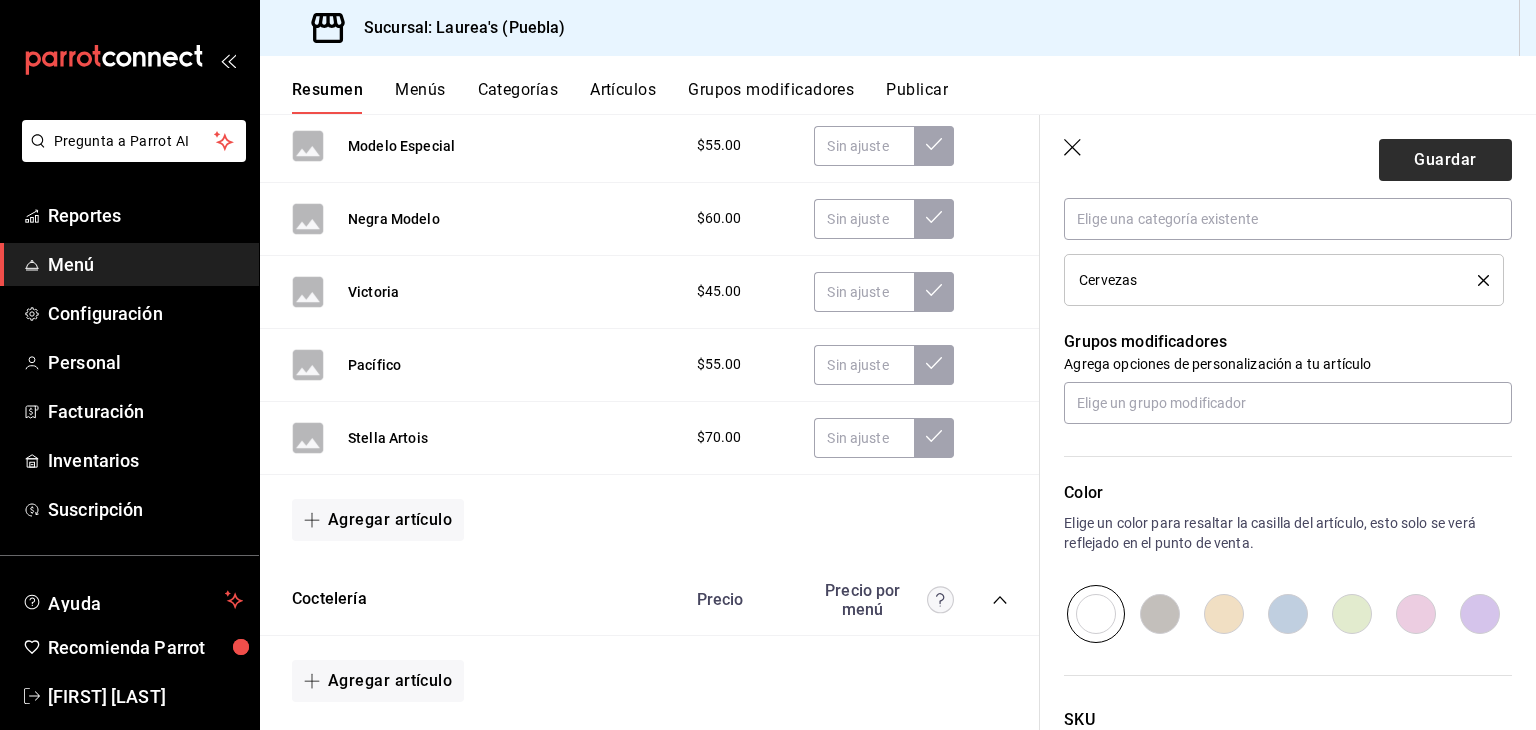 type on "$55.00" 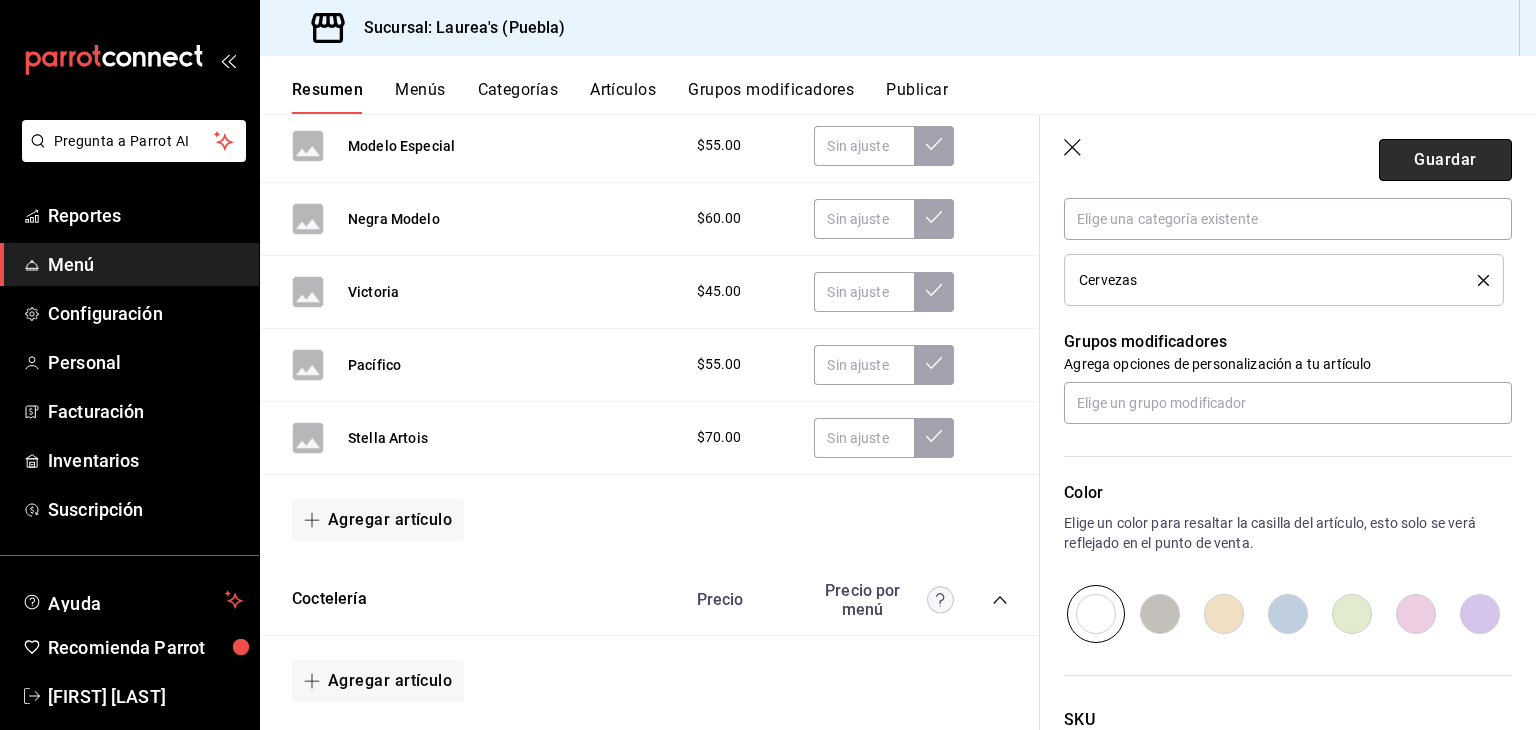 click on "Guardar" at bounding box center (1445, 160) 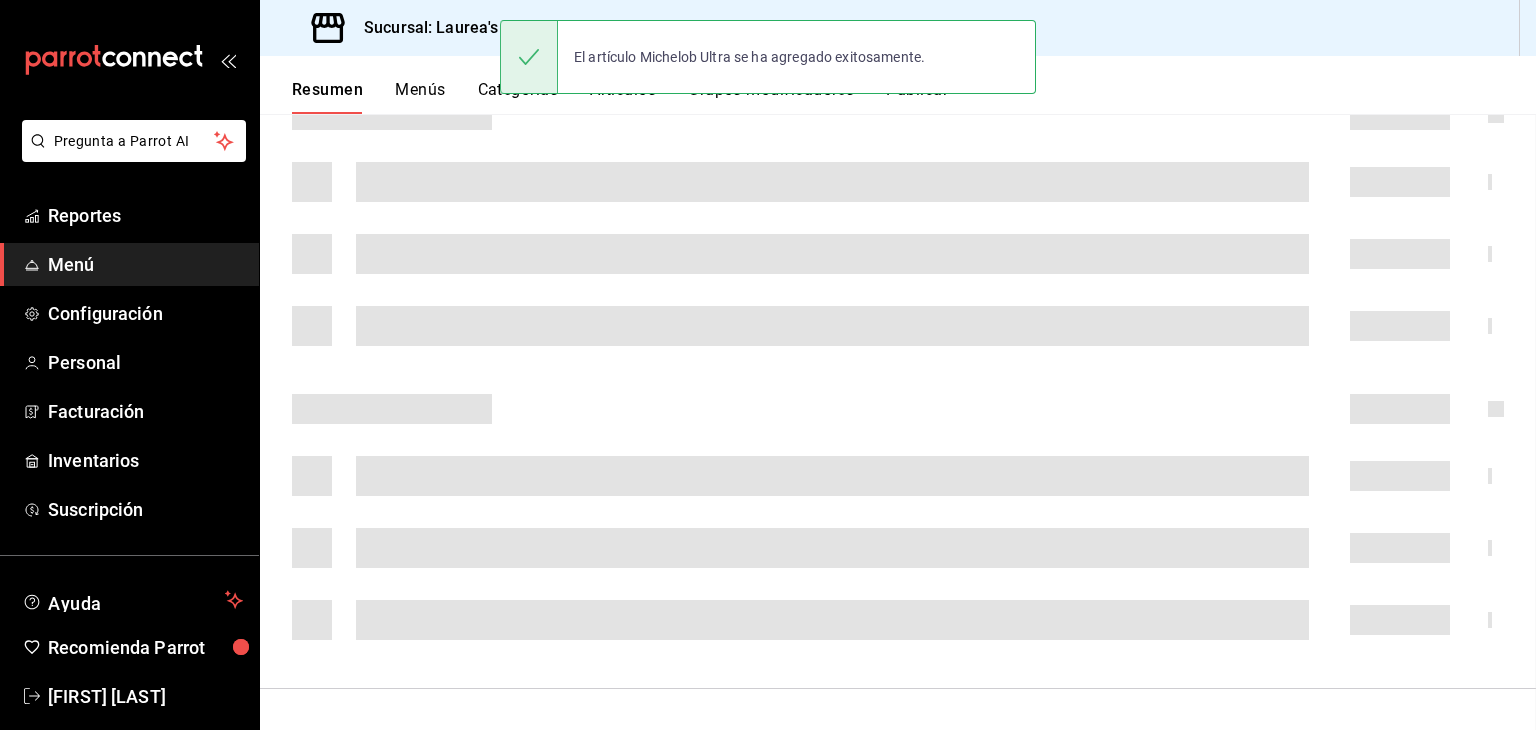 scroll, scrollTop: 0, scrollLeft: 0, axis: both 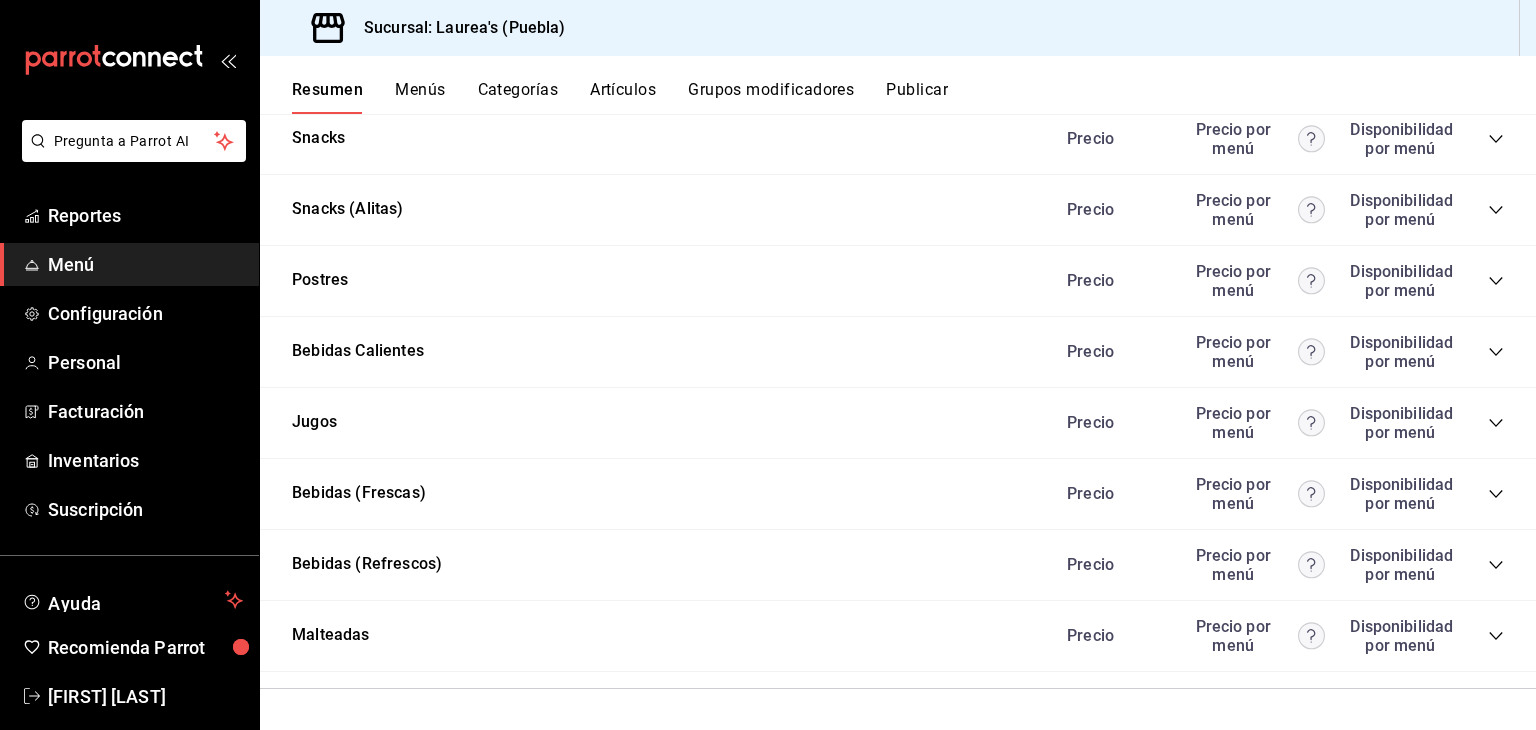 click 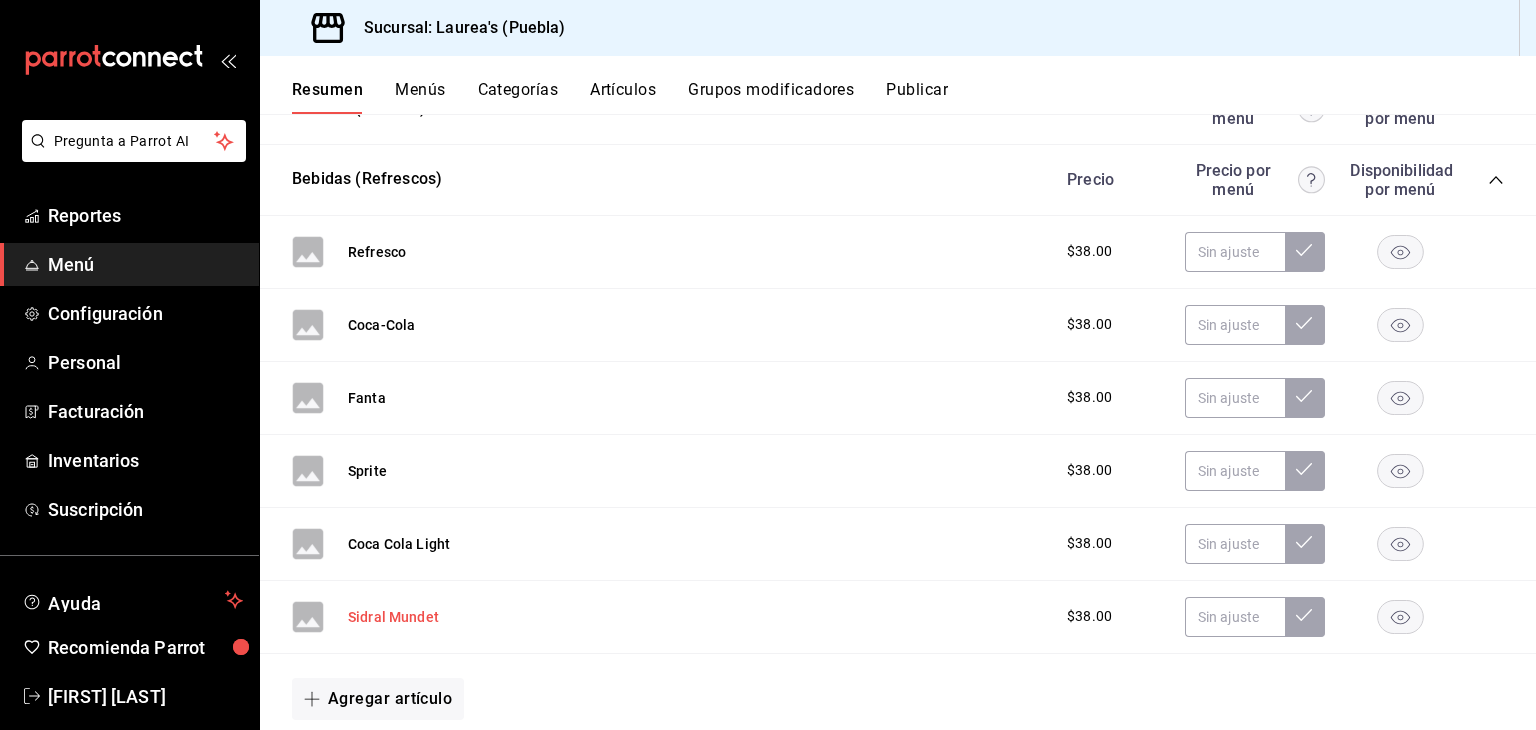 scroll, scrollTop: 2351, scrollLeft: 0, axis: vertical 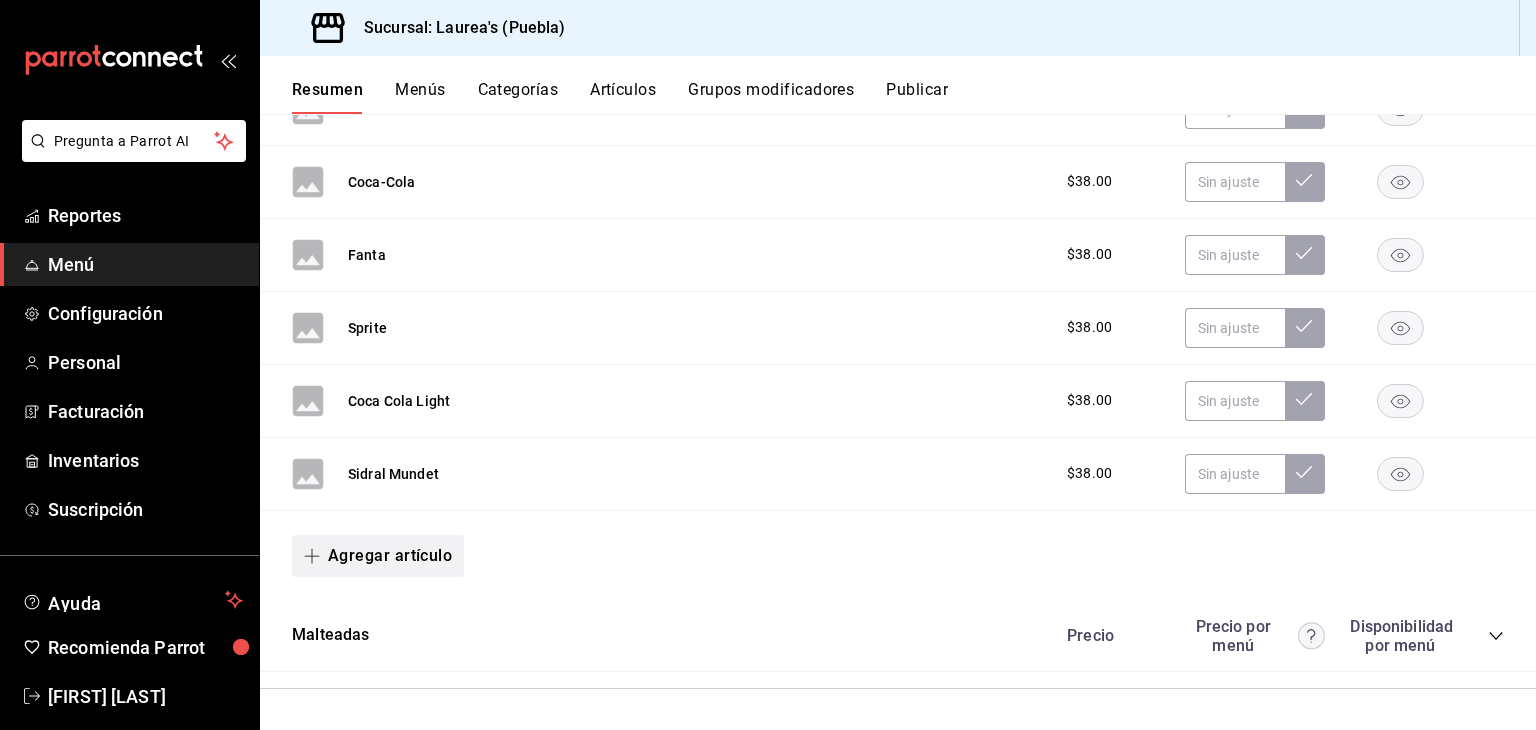 click on "Agregar artículo" at bounding box center [378, 556] 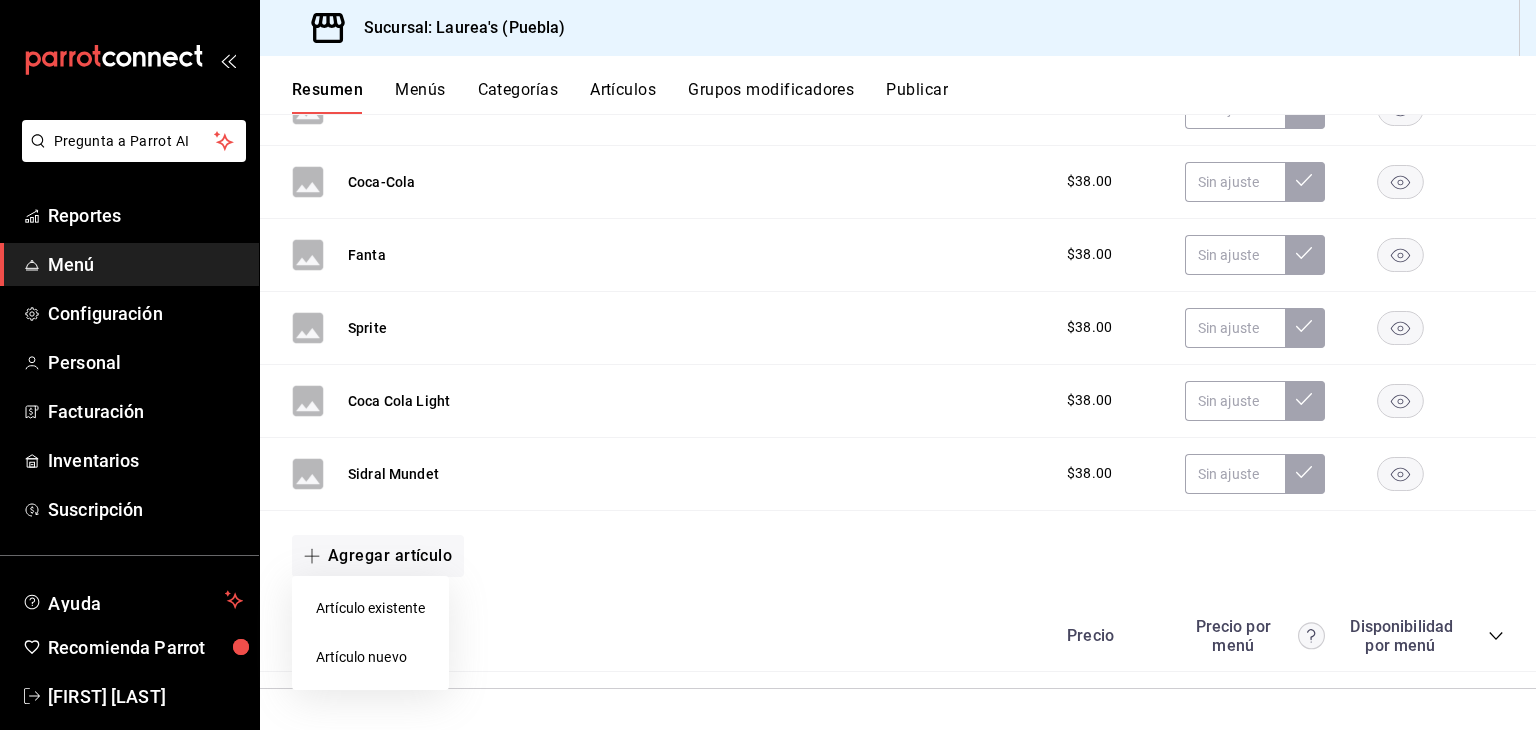 click on "Artículo nuevo" at bounding box center (370, 657) 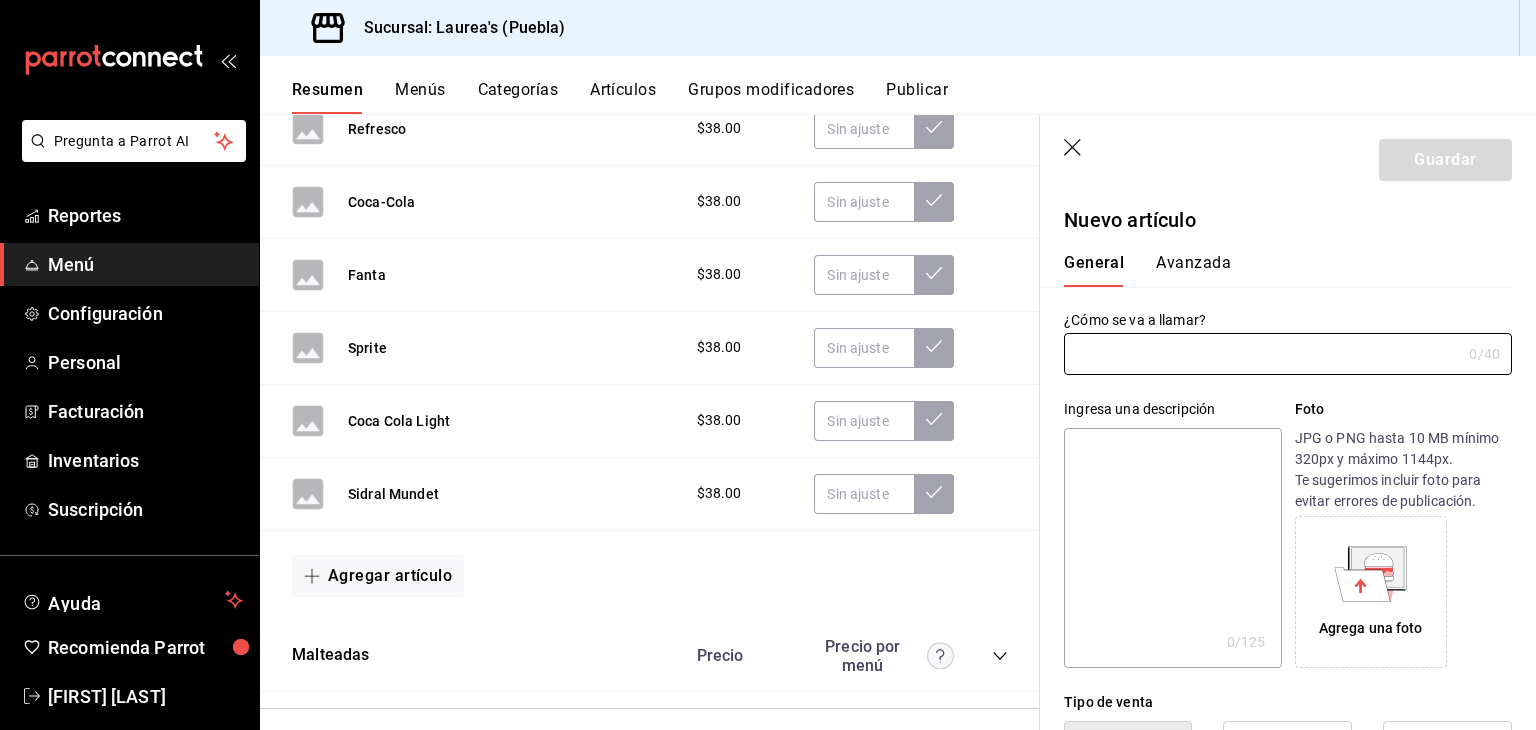 type on "AR-1754100571872" 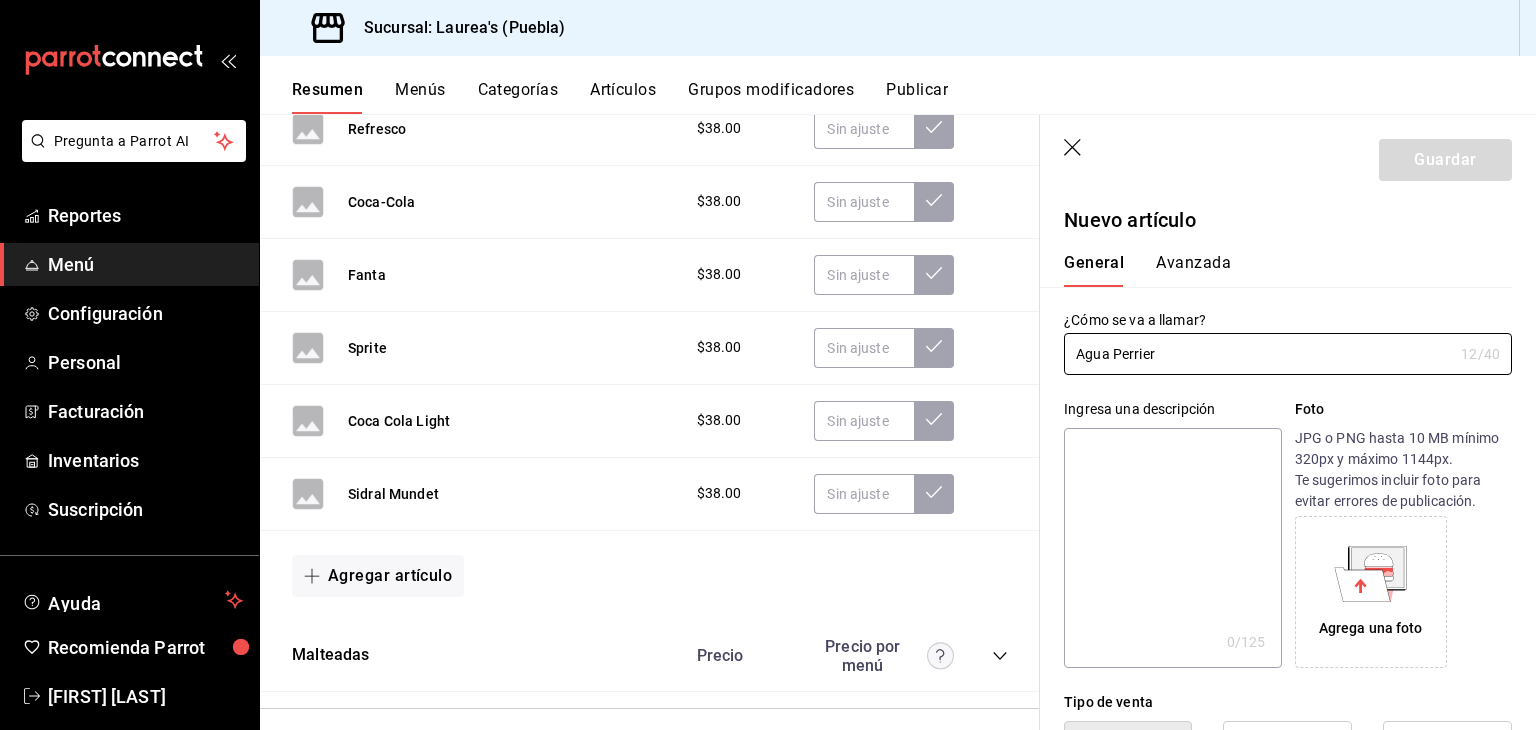 type on "Agua Perrier" 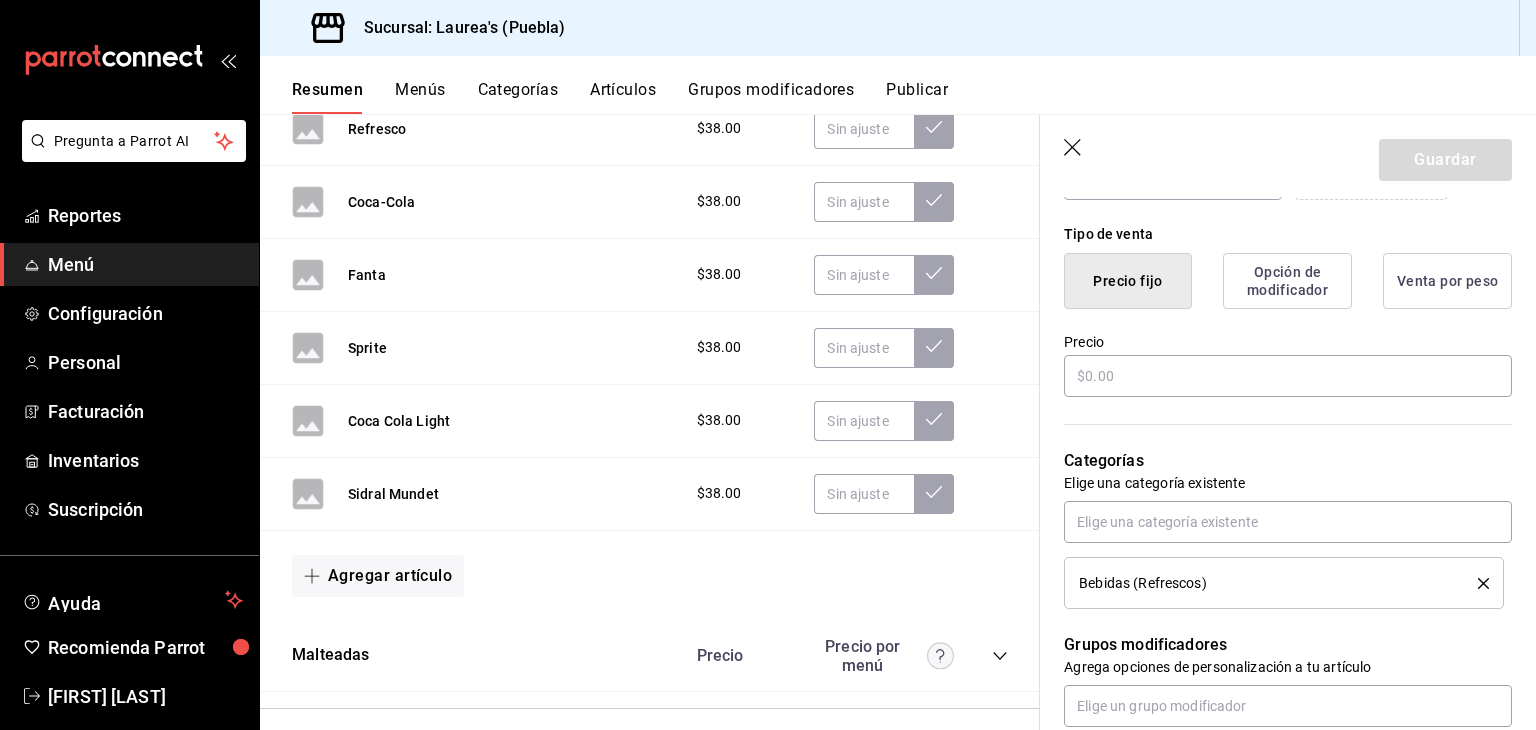 scroll, scrollTop: 519, scrollLeft: 0, axis: vertical 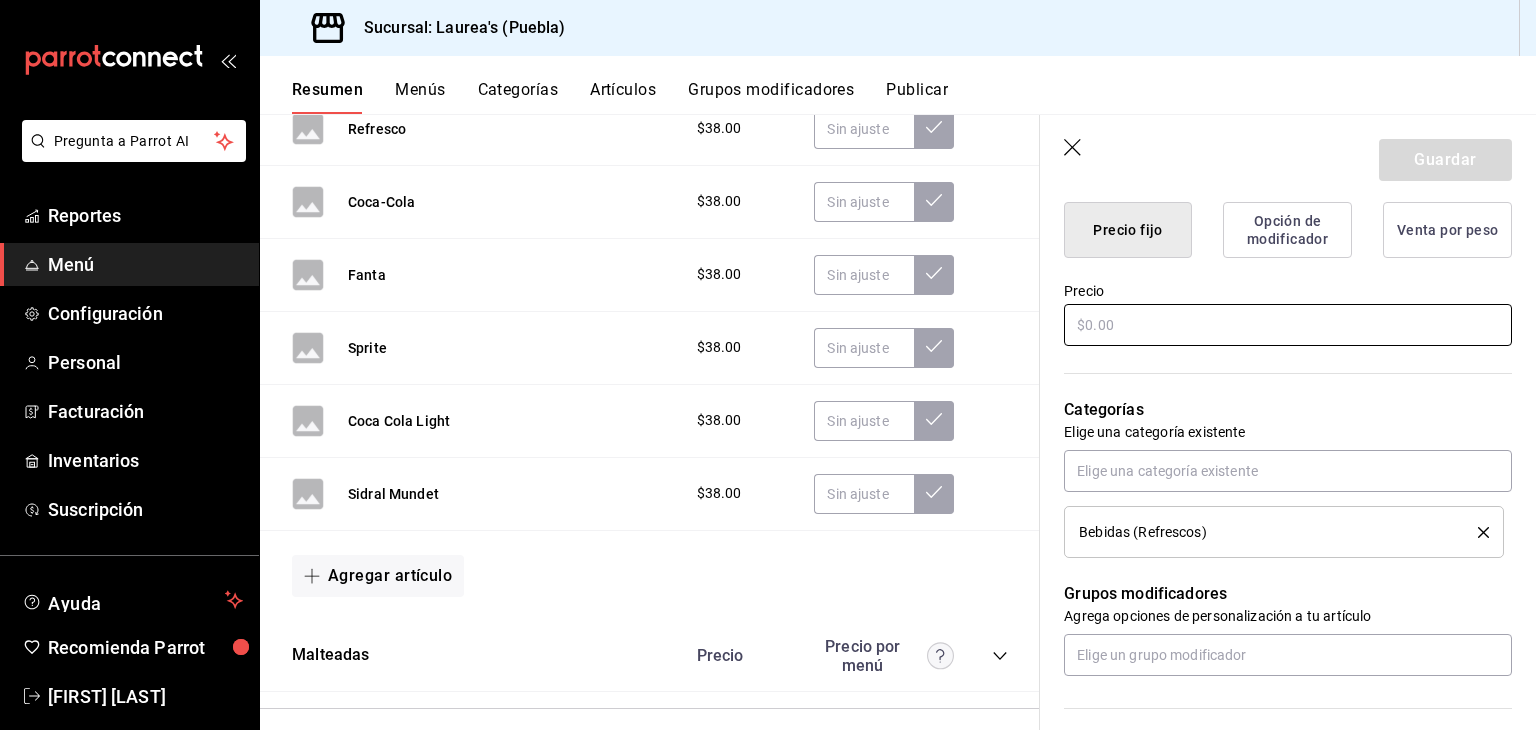 click at bounding box center [1288, 325] 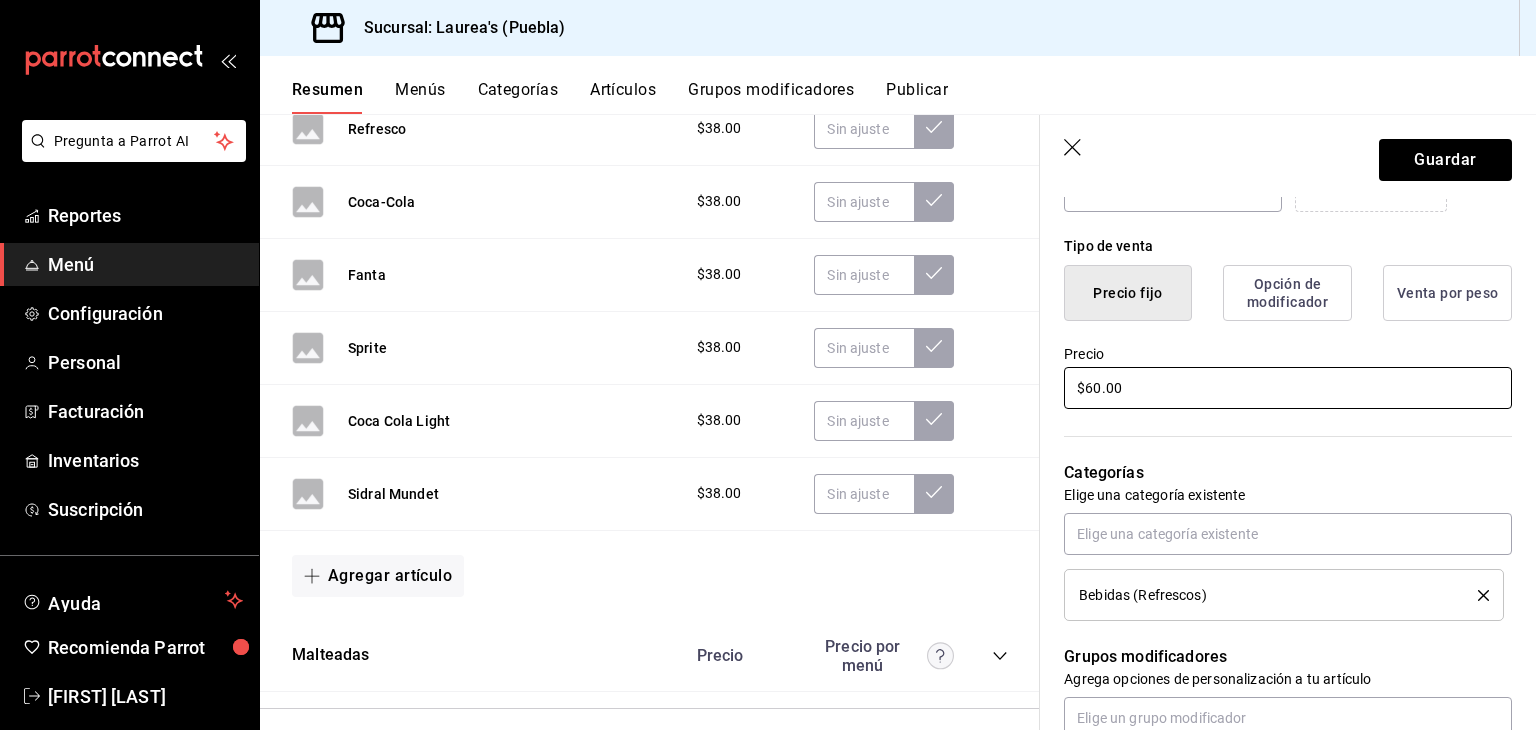 scroll, scrollTop: 448, scrollLeft: 0, axis: vertical 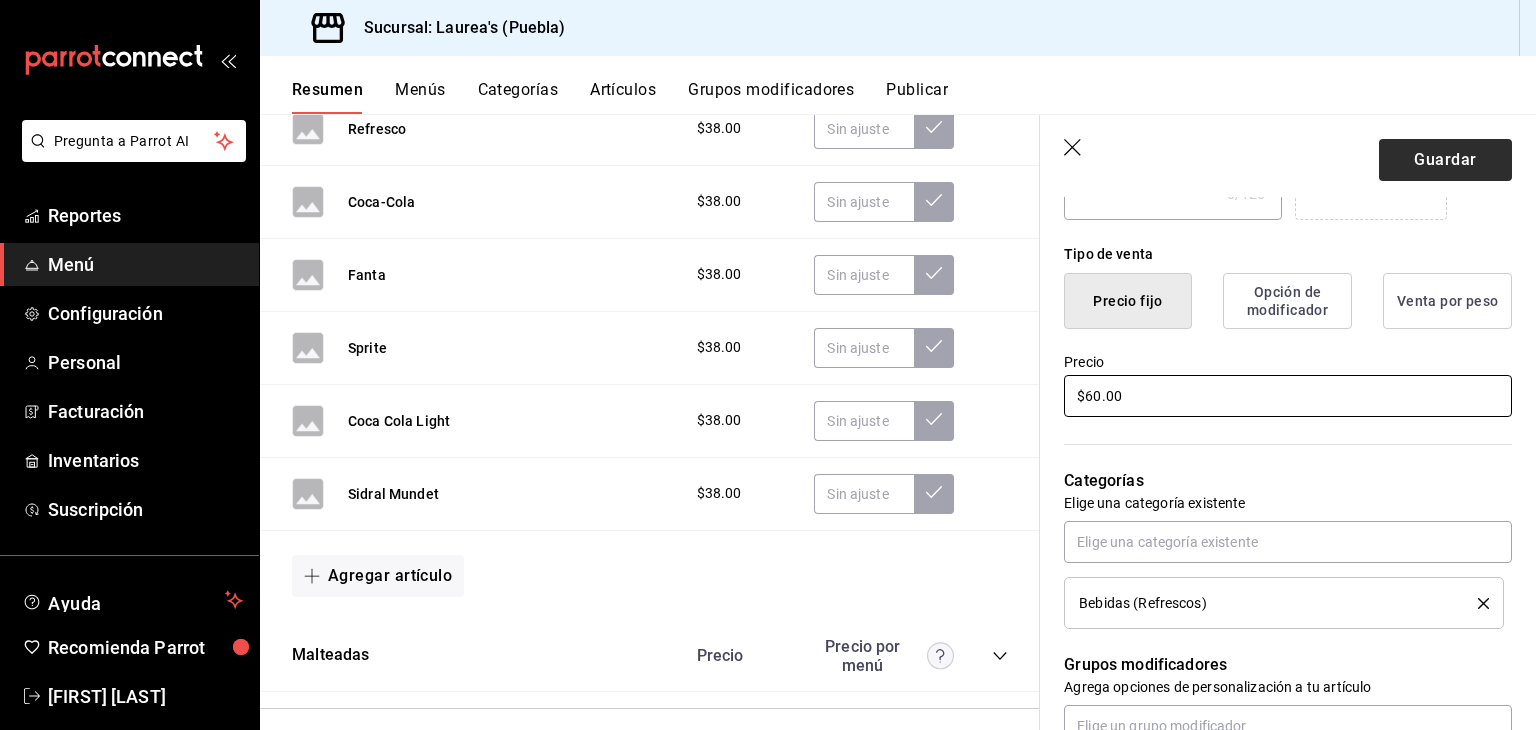 type on "$60.00" 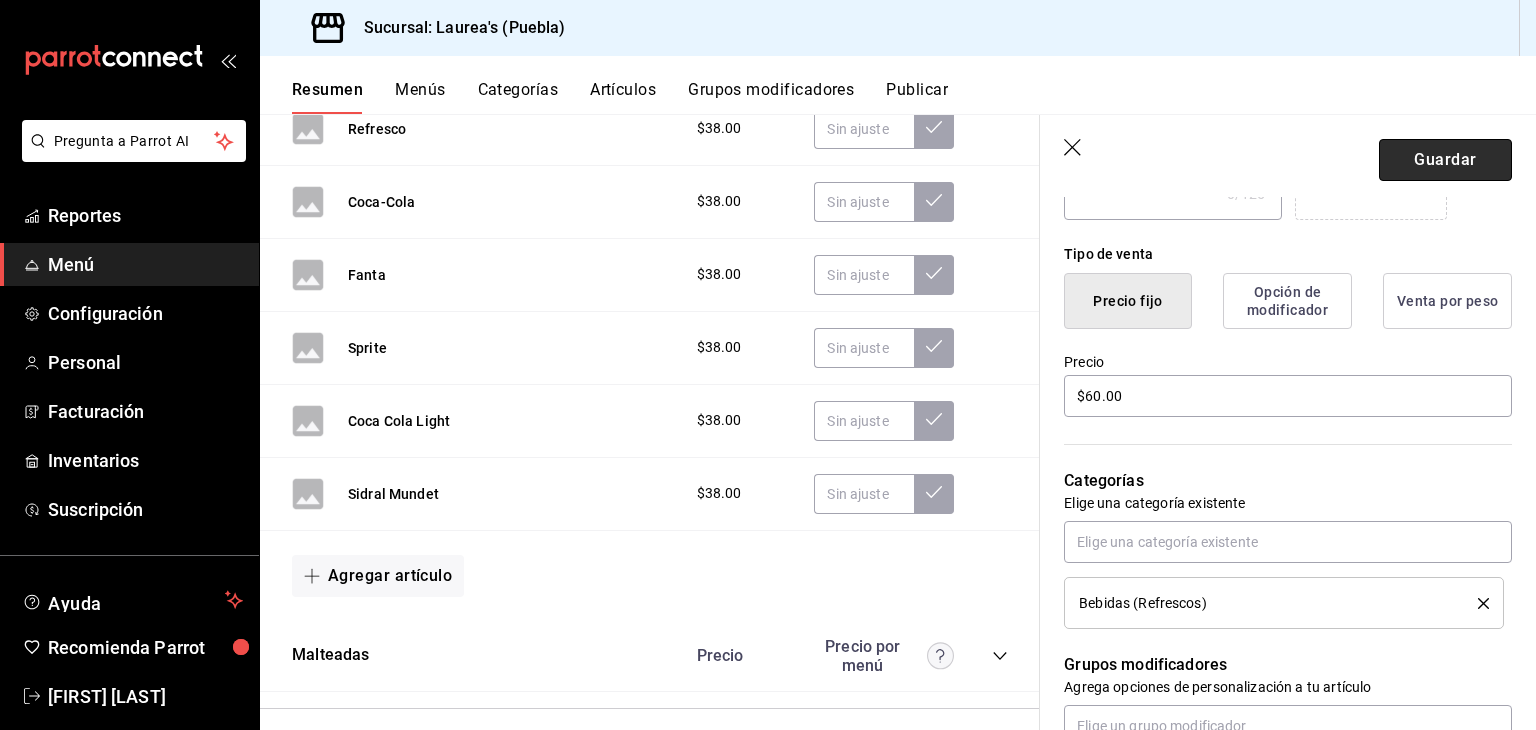 click on "Guardar" at bounding box center (1445, 160) 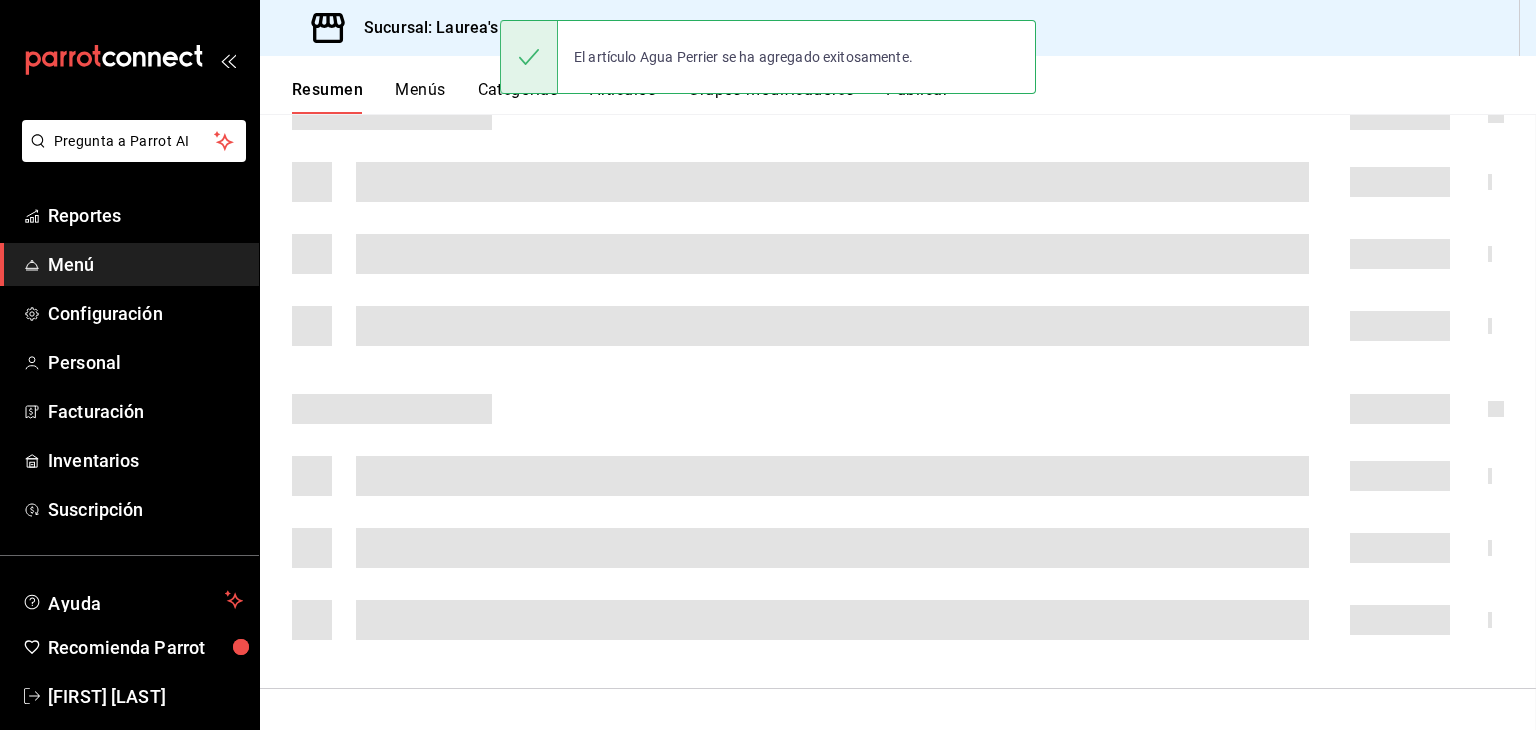 scroll, scrollTop: 0, scrollLeft: 0, axis: both 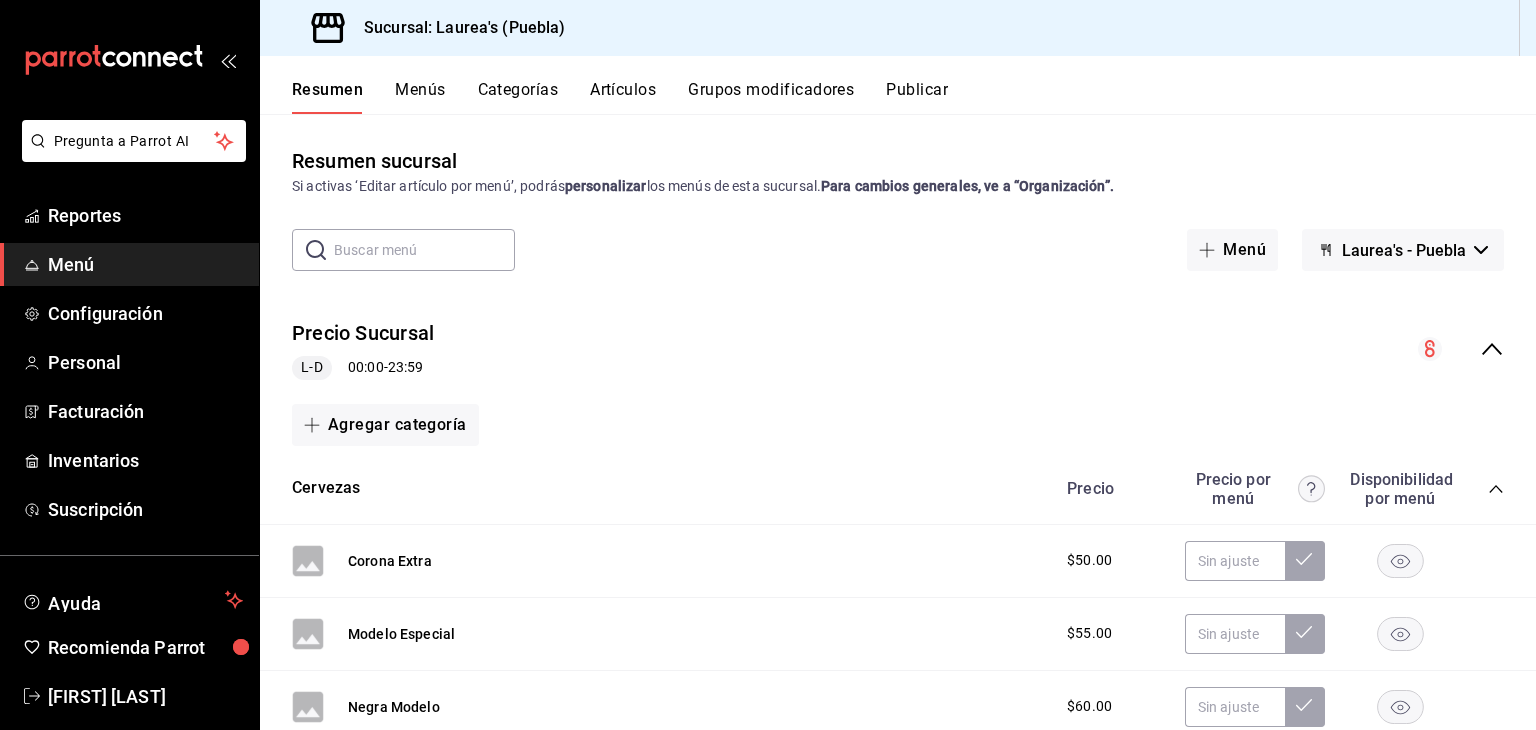 click on "Publicar" at bounding box center (917, 97) 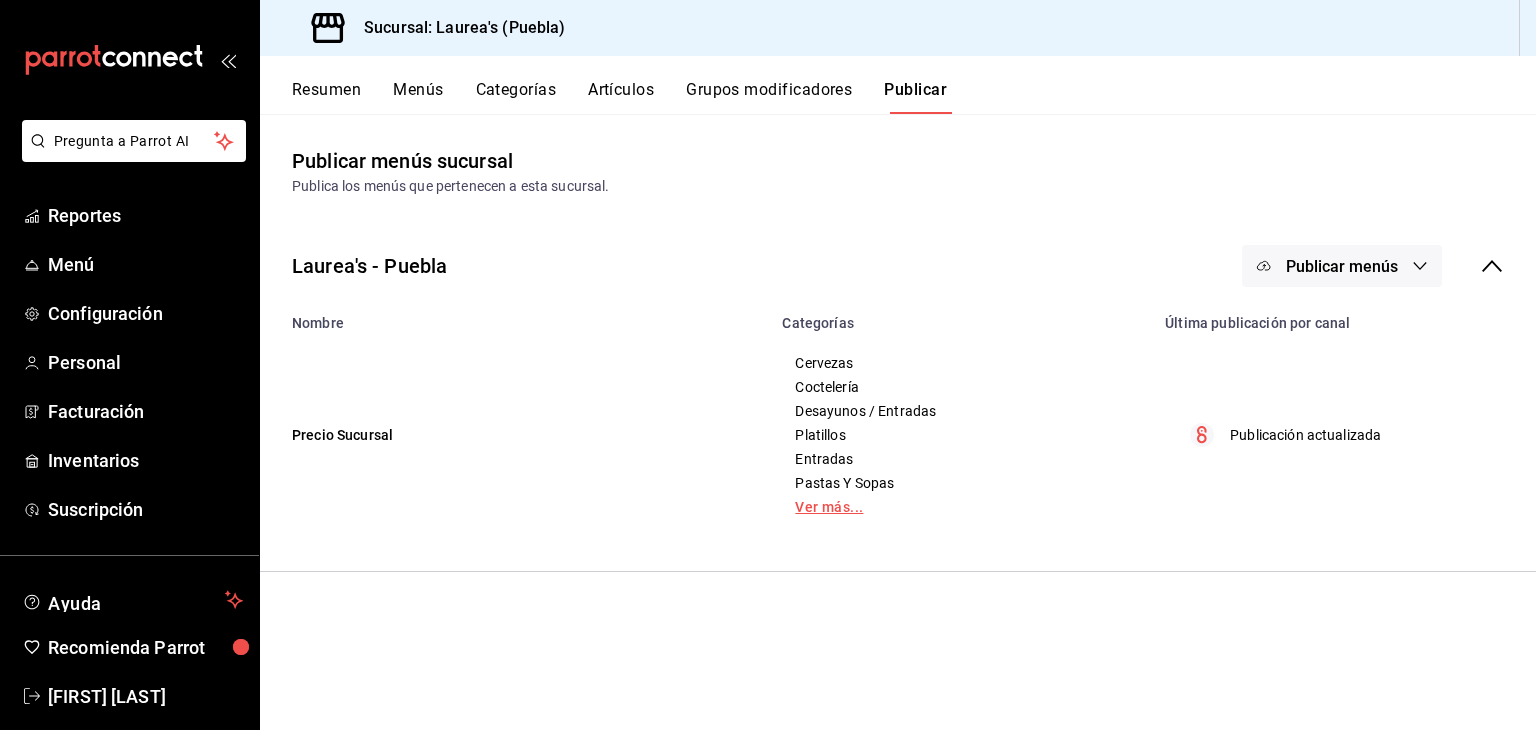 click on "Ver más..." at bounding box center [961, 507] 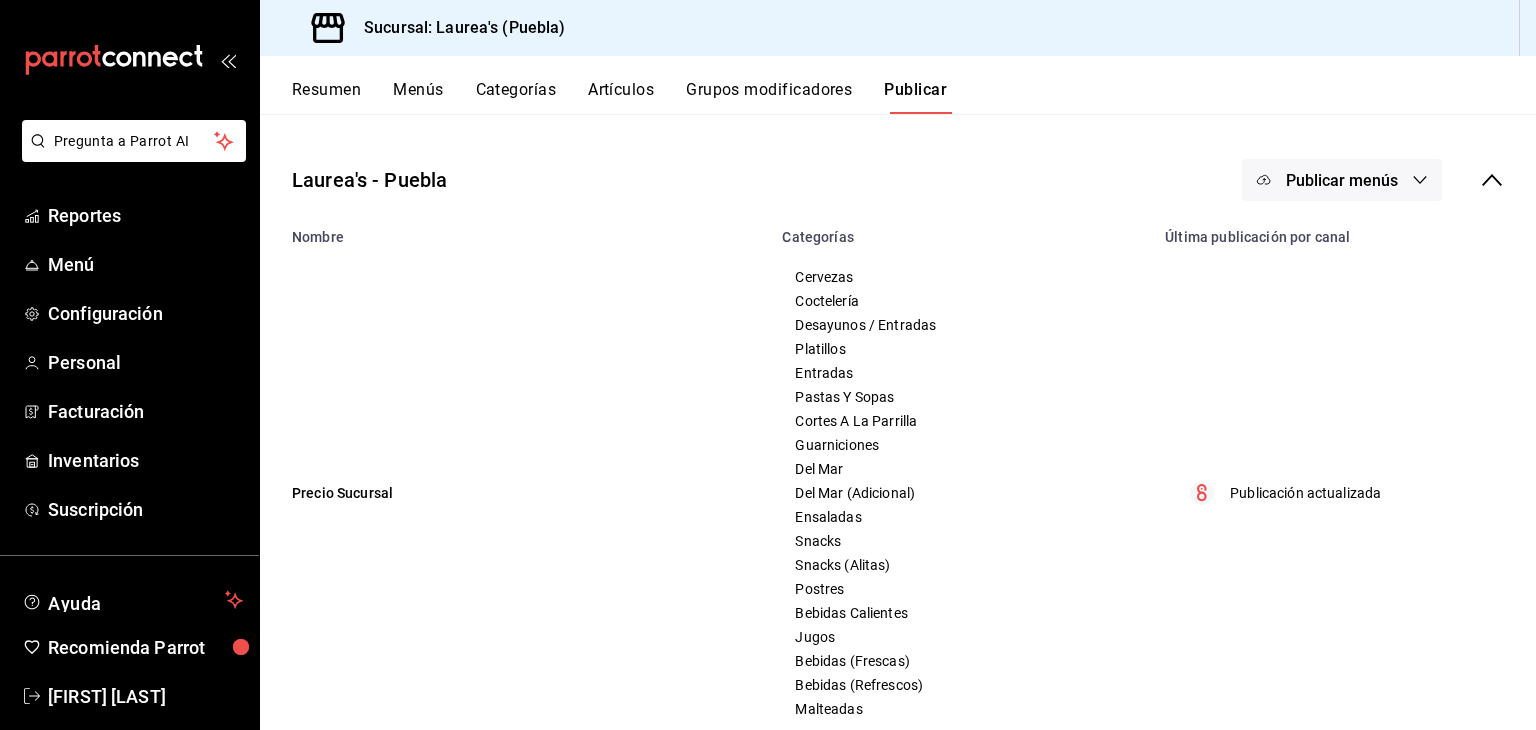 scroll, scrollTop: 0, scrollLeft: 0, axis: both 